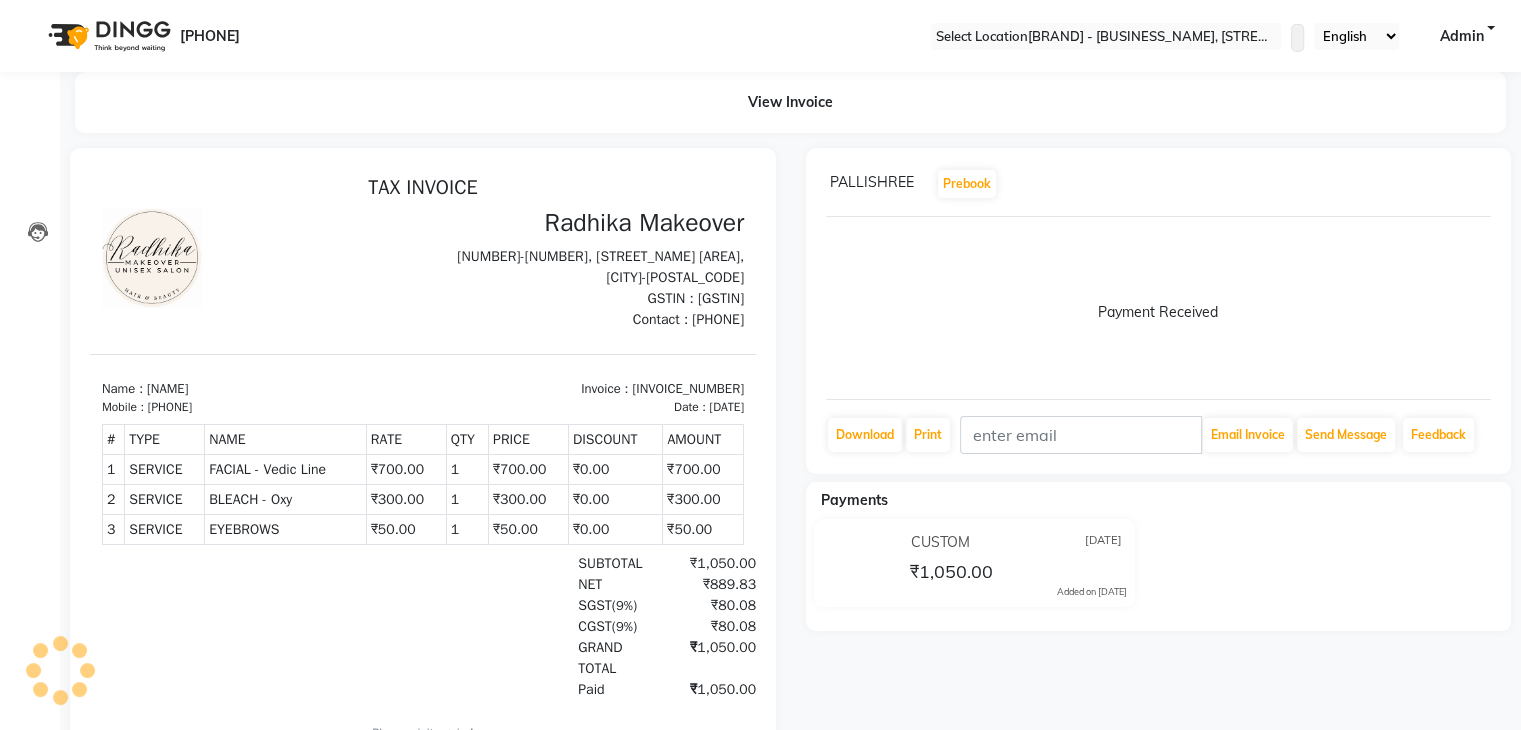 scroll, scrollTop: 0, scrollLeft: 0, axis: both 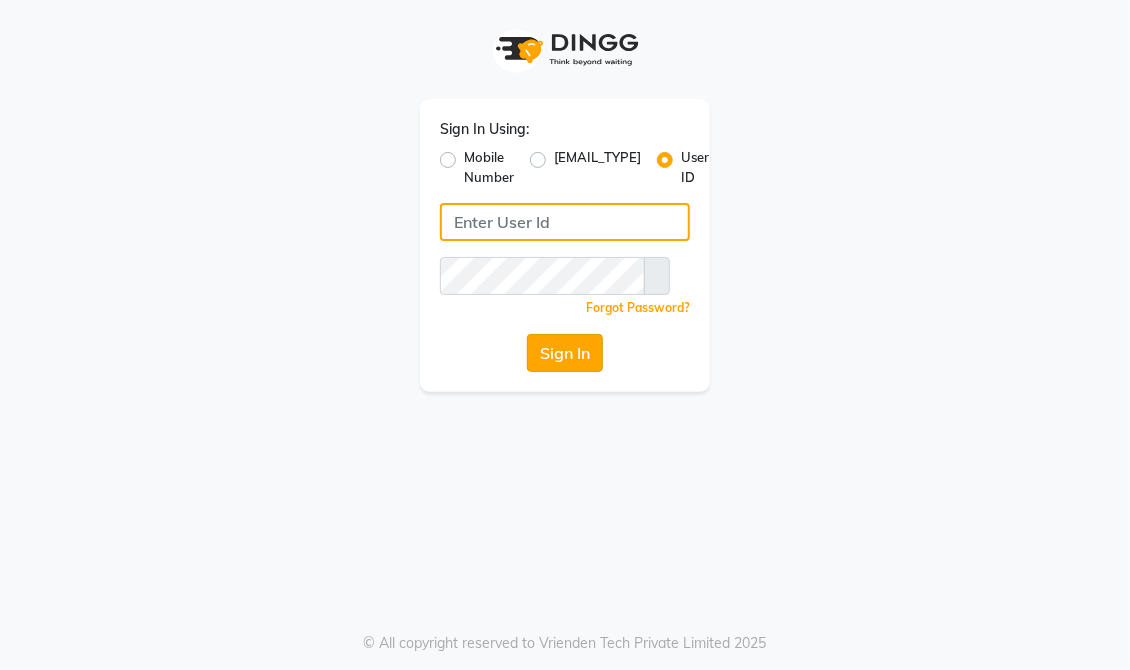 type on "[EMAIL]" 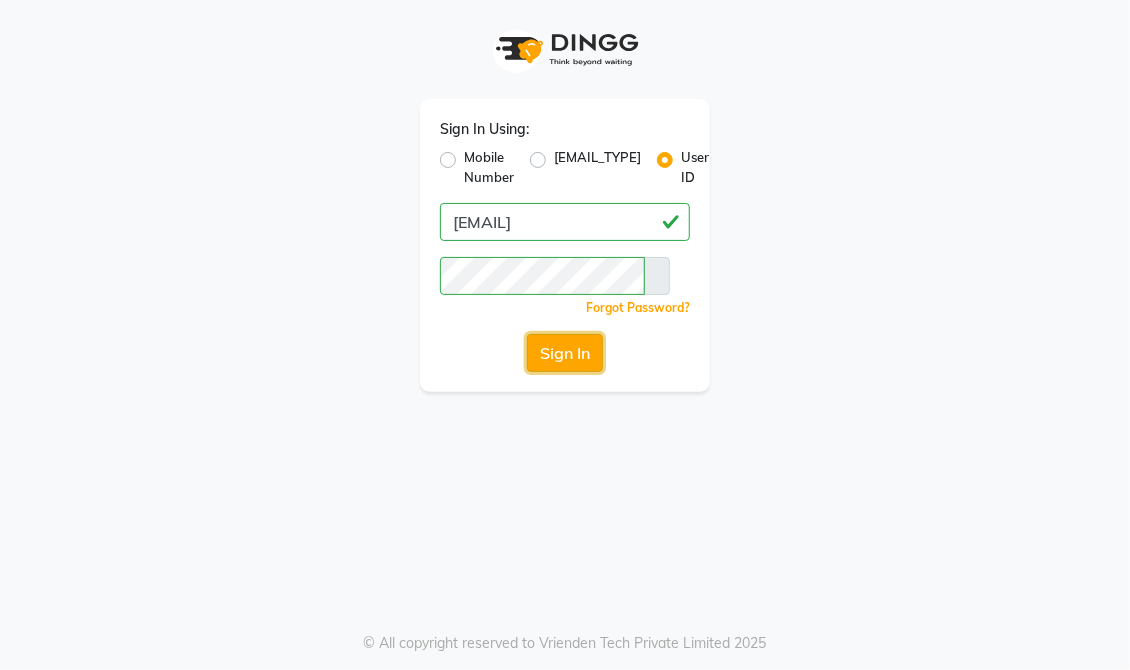 click on "Sign In" at bounding box center [565, 353] 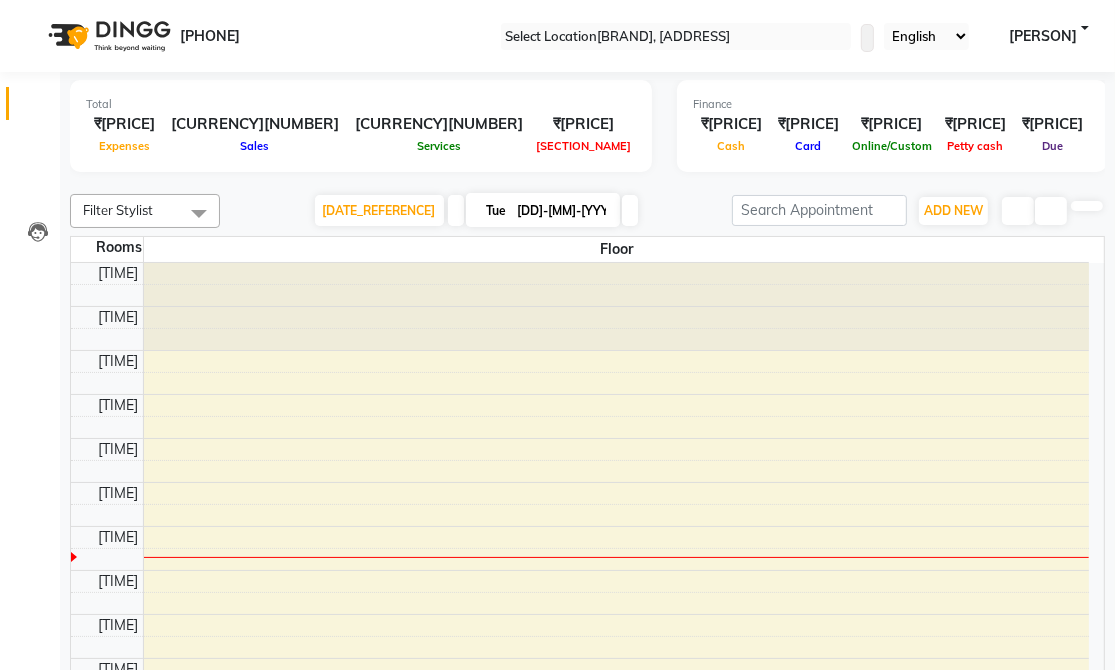 scroll, scrollTop: 263, scrollLeft: 0, axis: vertical 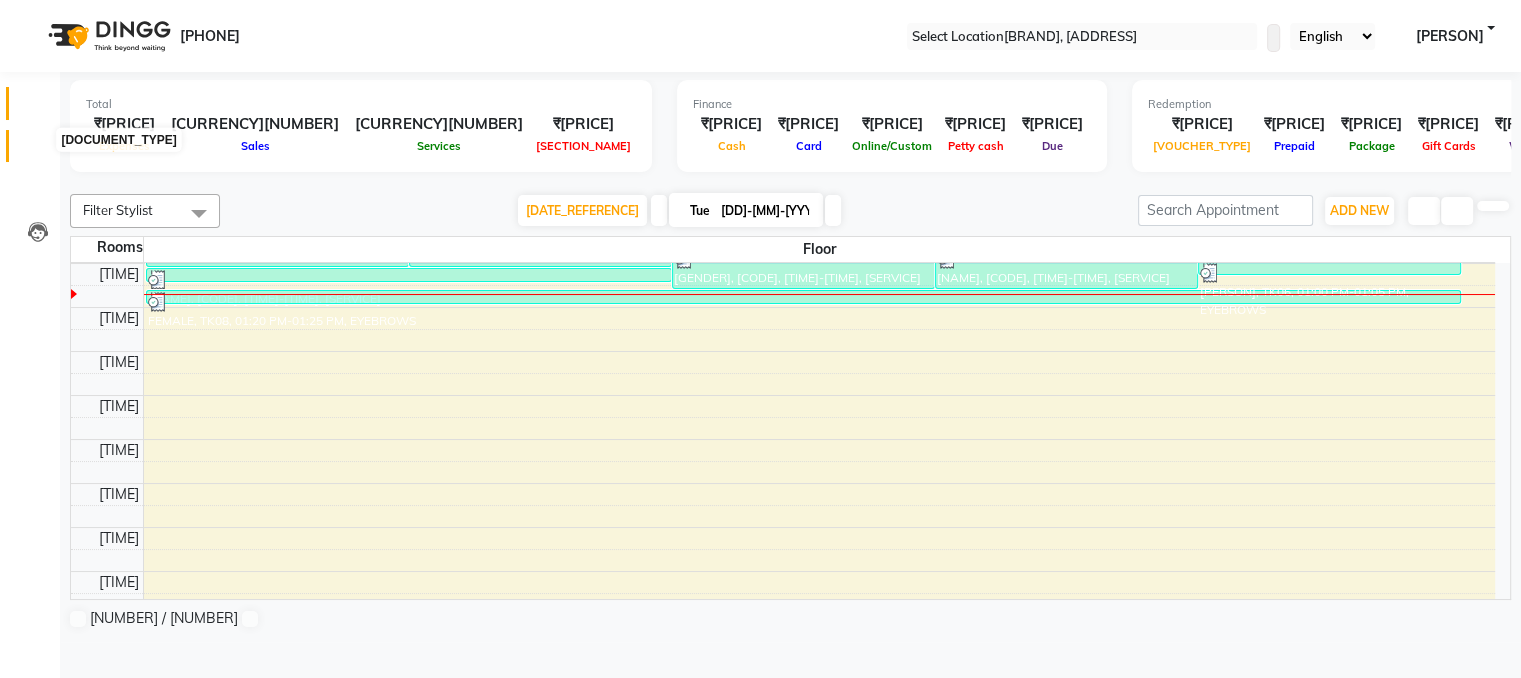 click at bounding box center (37, 151) 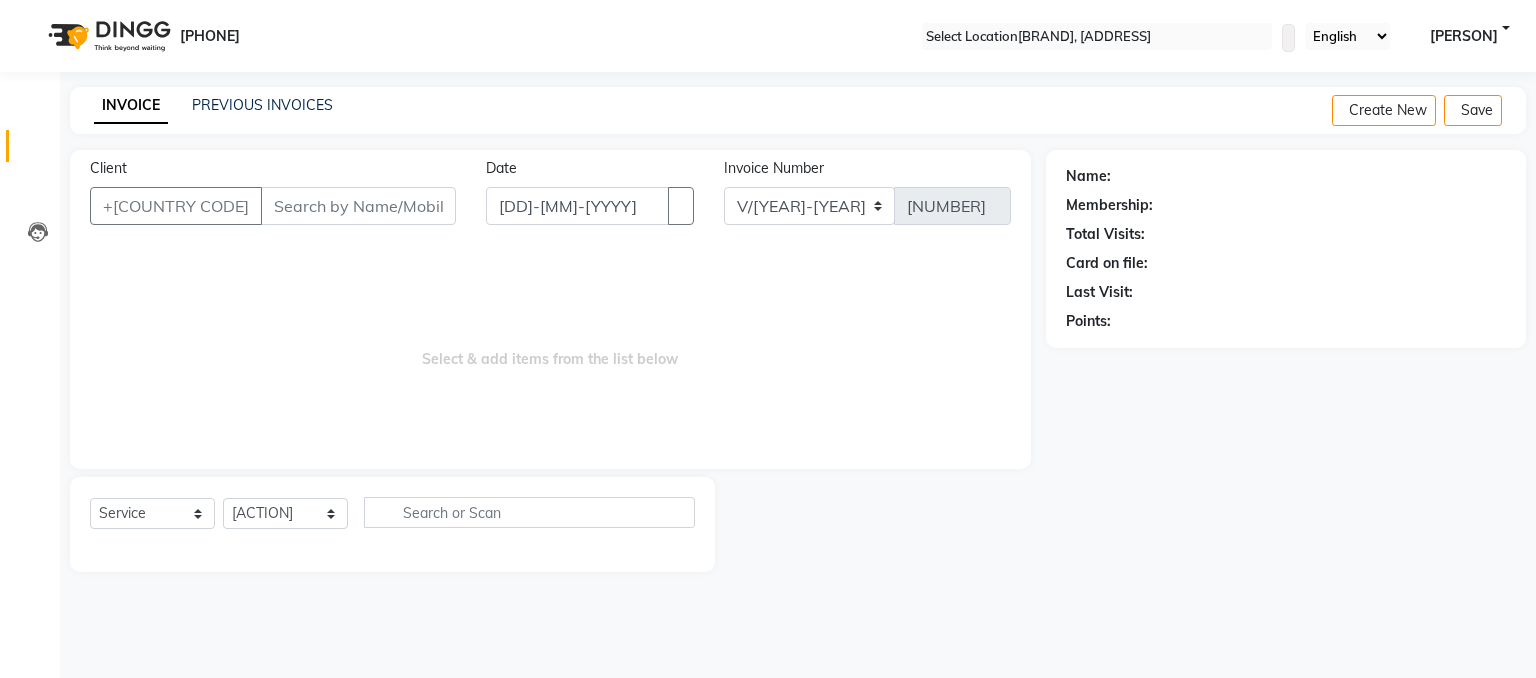 click on "Client" at bounding box center [358, 206] 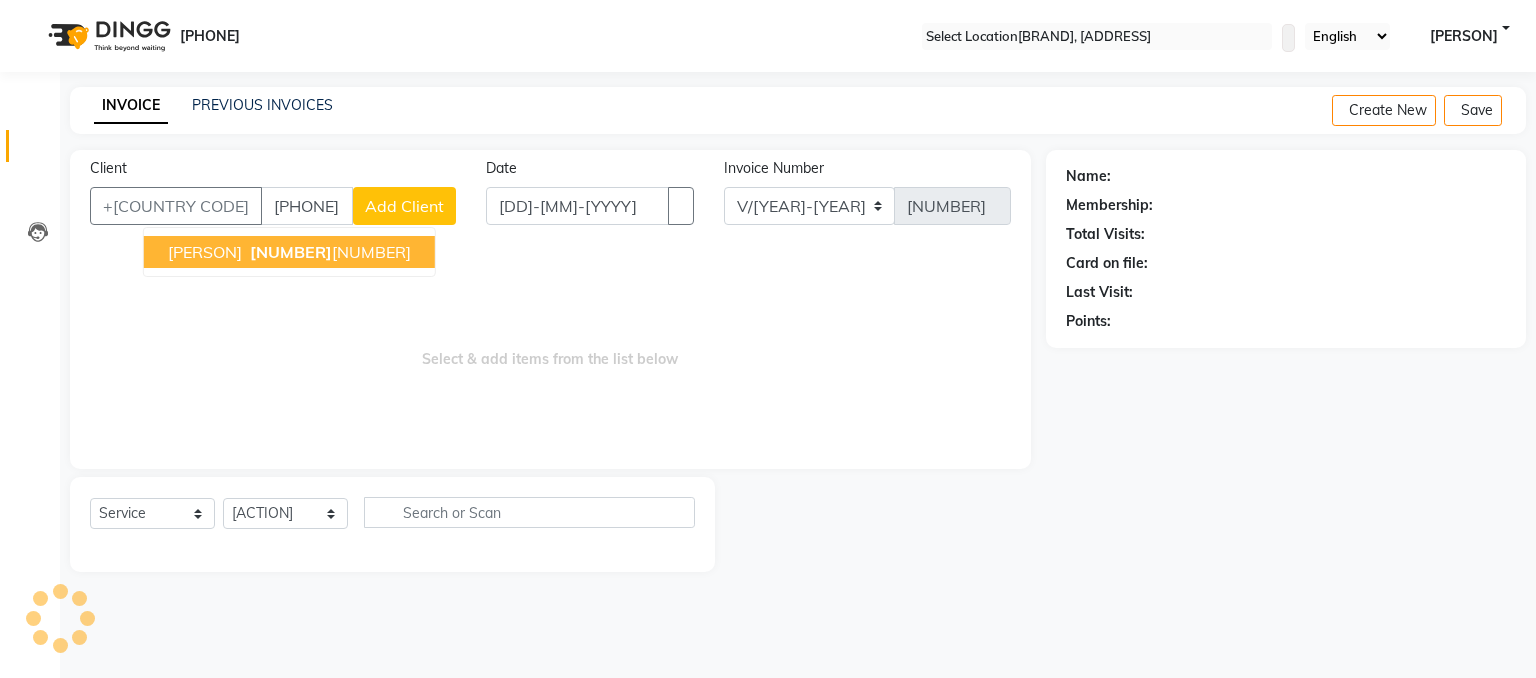 type on "[PHONE]" 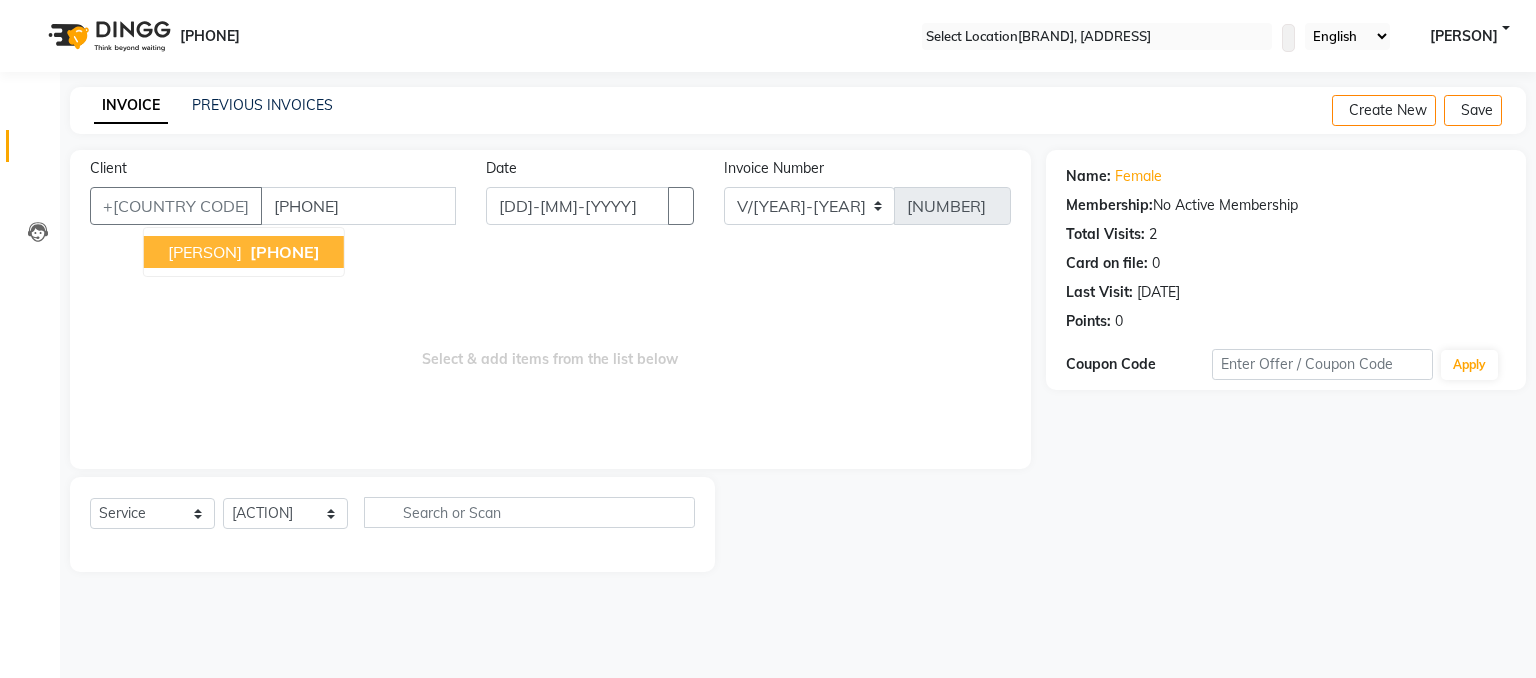 click on "[PHONE]" at bounding box center [285, 252] 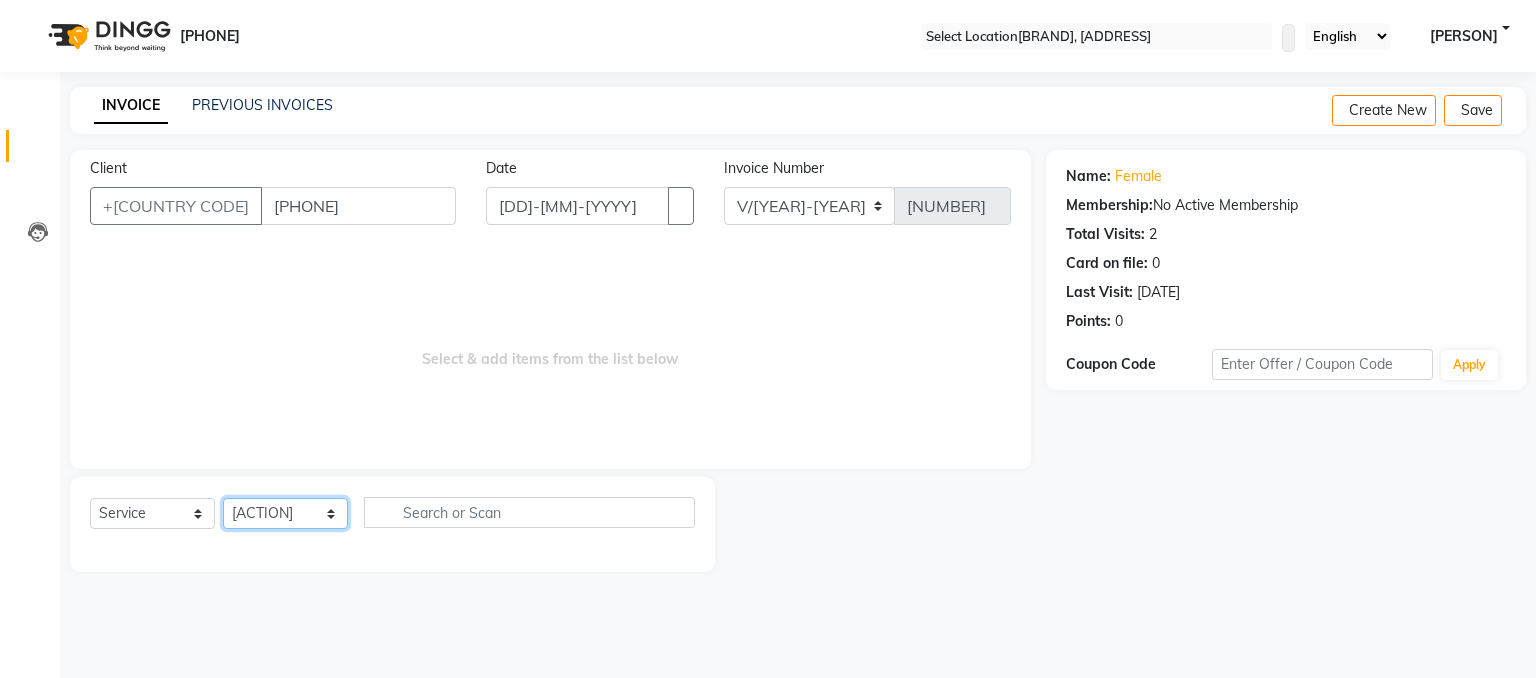 click on "Select Stylist [NAME] [NAME] [NAME] [NAME] [NAME] [NAME] [NAME] [NAME] [NAME] [NAME] [NAME] [NAME] [NAME] [NAME] [NAME] [NAME] [NAME] [NAME] [NAME] [NAME]" at bounding box center [285, 513] 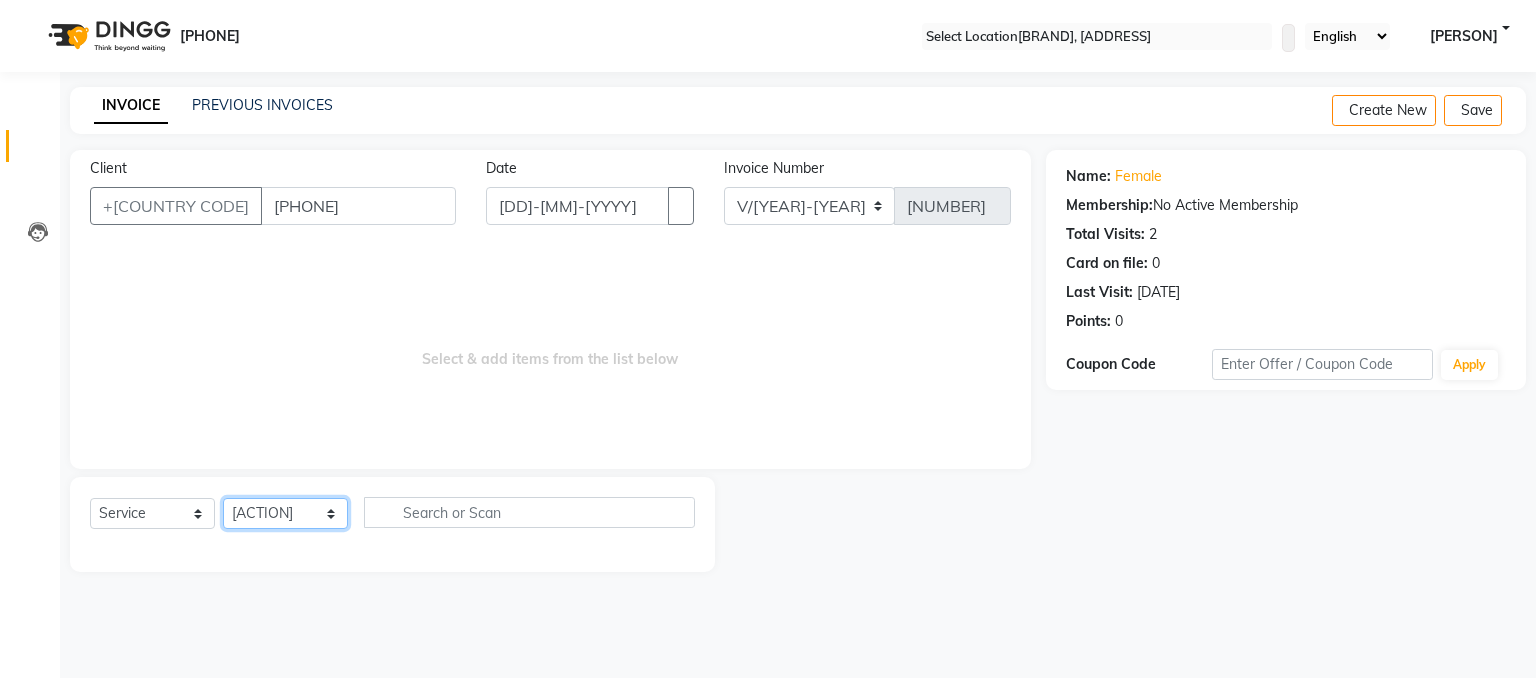 select on "[NUMBER]" 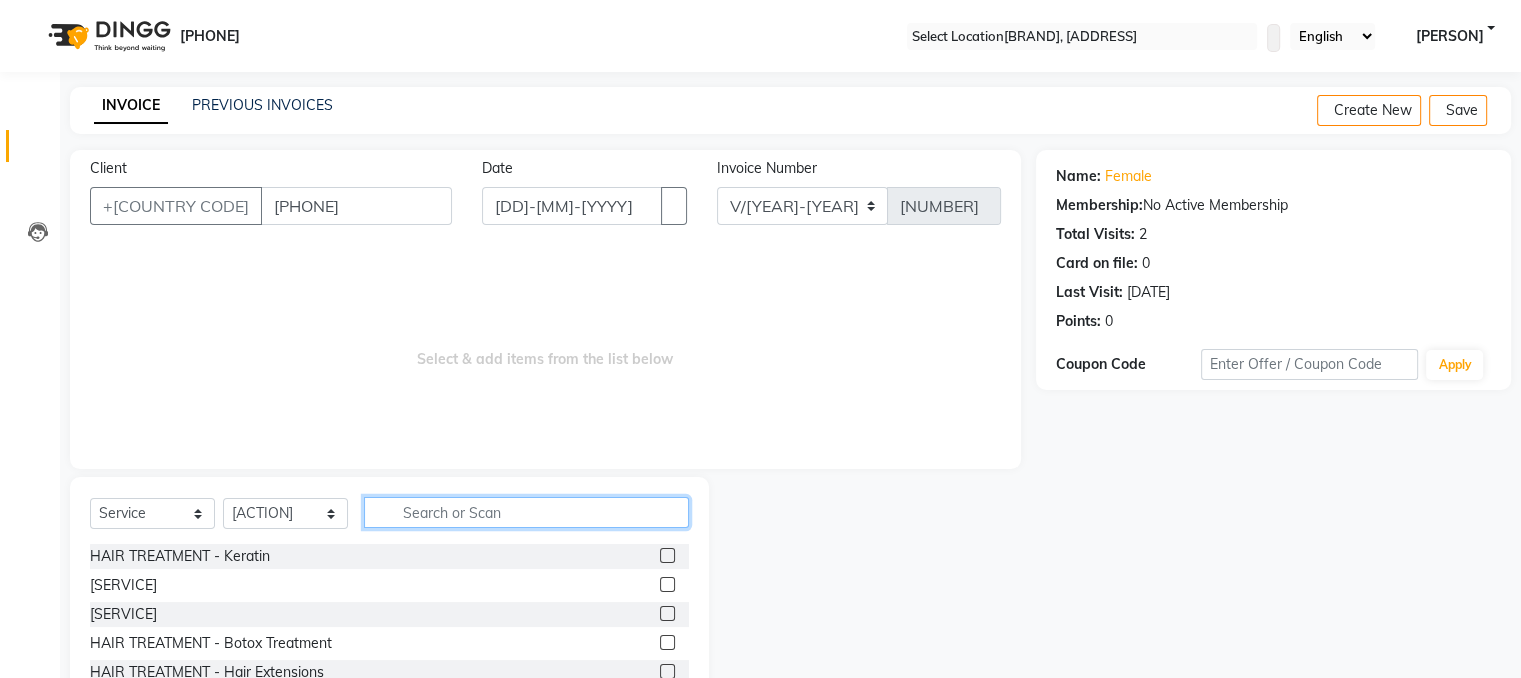 click at bounding box center [526, 512] 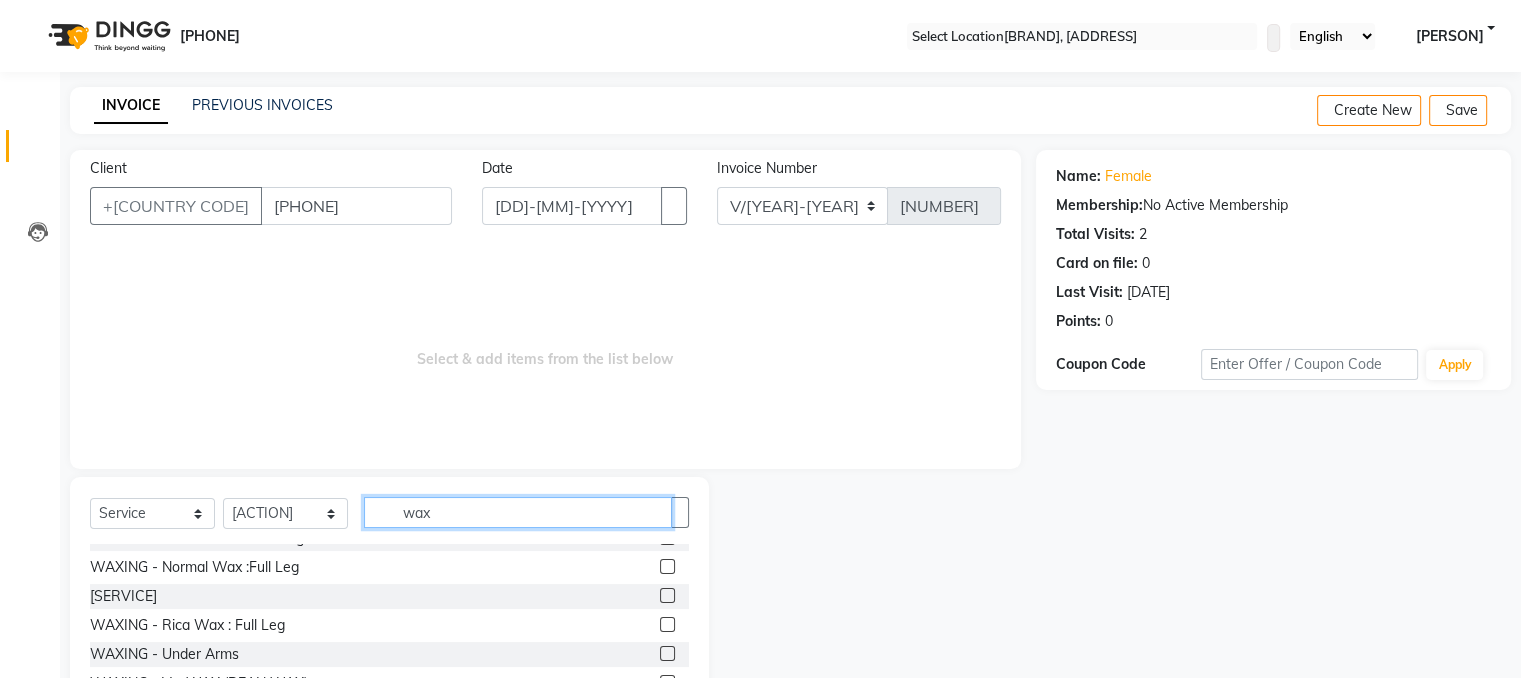 scroll, scrollTop: 311, scrollLeft: 0, axis: vertical 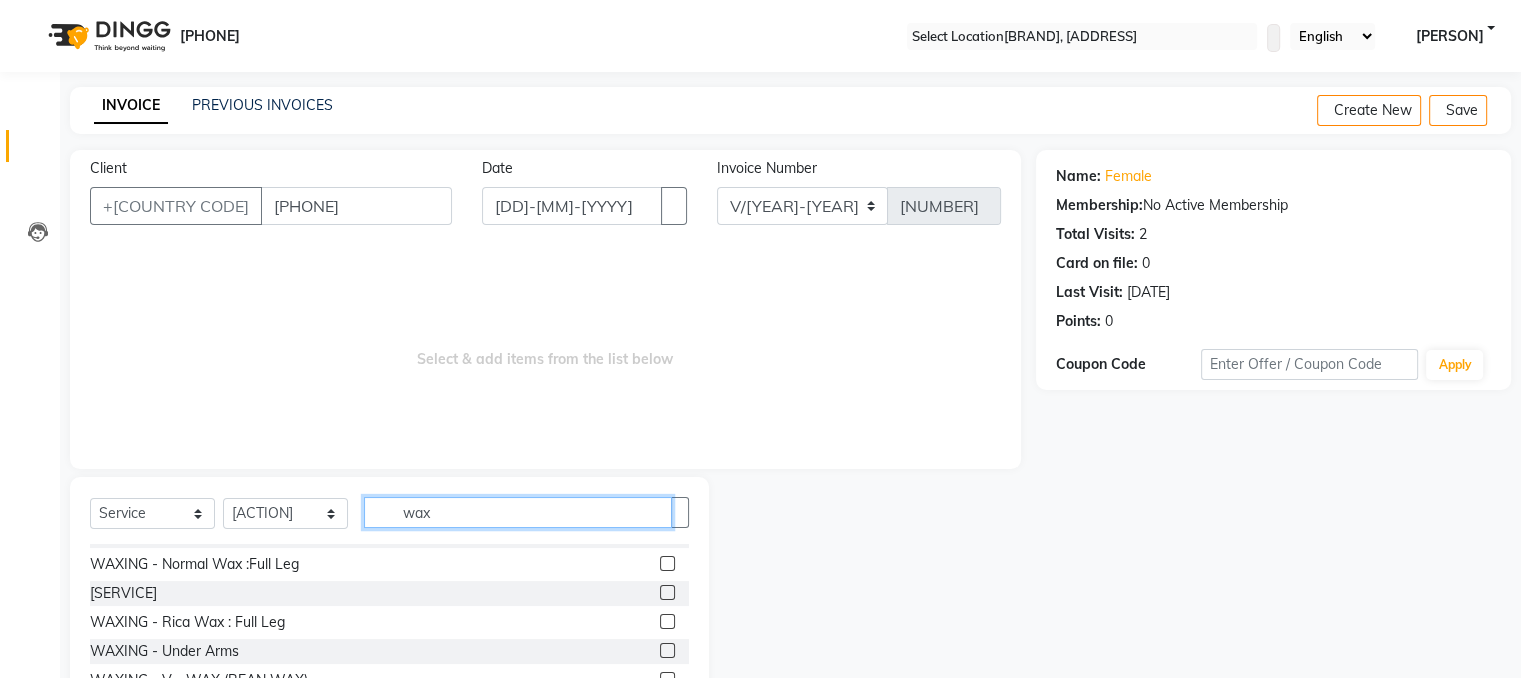type on "wax" 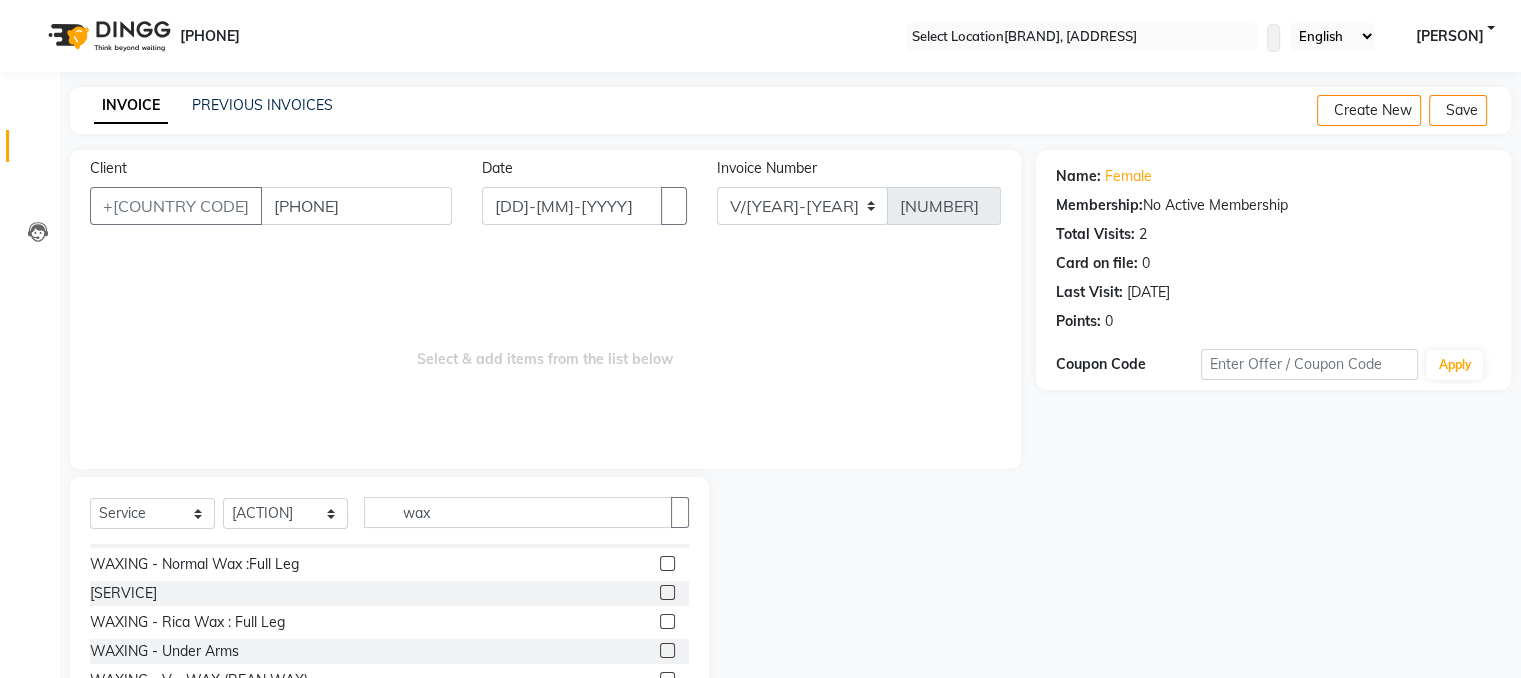 click at bounding box center (667, 592) 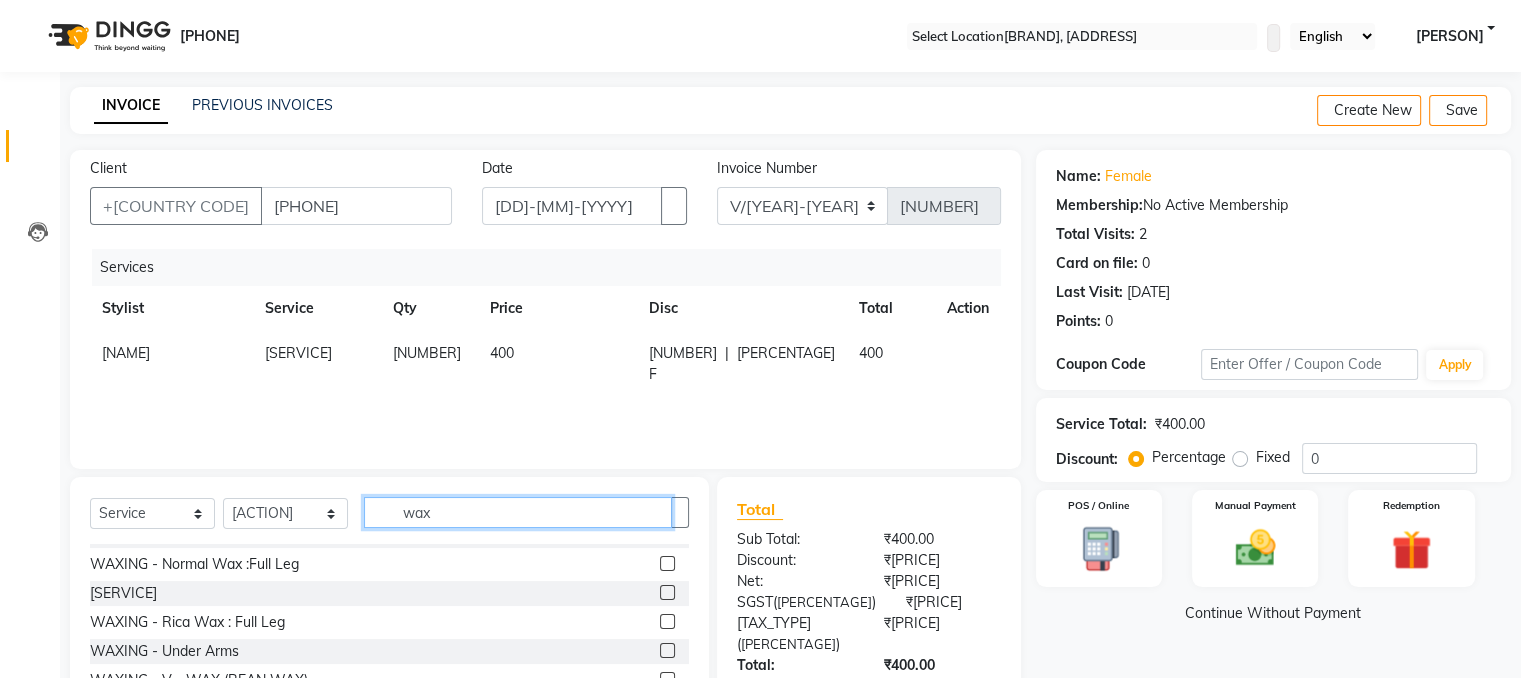click on "wax" at bounding box center (518, 512) 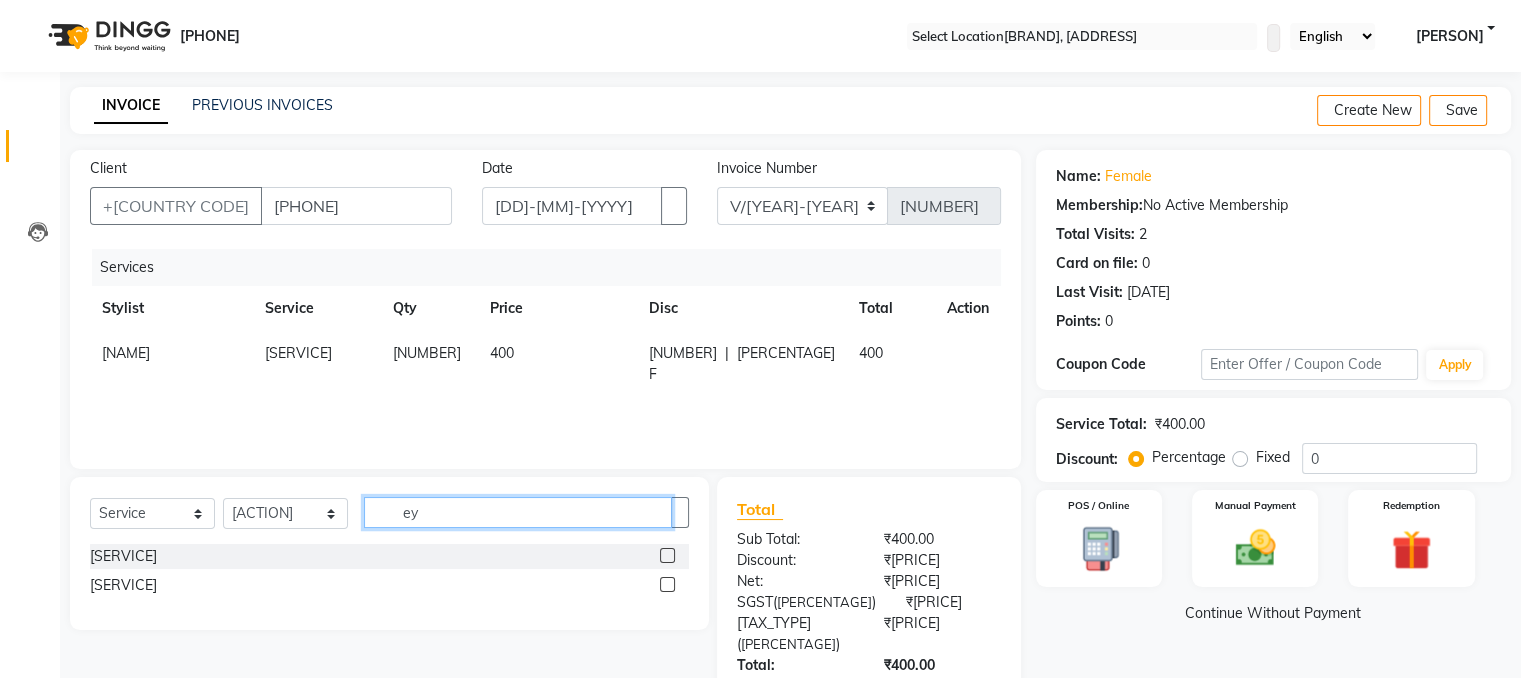 scroll, scrollTop: 0, scrollLeft: 0, axis: both 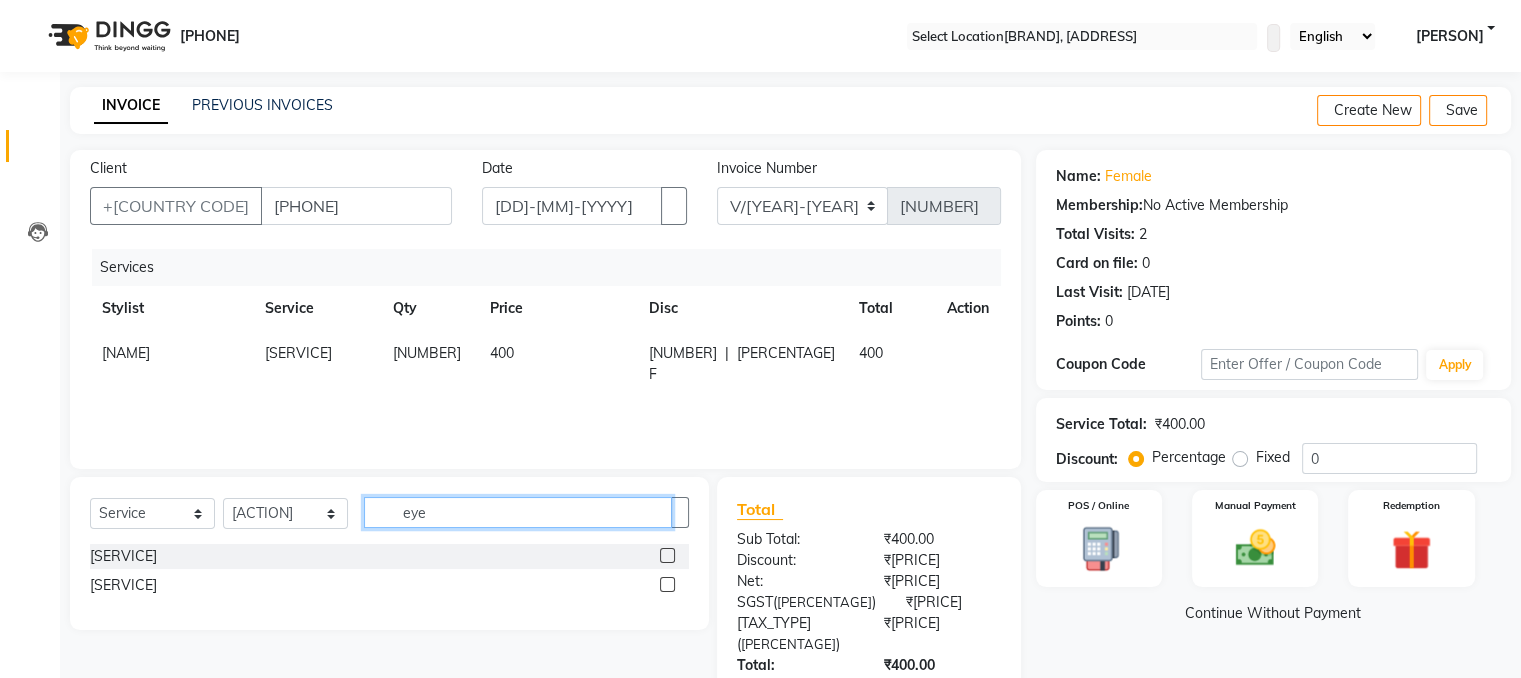 type on "eye" 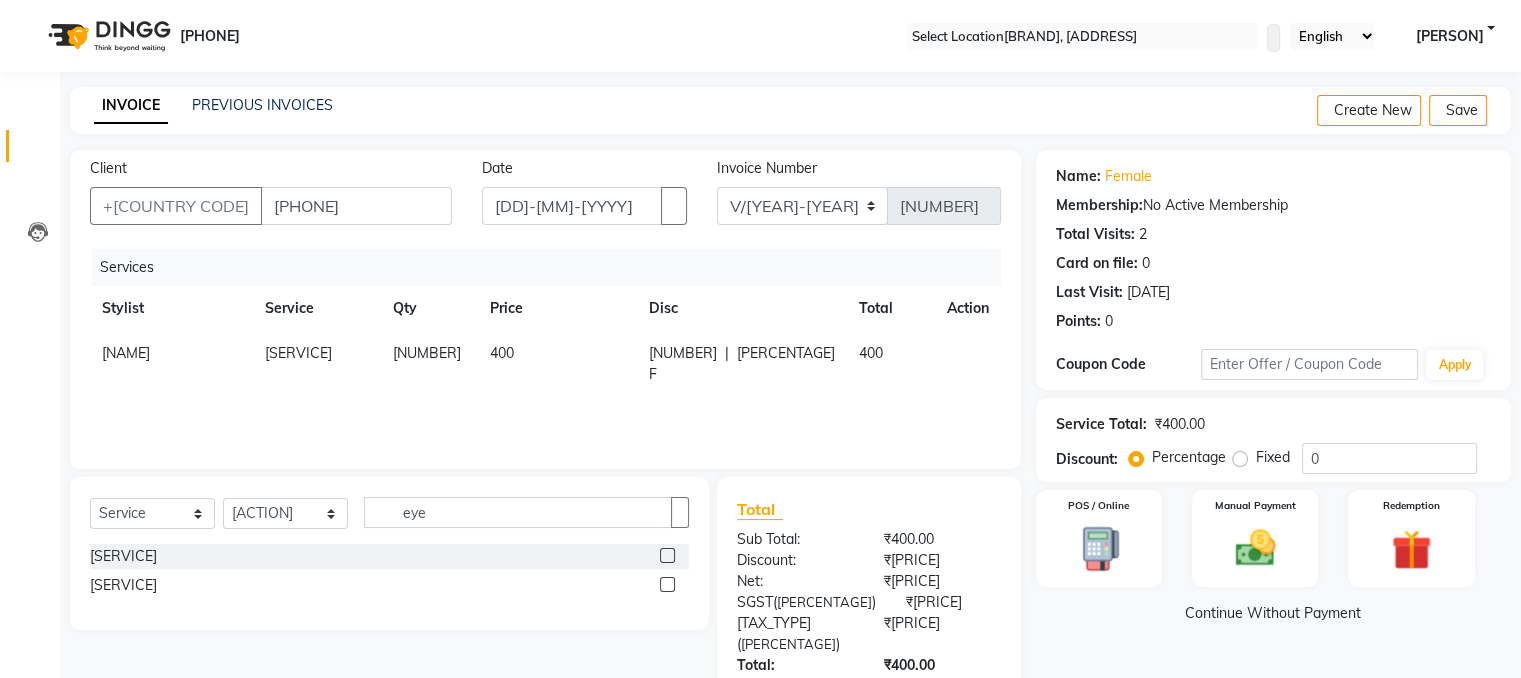 click at bounding box center [667, 555] 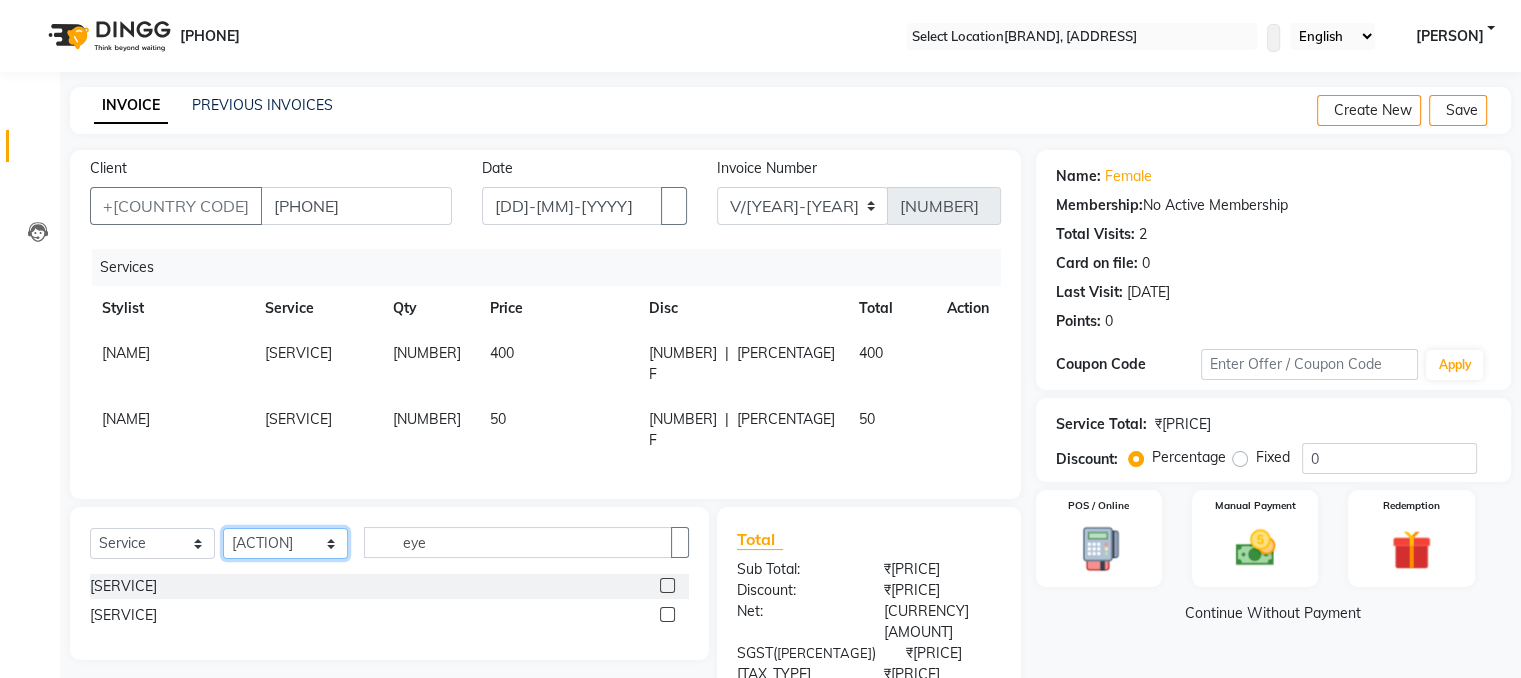 click on "Select Stylist [NAME] [NAME] [NAME] [NAME] [NAME] [NAME] [NAME] [NAME] [NAME] [NAME] [NAME] [NAME] [NAME] [NAME] [NAME] [NAME] [NAME] [NAME] [NAME] [NAME]" at bounding box center [285, 543] 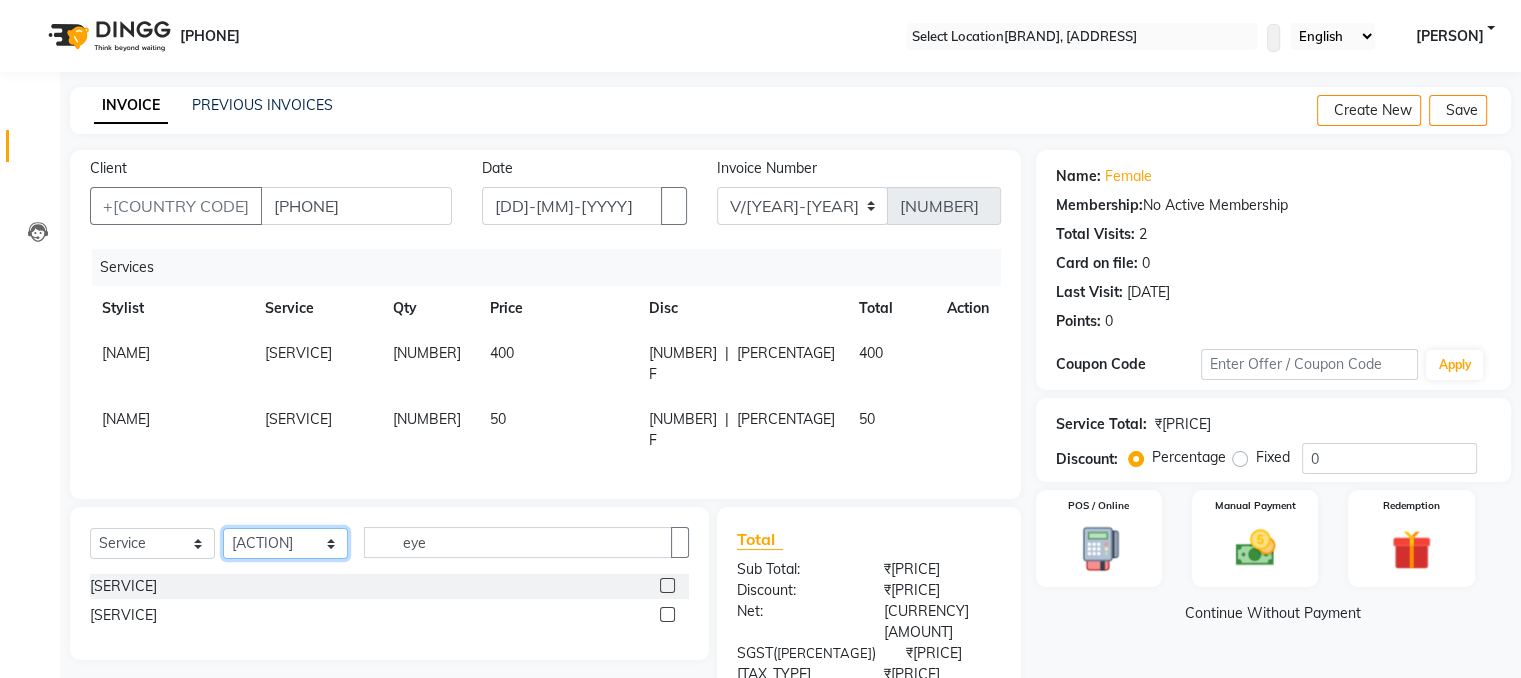 select on "[NUMBER]" 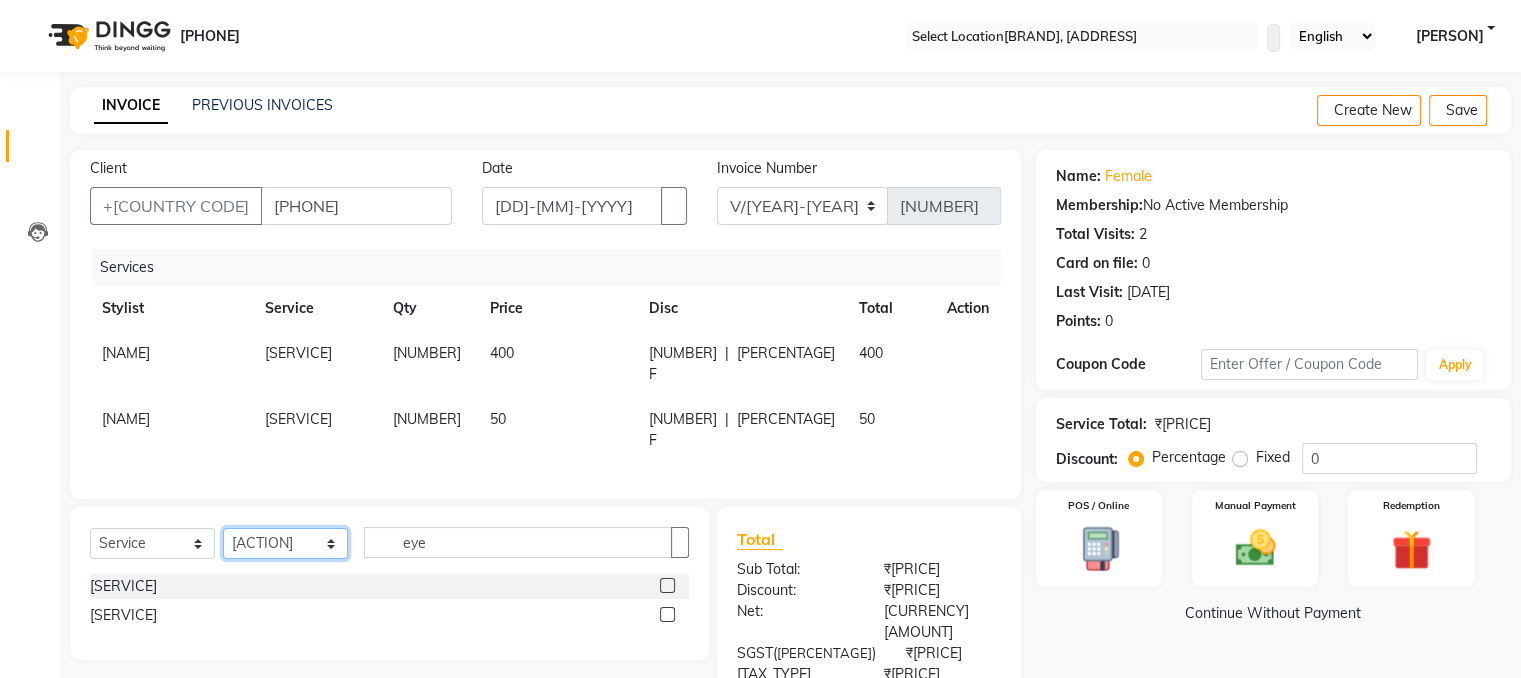click on "Select Stylist [NAME] [NAME] [NAME] [NAME] [NAME] [NAME] [NAME] [NAME] [NAME] [NAME] [NAME] [NAME] [NAME] [NAME] [NAME] [NAME] [NAME] [NAME] [NAME] [NAME]" at bounding box center (285, 543) 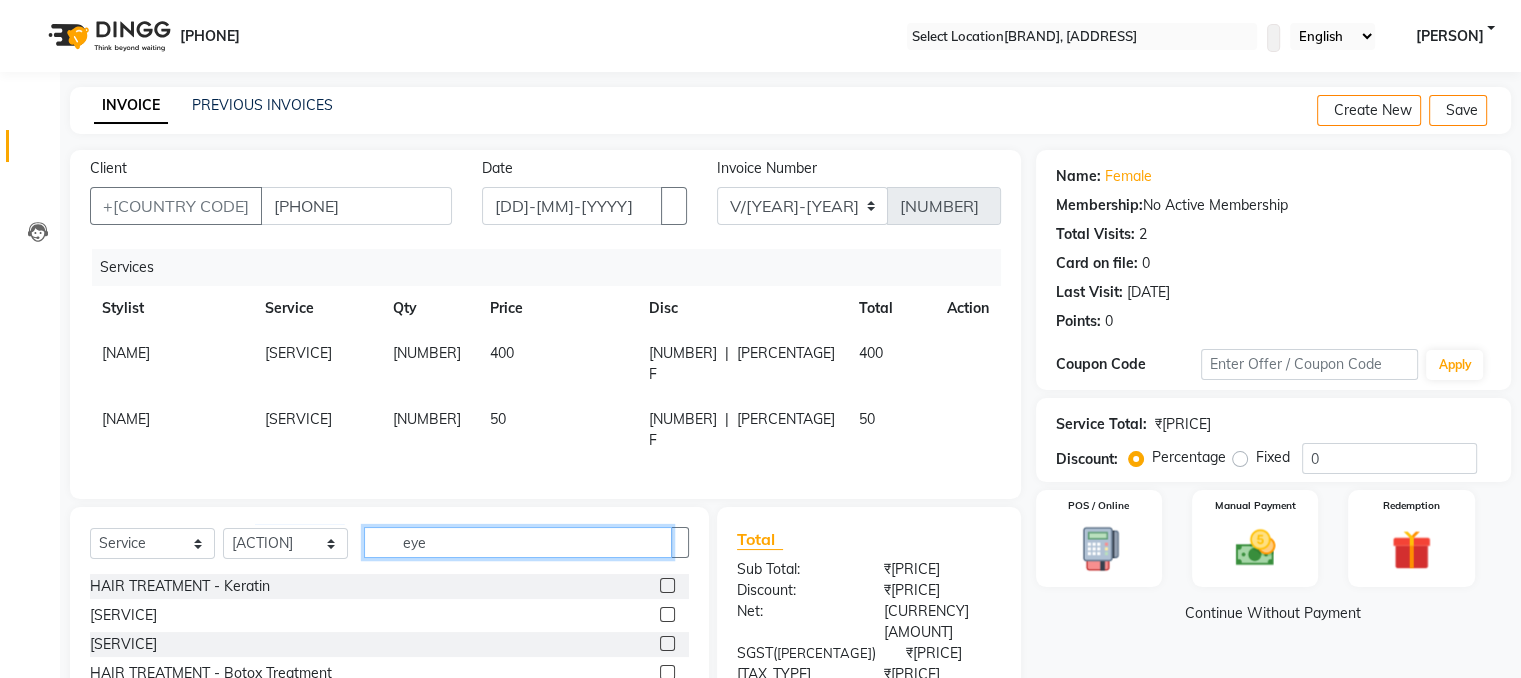 click on "eye" at bounding box center [518, 542] 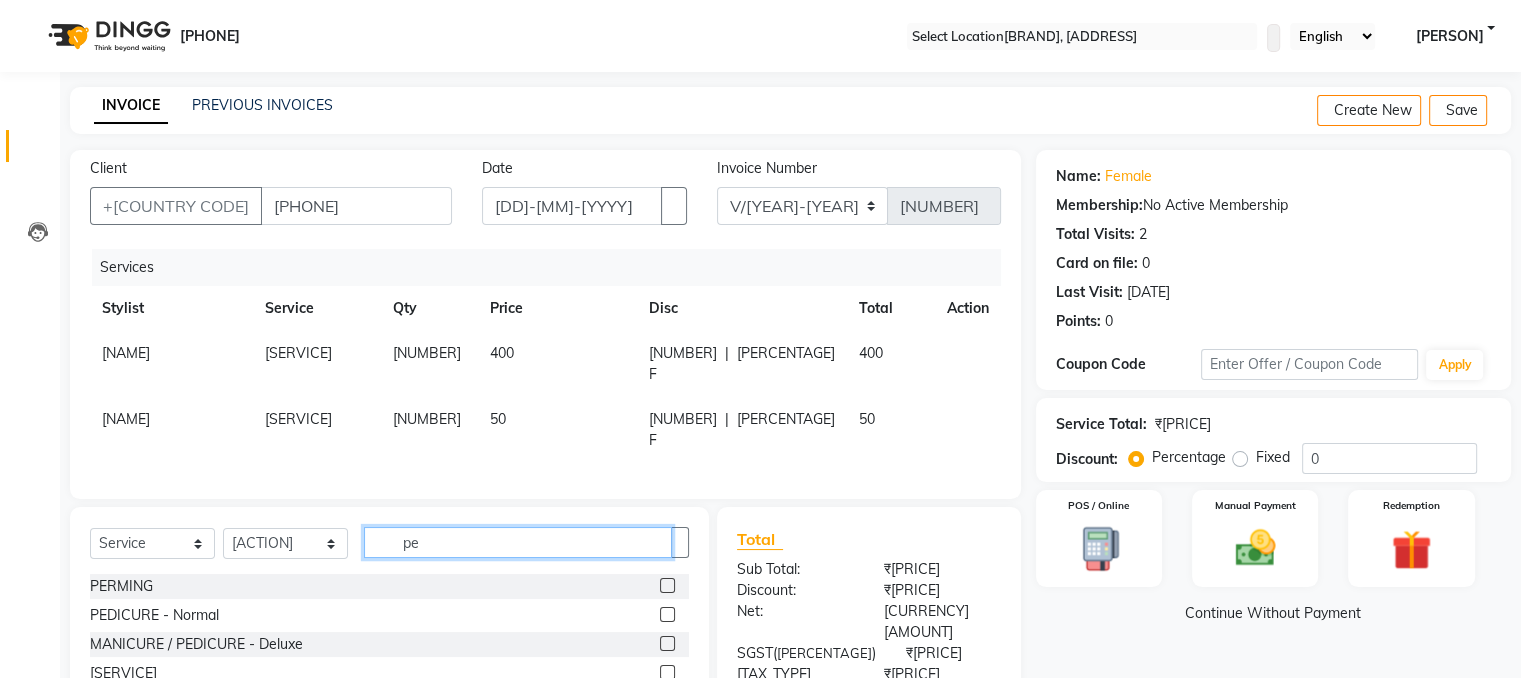 type on "pe" 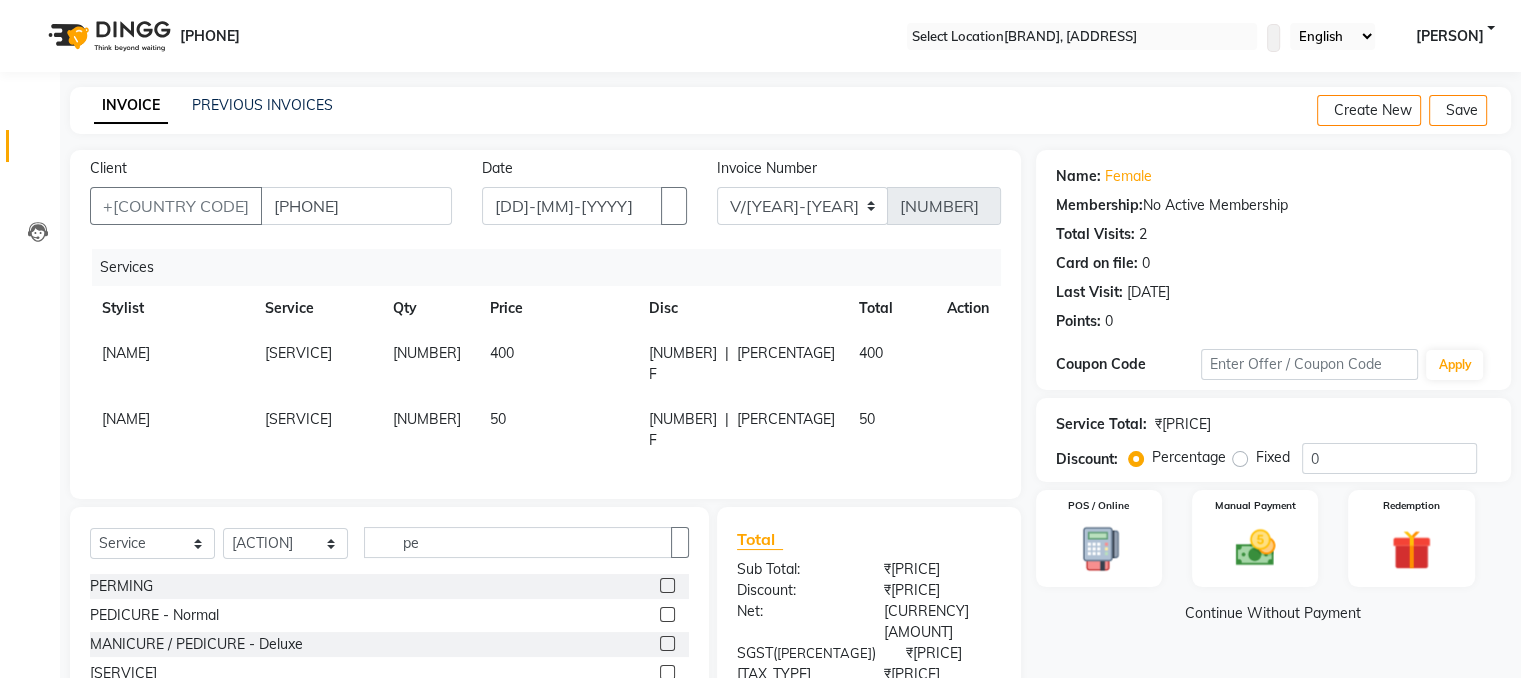 click at bounding box center (667, 614) 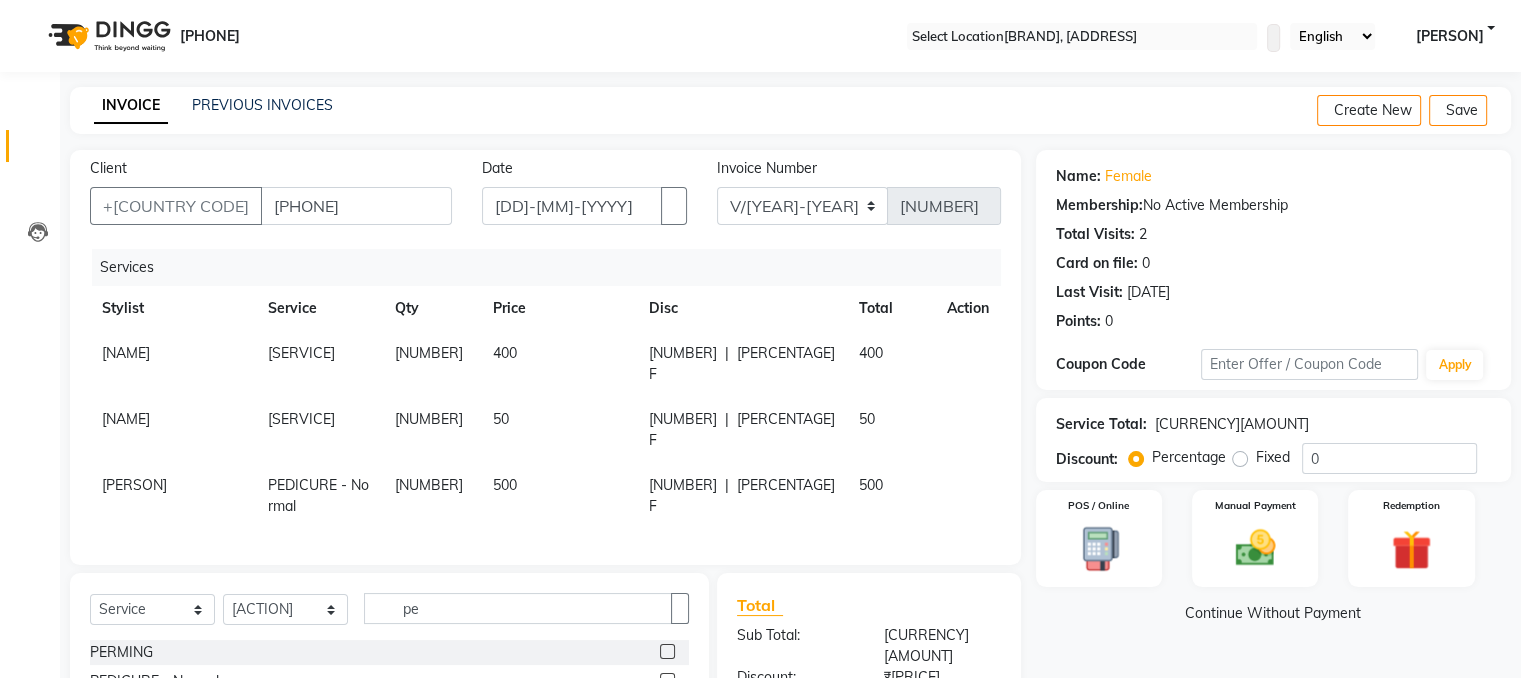 scroll, scrollTop: 235, scrollLeft: 0, axis: vertical 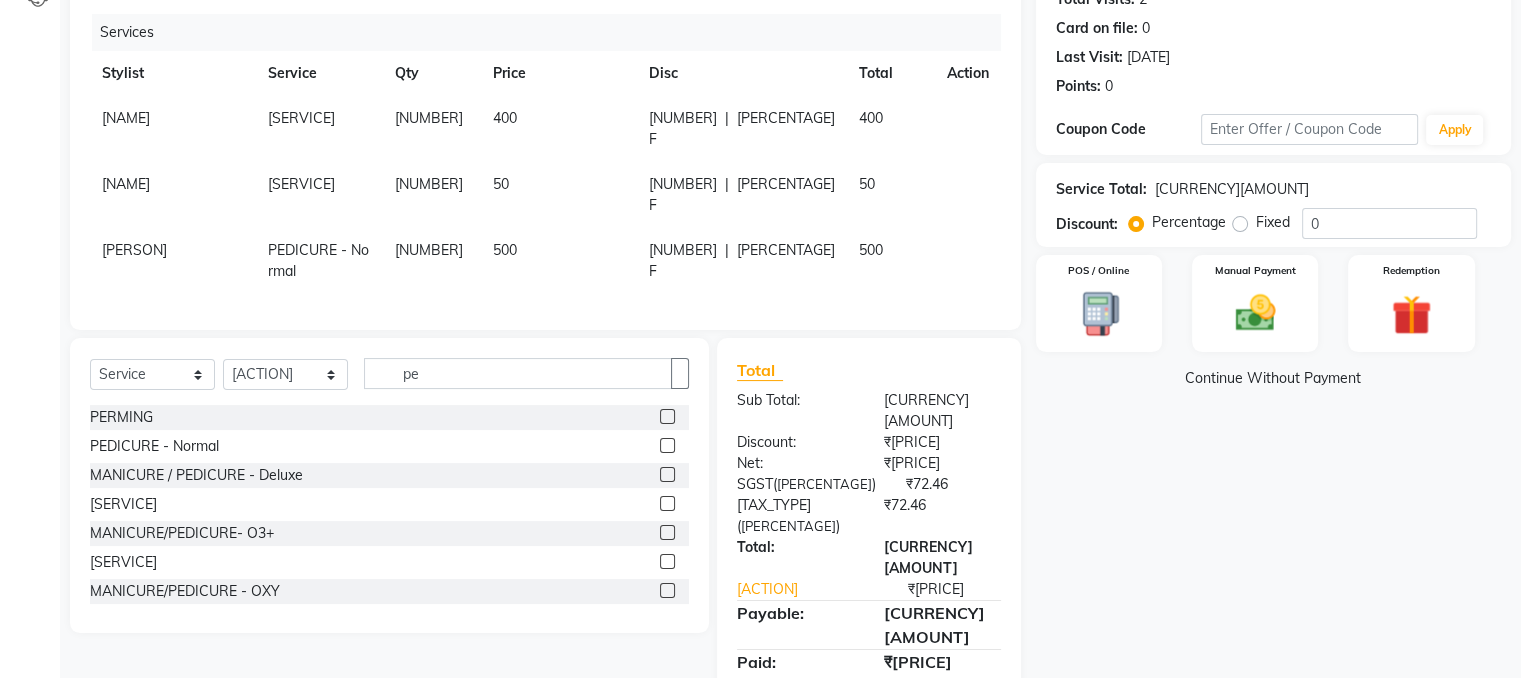 click on "Name: [PERSON] Membership: No Active Membership Total Visits: 2 Card on file: 0 Last Visit: 16-05-2025 Points: 0 Coupon Code Apply Service Total: ₹950.00 Discount: Percentage Fixed 0 POS / Online Manual Payment Redemption Continue Without Payment" at bounding box center (1281, 327) 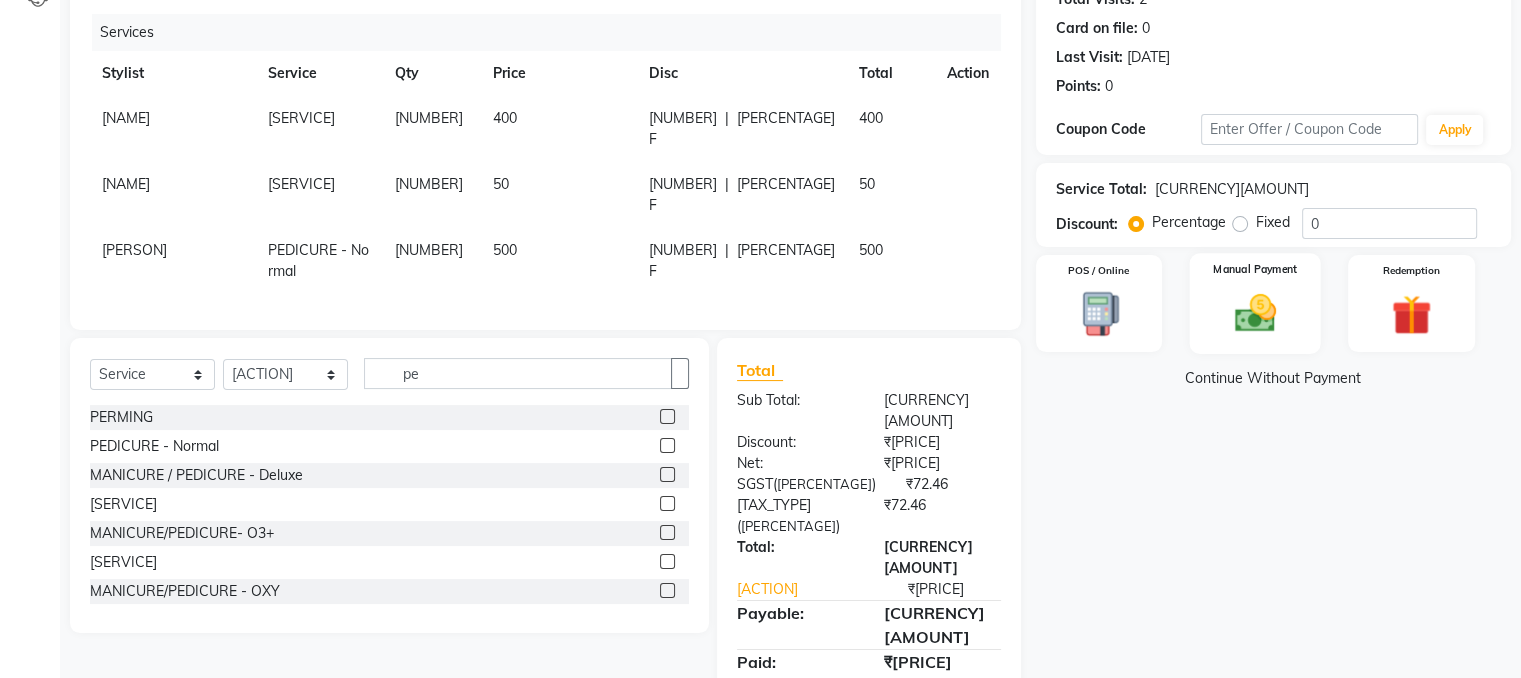 click on "Manual Payment" at bounding box center (1254, 303) 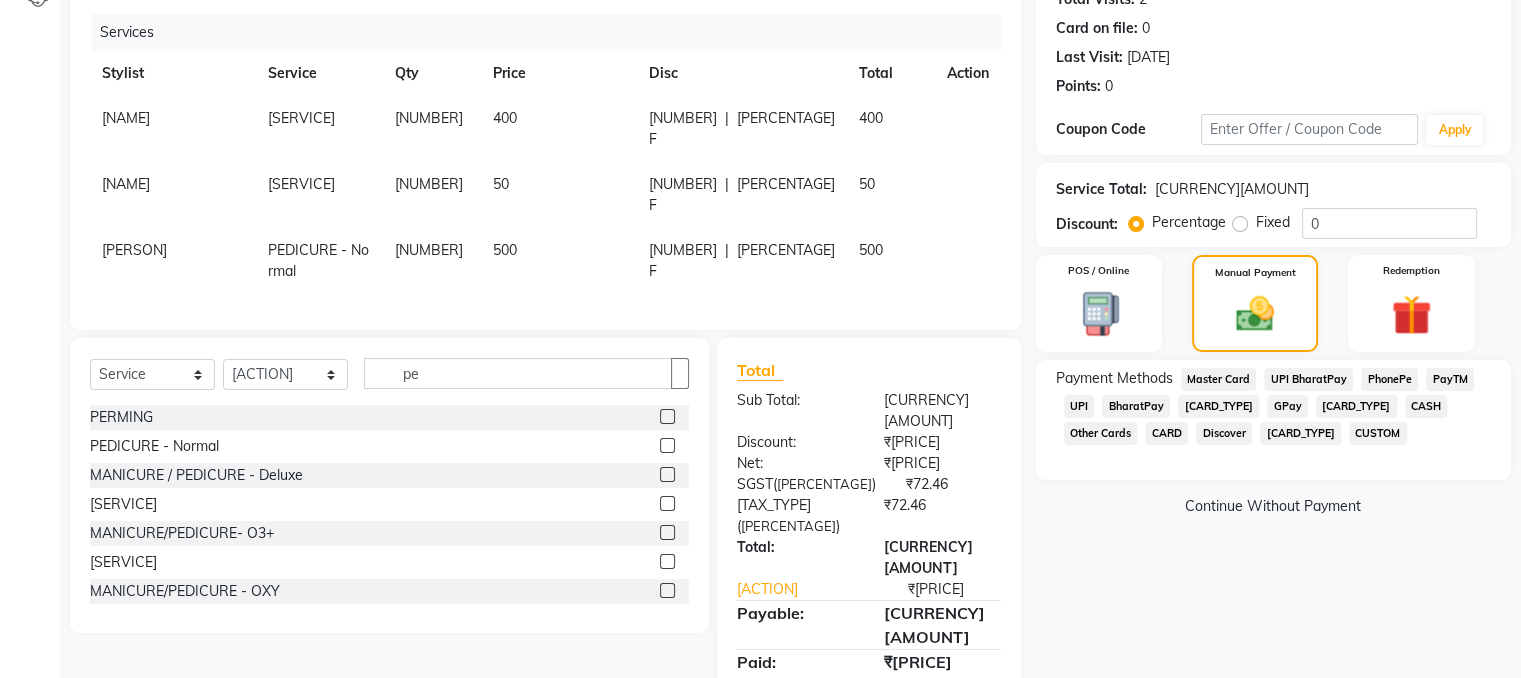 click on "UPI" at bounding box center [1219, 379] 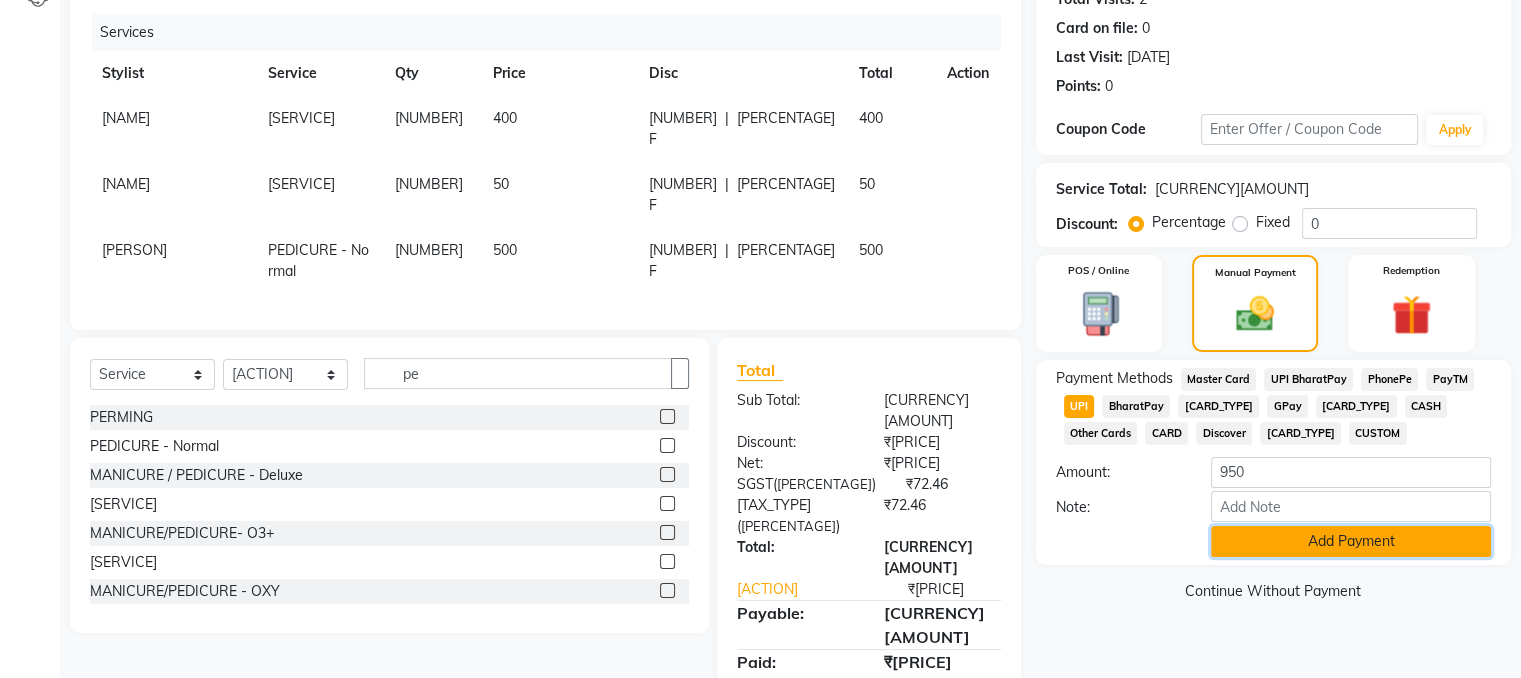 click on "Add Payment" at bounding box center [1351, 541] 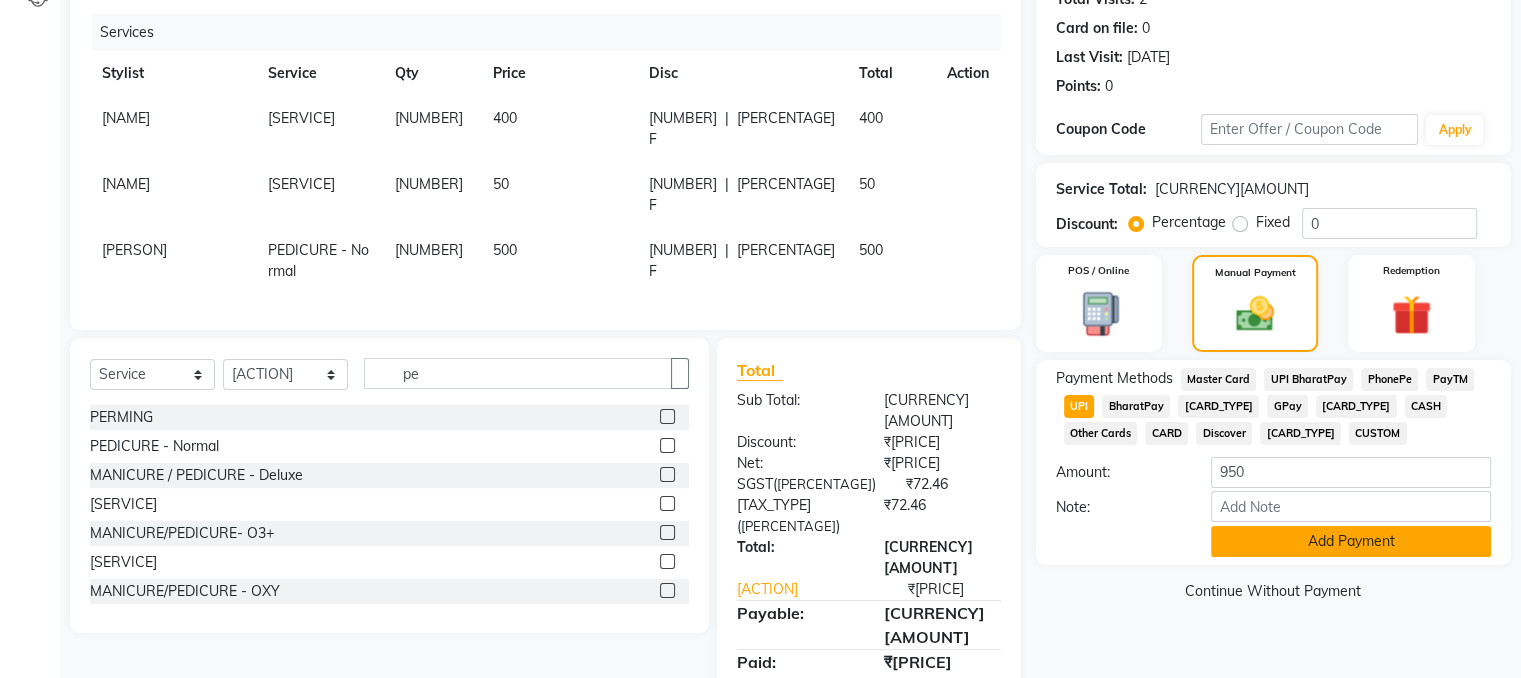 scroll, scrollTop: 276, scrollLeft: 0, axis: vertical 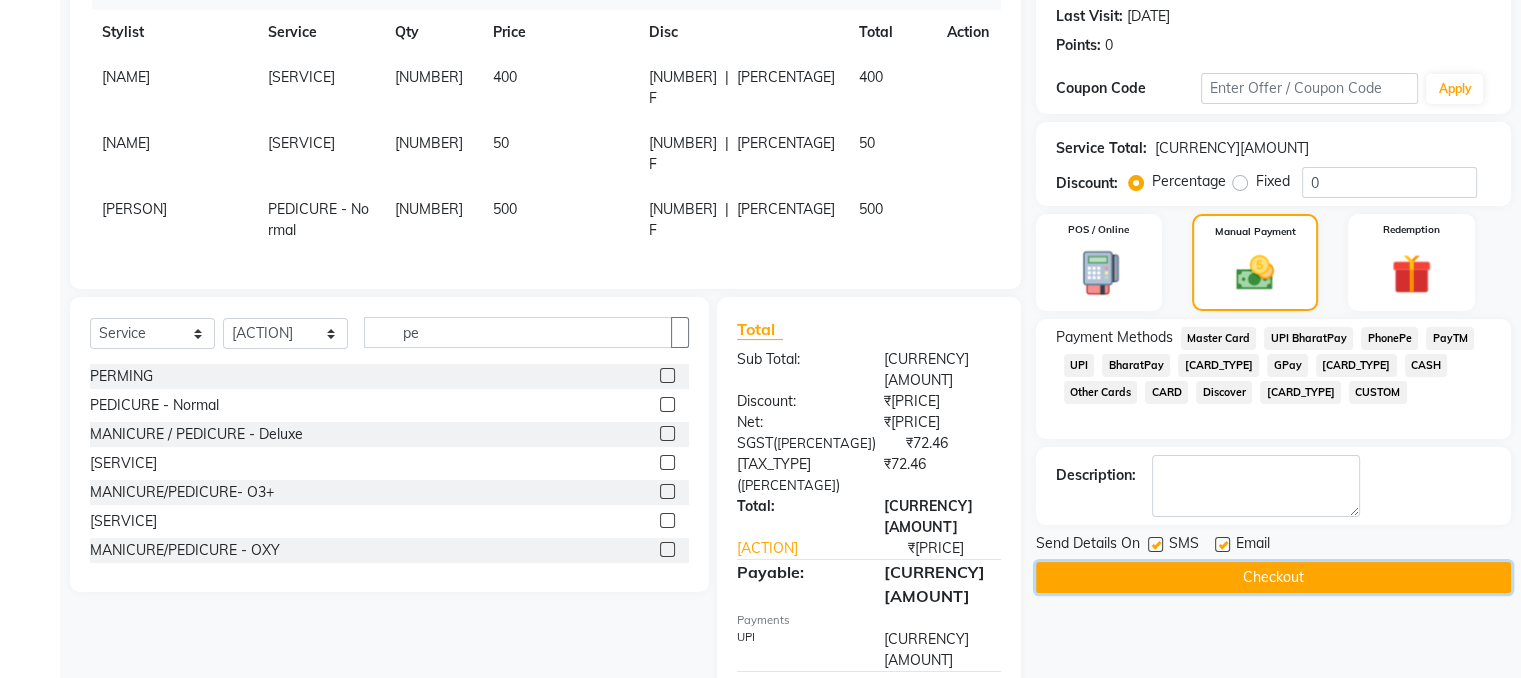 click on "Checkout" at bounding box center (1273, 577) 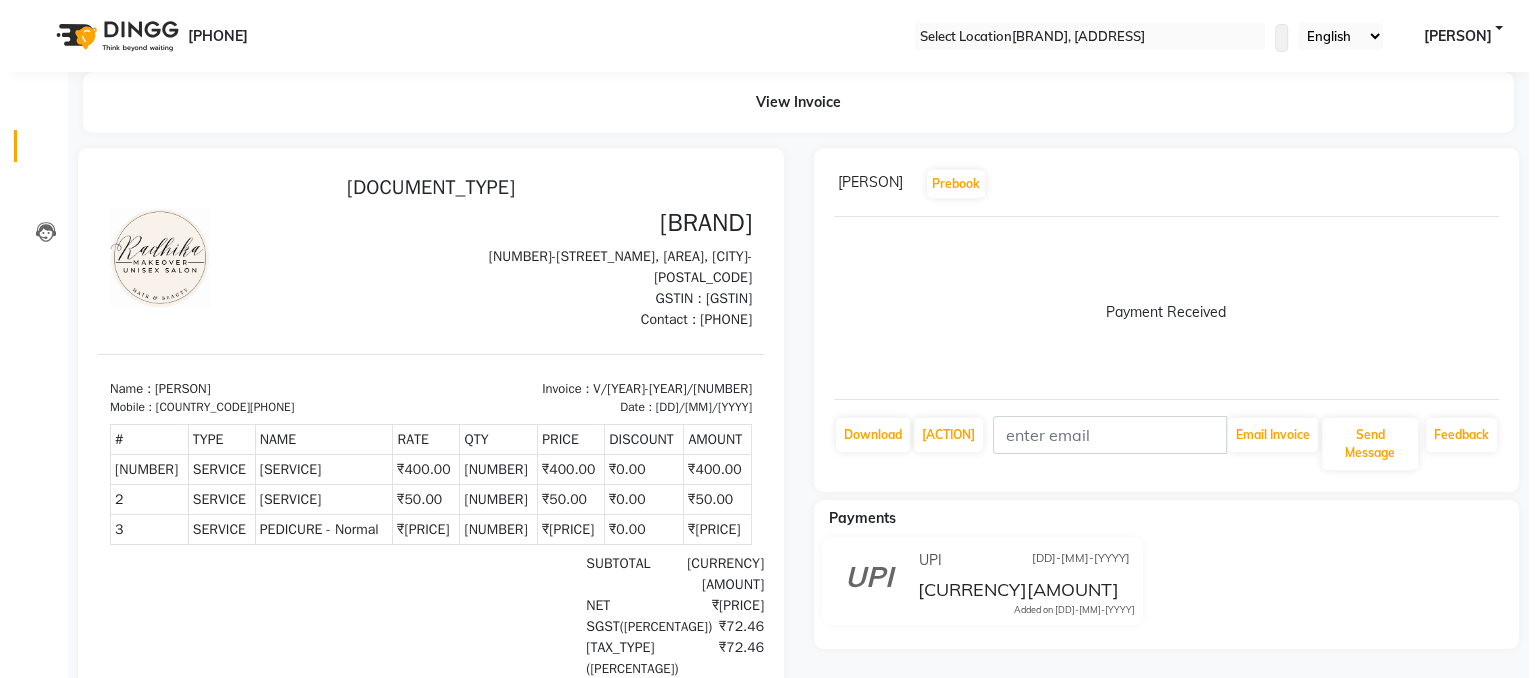 scroll, scrollTop: 0, scrollLeft: 0, axis: both 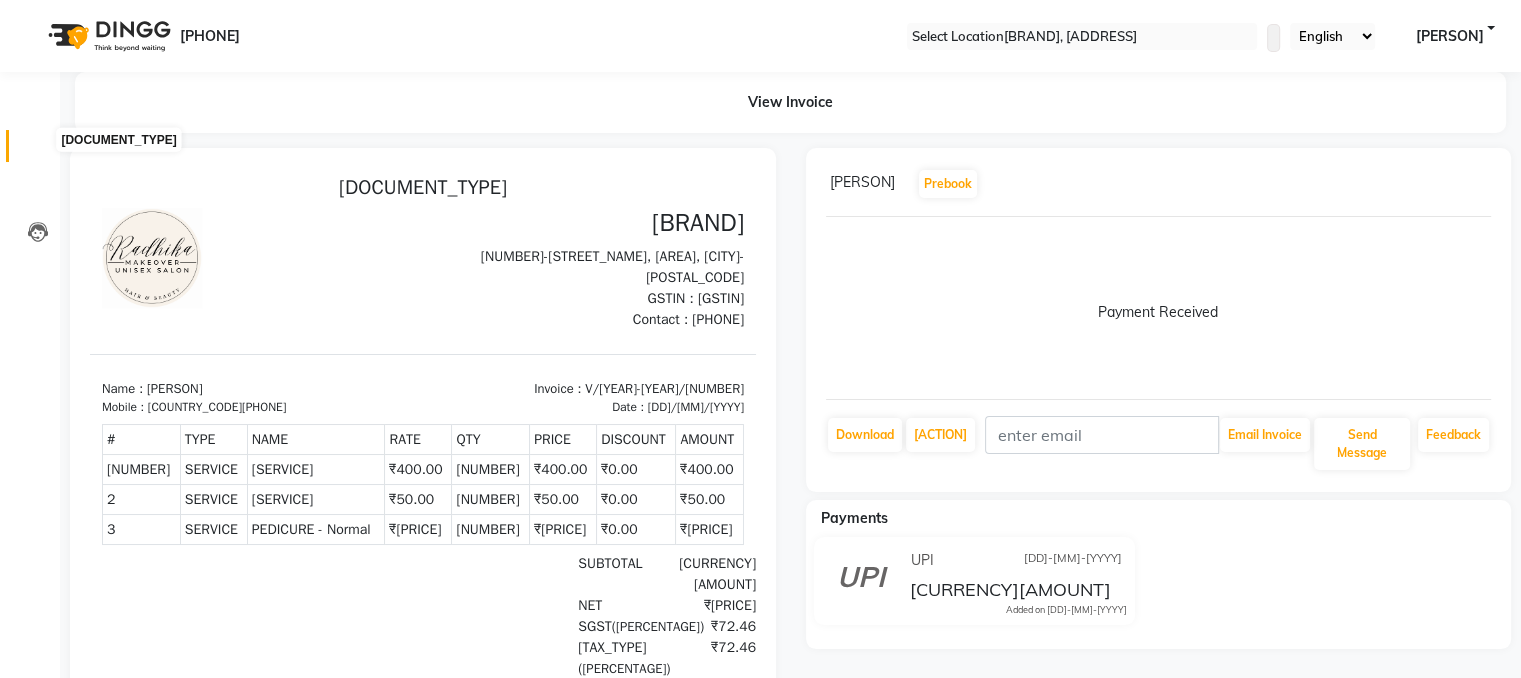 click at bounding box center [37, 151] 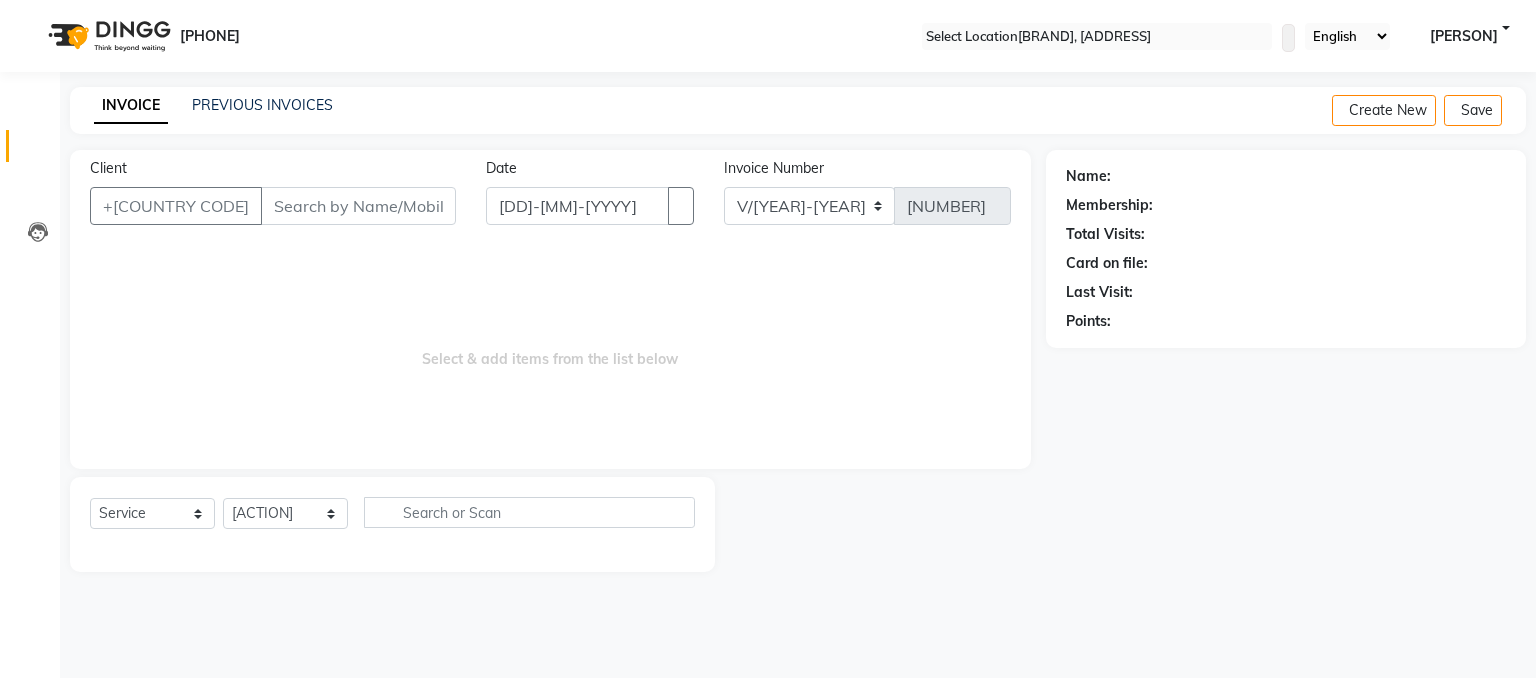 click on "Client" at bounding box center (358, 206) 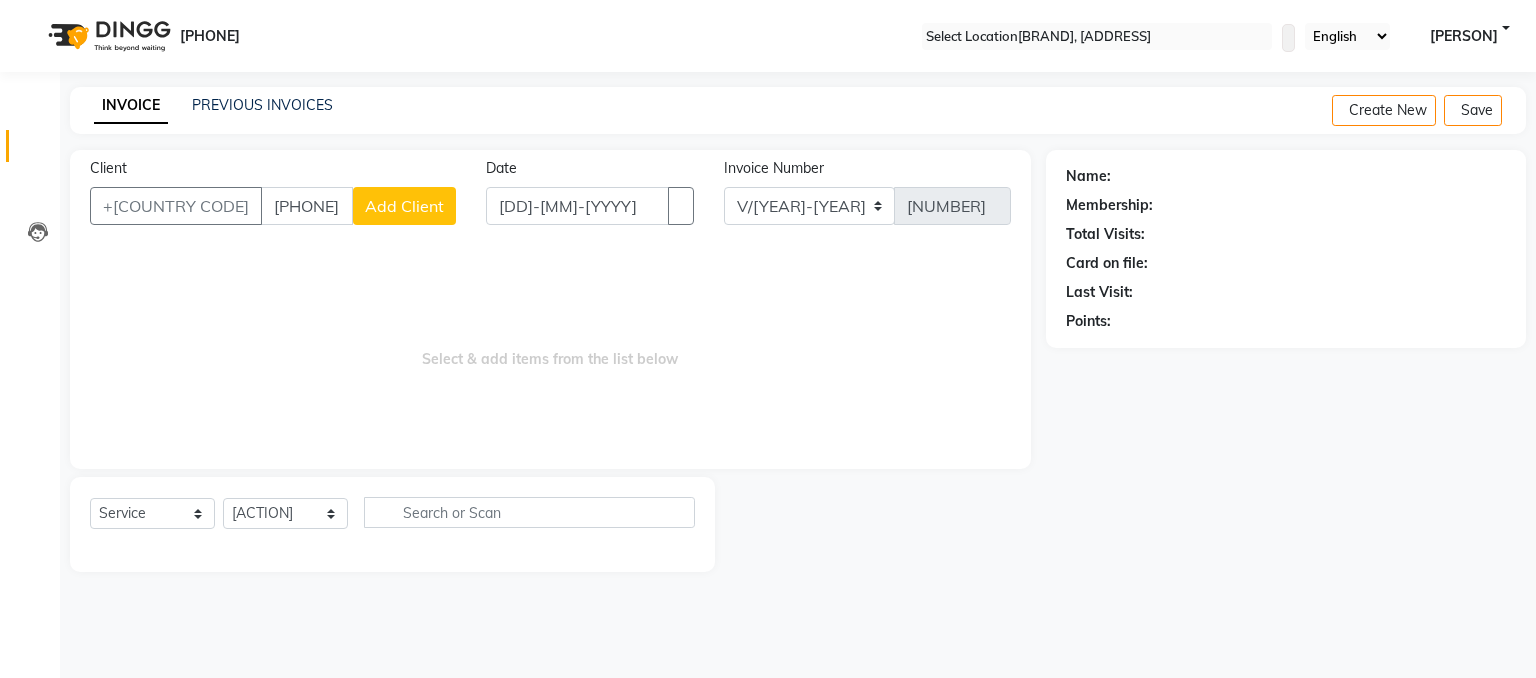 type on "[PHONE]" 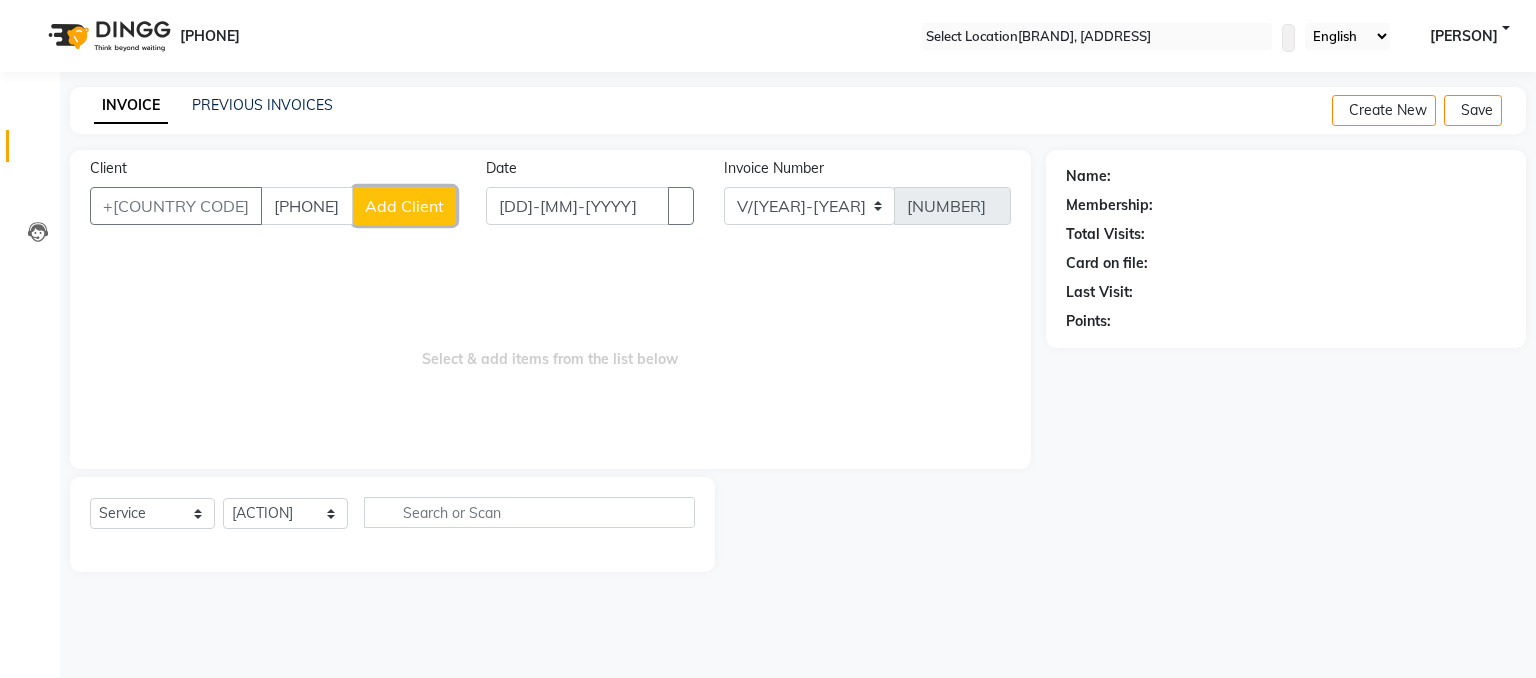 click on "Add Client" at bounding box center [404, 206] 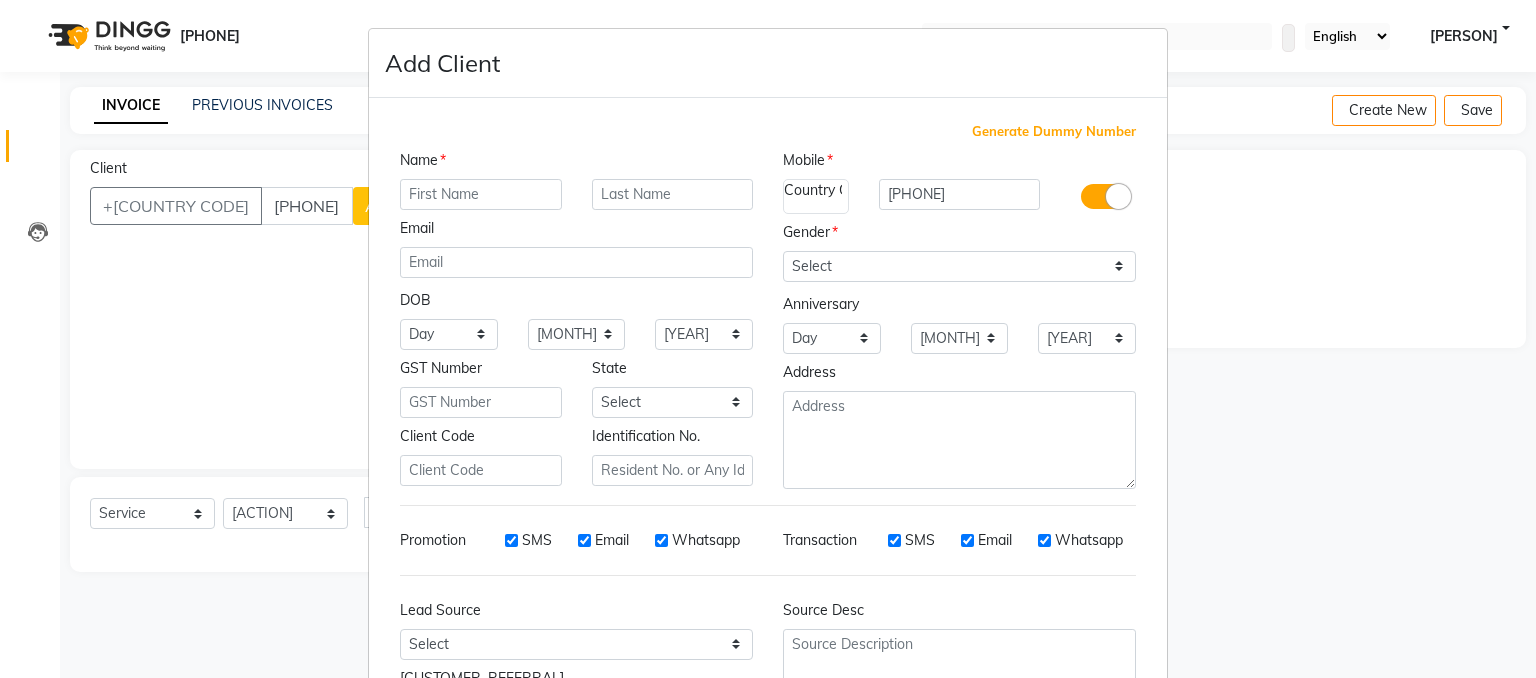 click at bounding box center (481, 194) 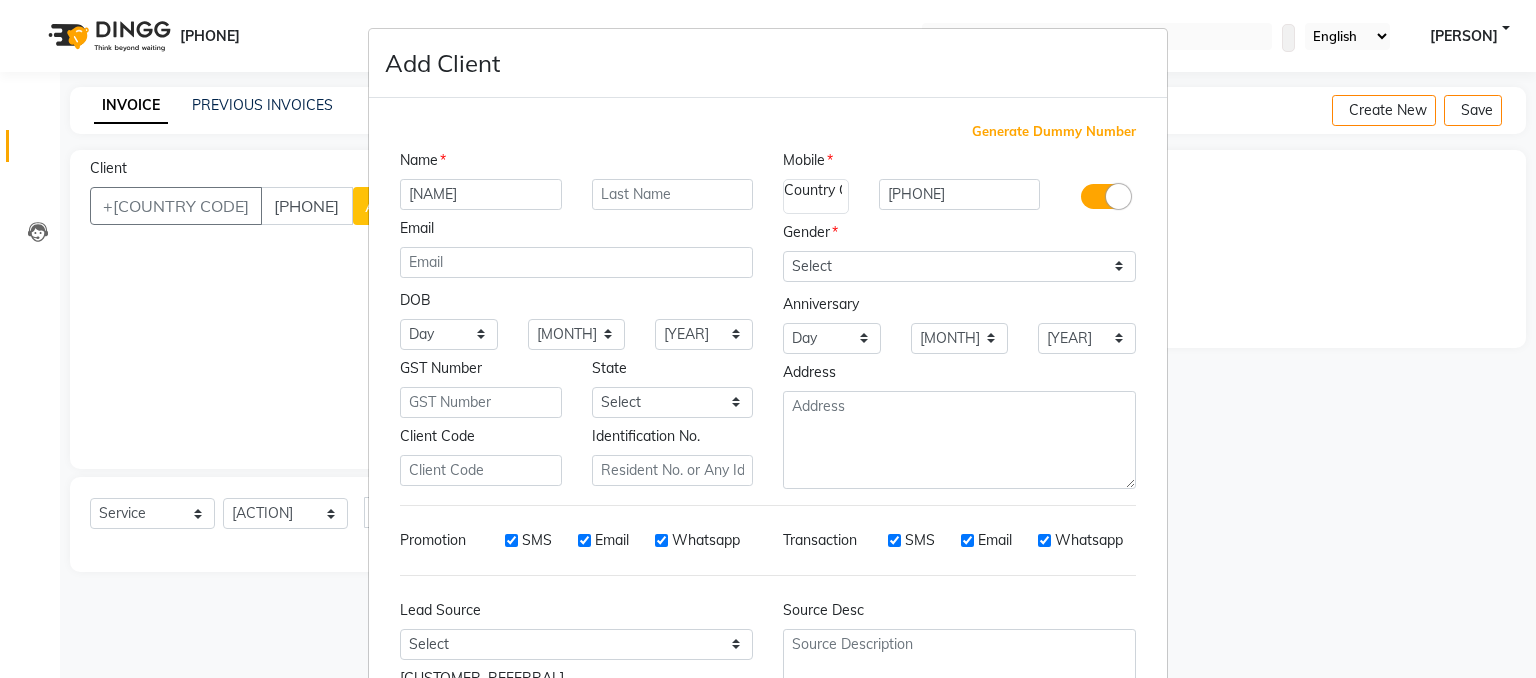 type on "[NAME]" 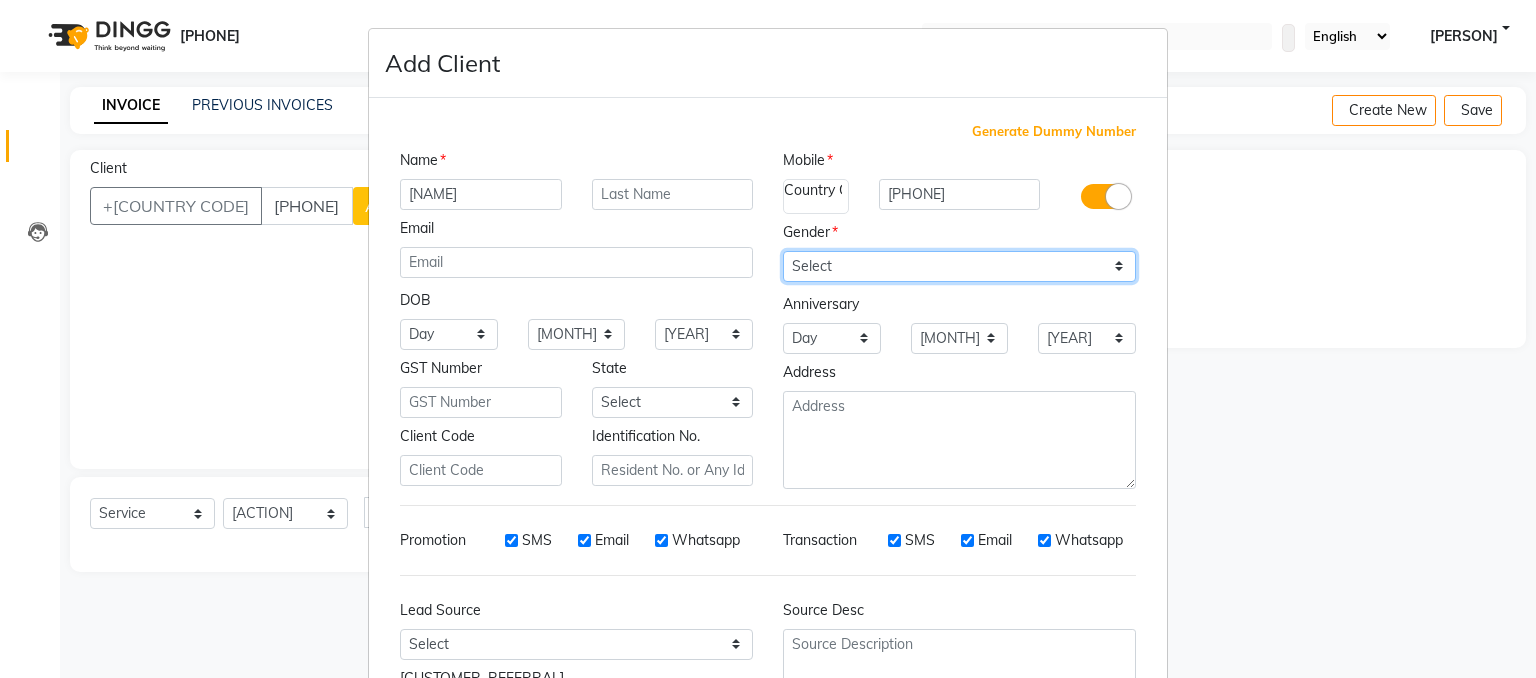 click on "Select Male Female Other Prefer Not To Say" at bounding box center [959, 266] 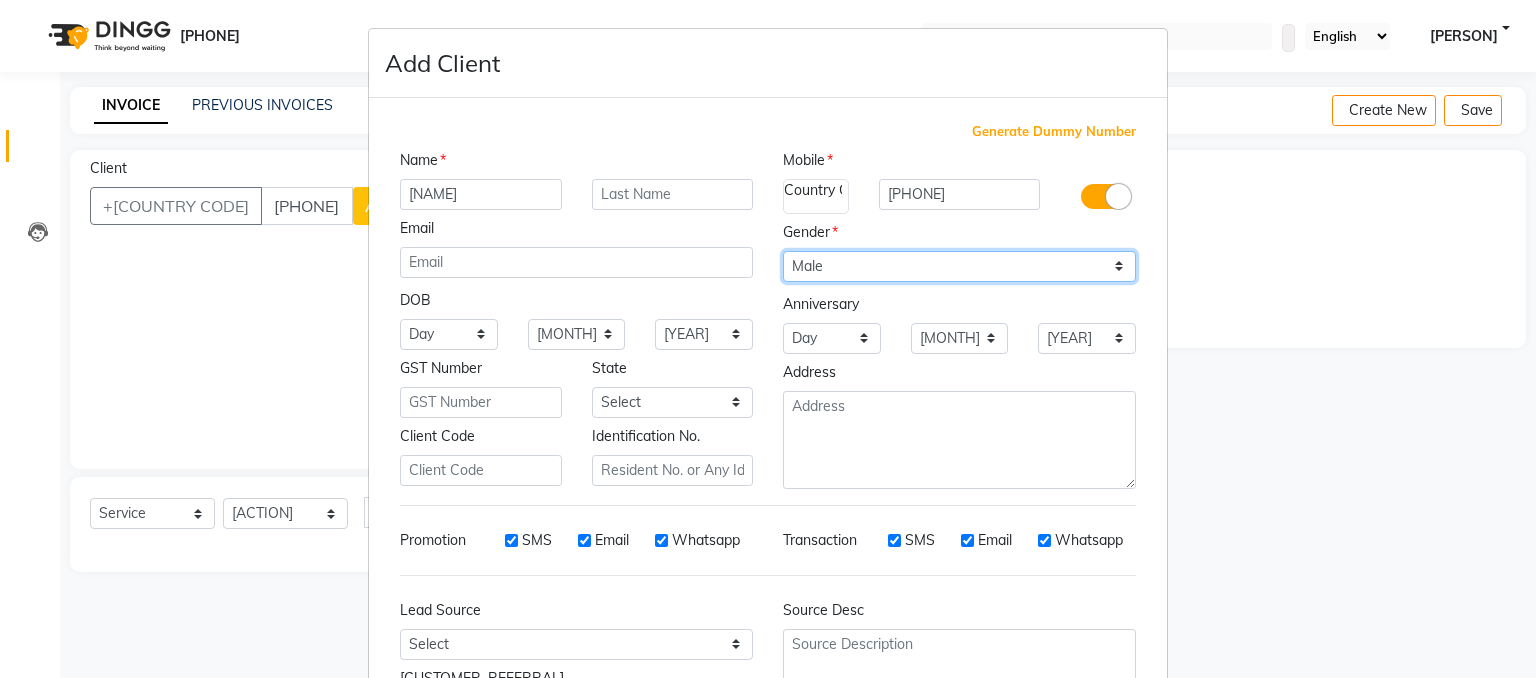 click on "Select Male Female Other Prefer Not To Say" at bounding box center (959, 266) 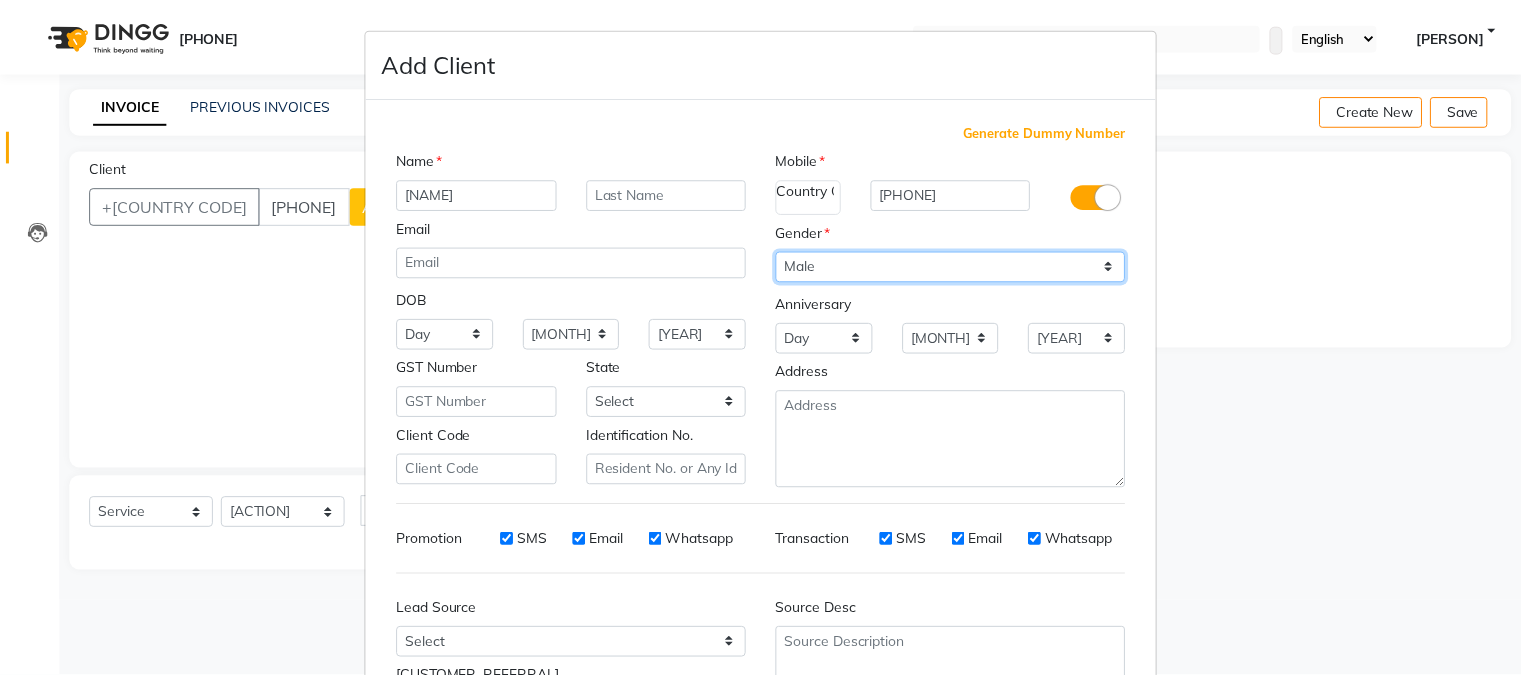 scroll, scrollTop: 179, scrollLeft: 0, axis: vertical 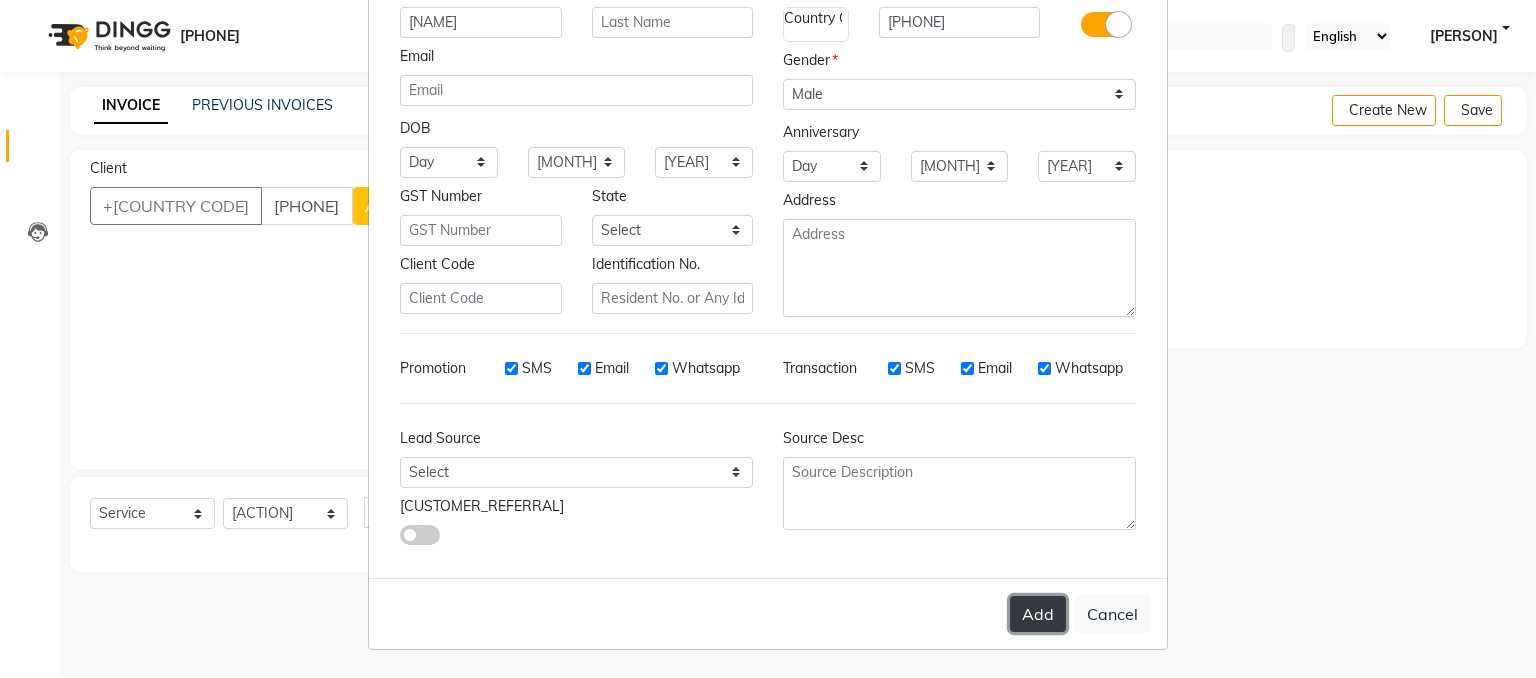 click on "Add" at bounding box center [1038, 614] 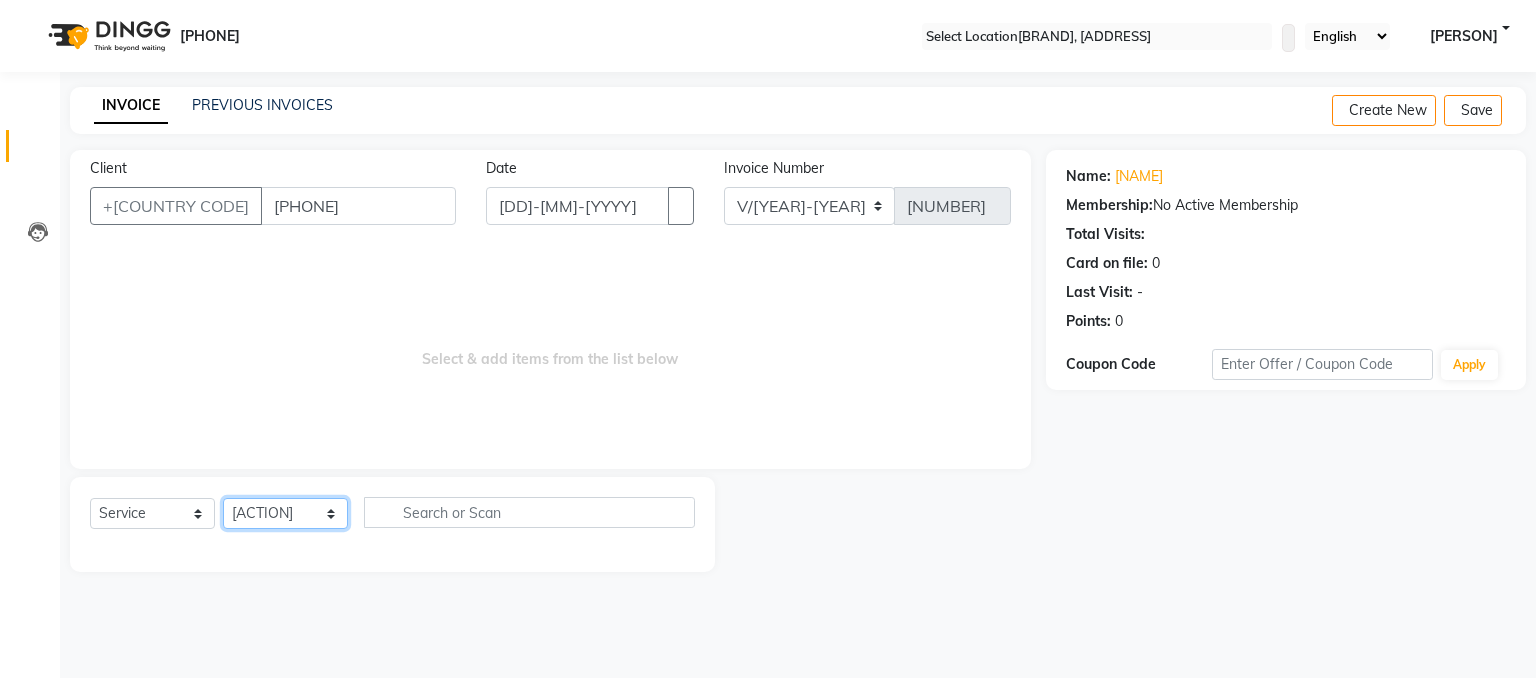 click on "Select Stylist [NAME] [NAME] [NAME] [NAME] [NAME] [NAME] [NAME] [NAME] [NAME] [NAME] [NAME] [NAME] [NAME] [NAME] [NAME] [NAME] [NAME] [NAME] [NAME] [NAME]" at bounding box center (285, 513) 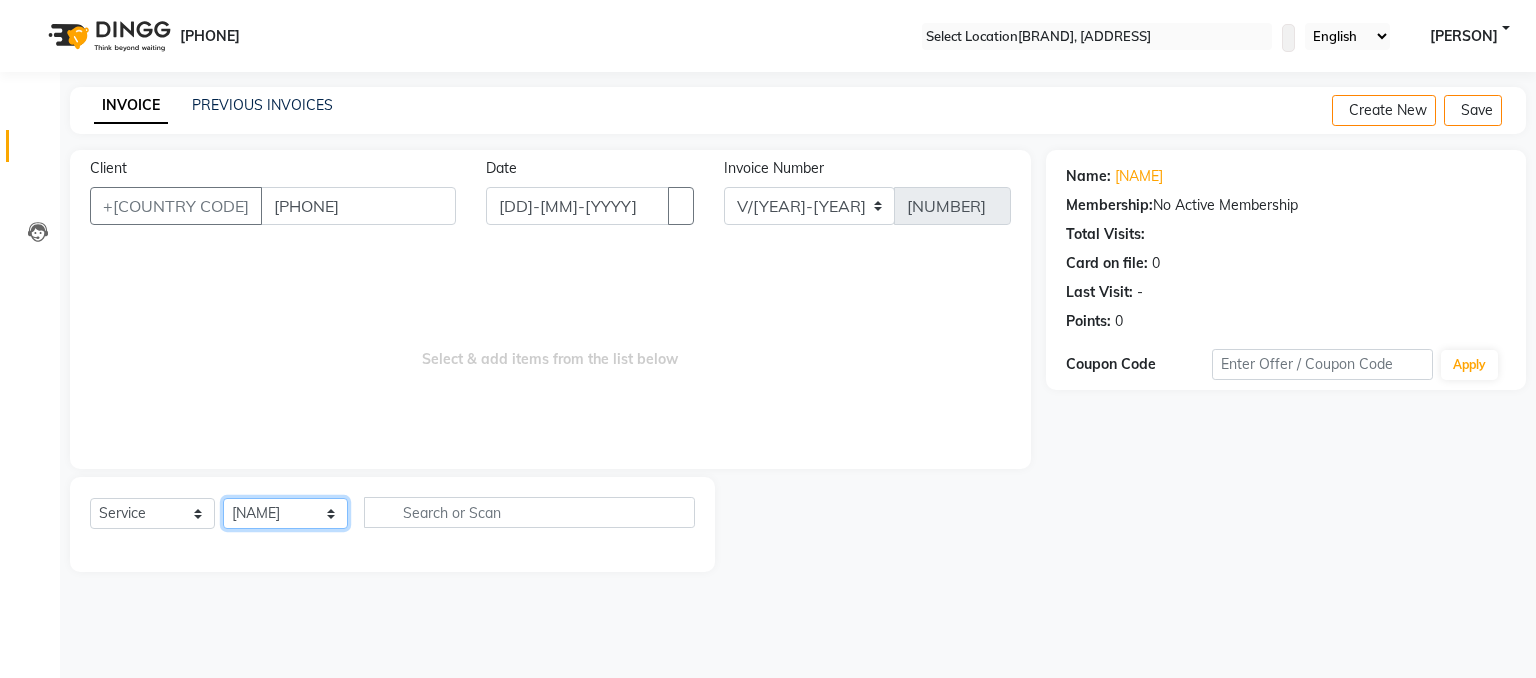 click on "Select Stylist [NAME] [NAME] [NAME] [NAME] [NAME] [NAME] [NAME] [NAME] [NAME] [NAME] [NAME] [NAME] [NAME] [NAME] [NAME] [NAME] [NAME] [NAME] [NAME] [NAME]" at bounding box center [285, 513] 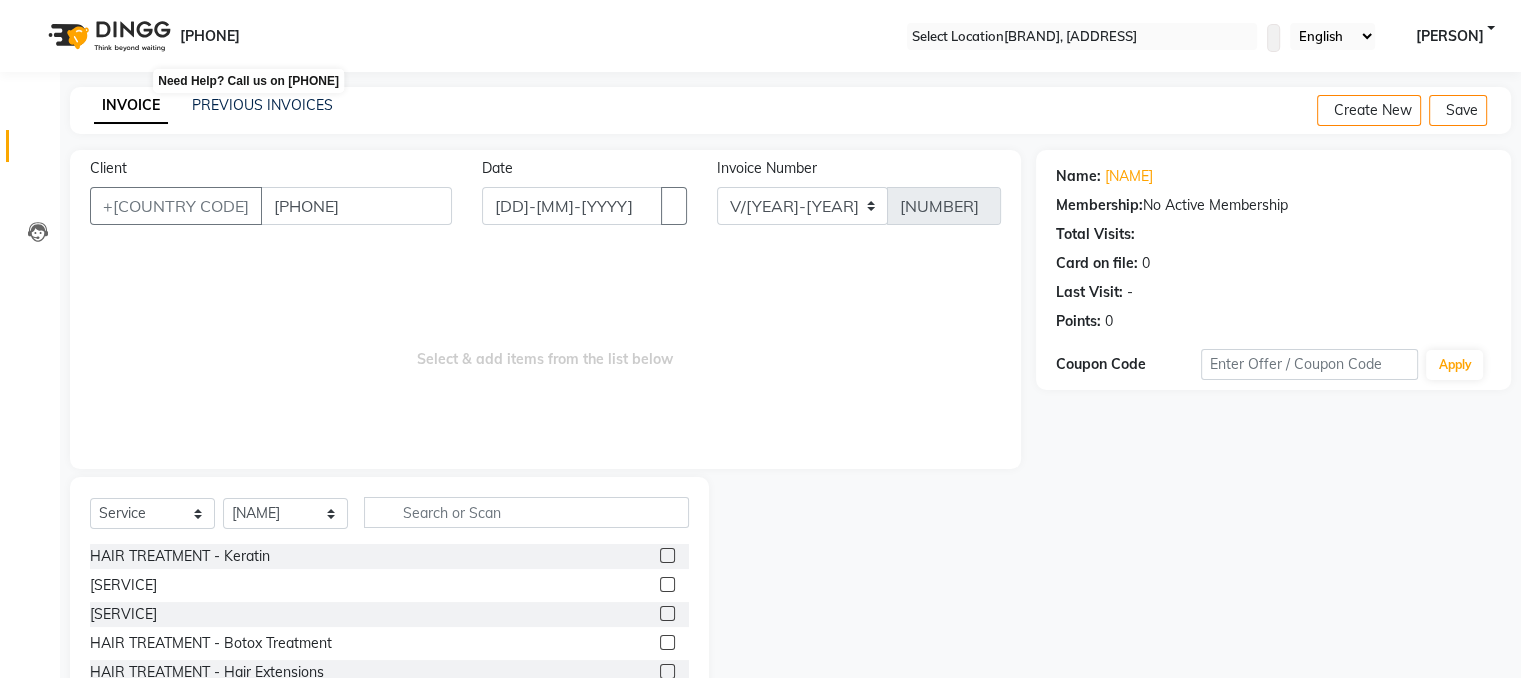click on "[PHONE]" at bounding box center [210, 36] 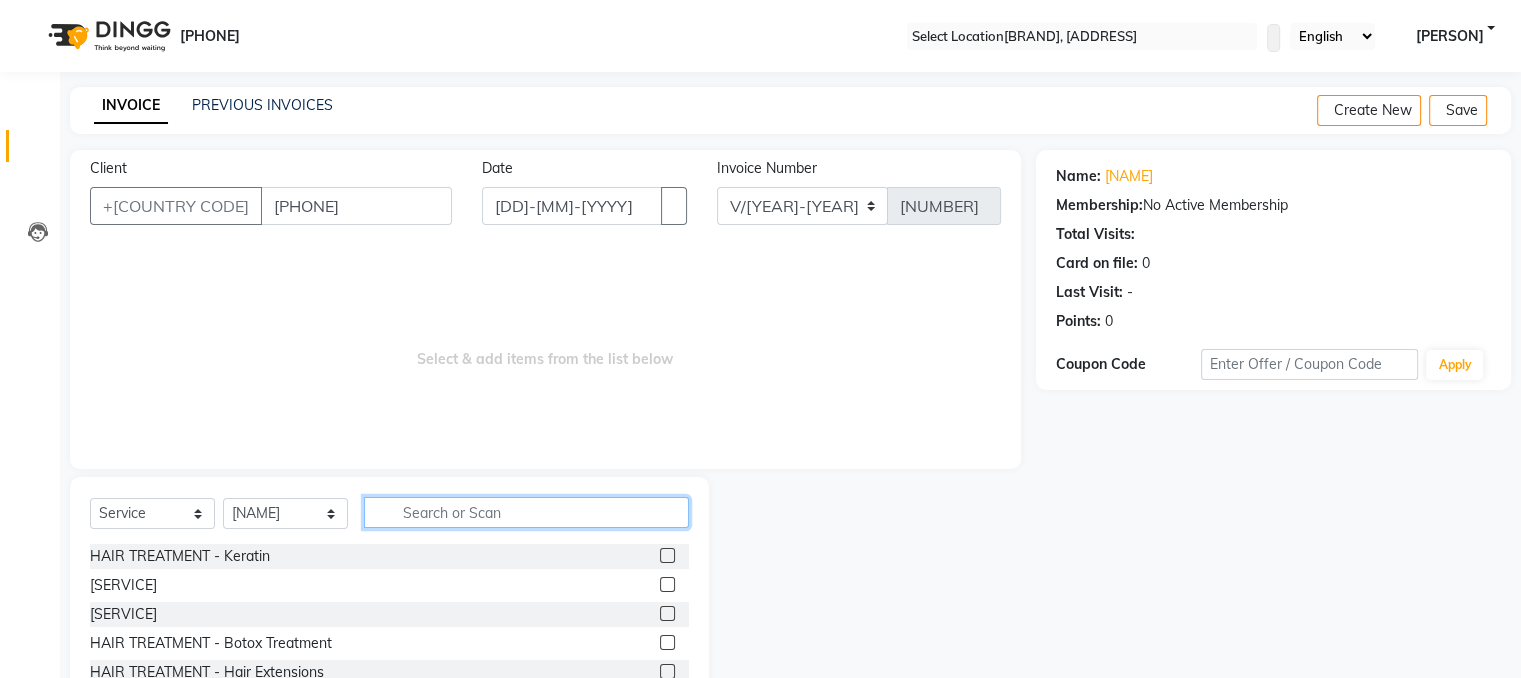 click at bounding box center [526, 512] 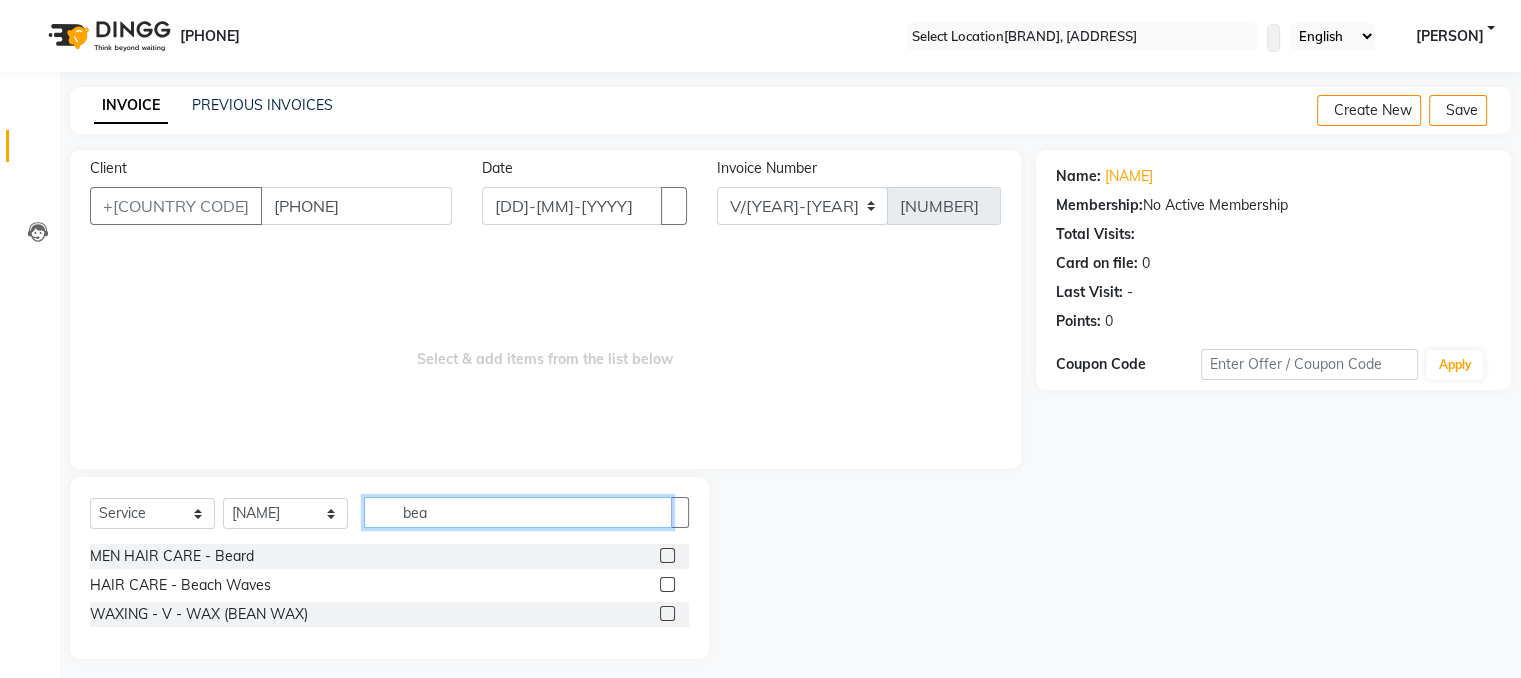 type on "bea" 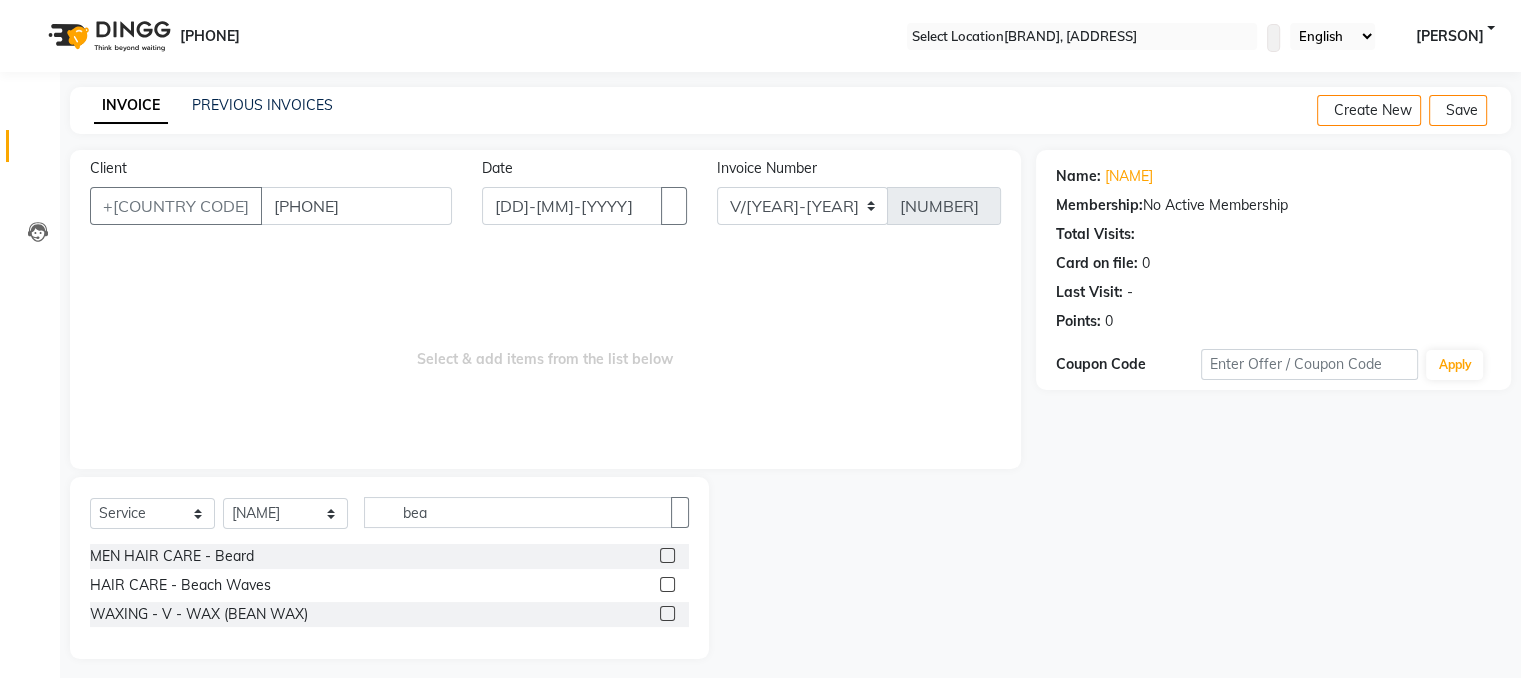 click at bounding box center (667, 555) 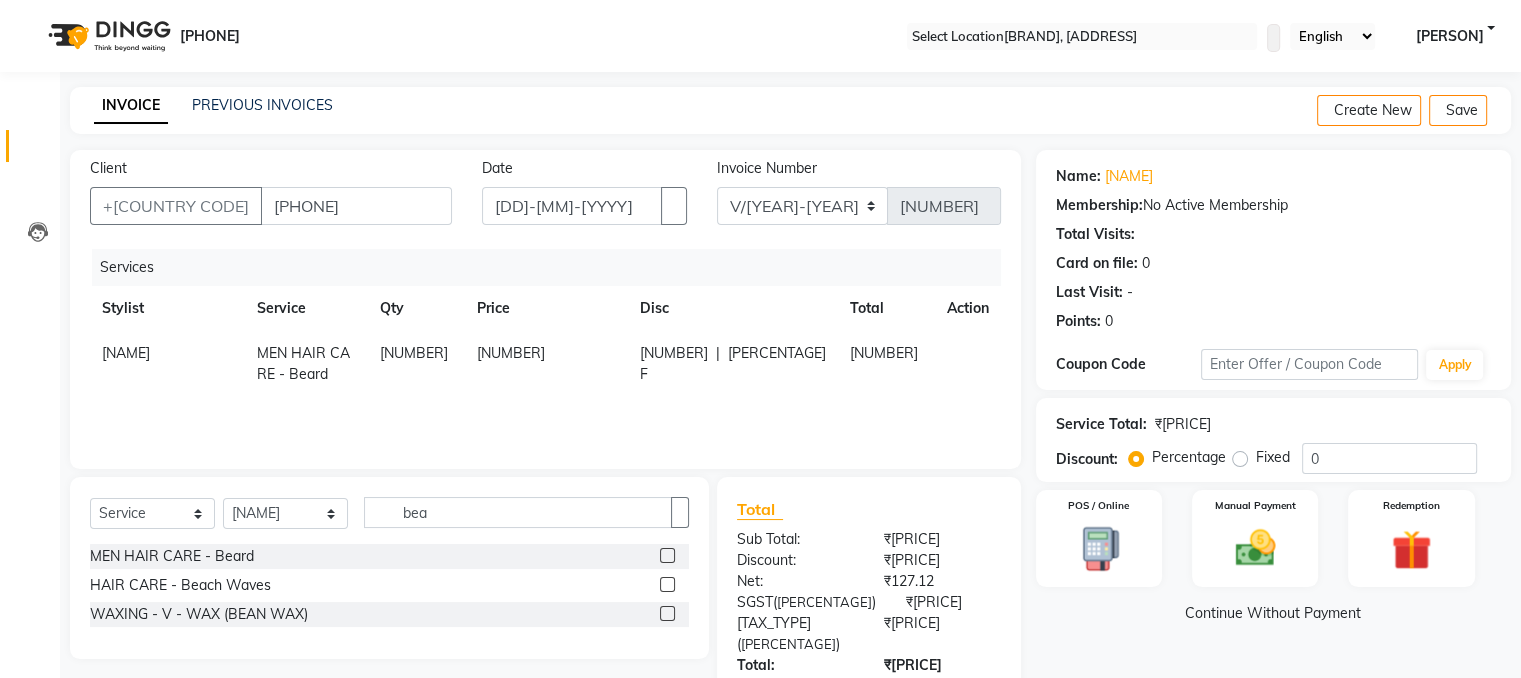 scroll, scrollTop: 123, scrollLeft: 0, axis: vertical 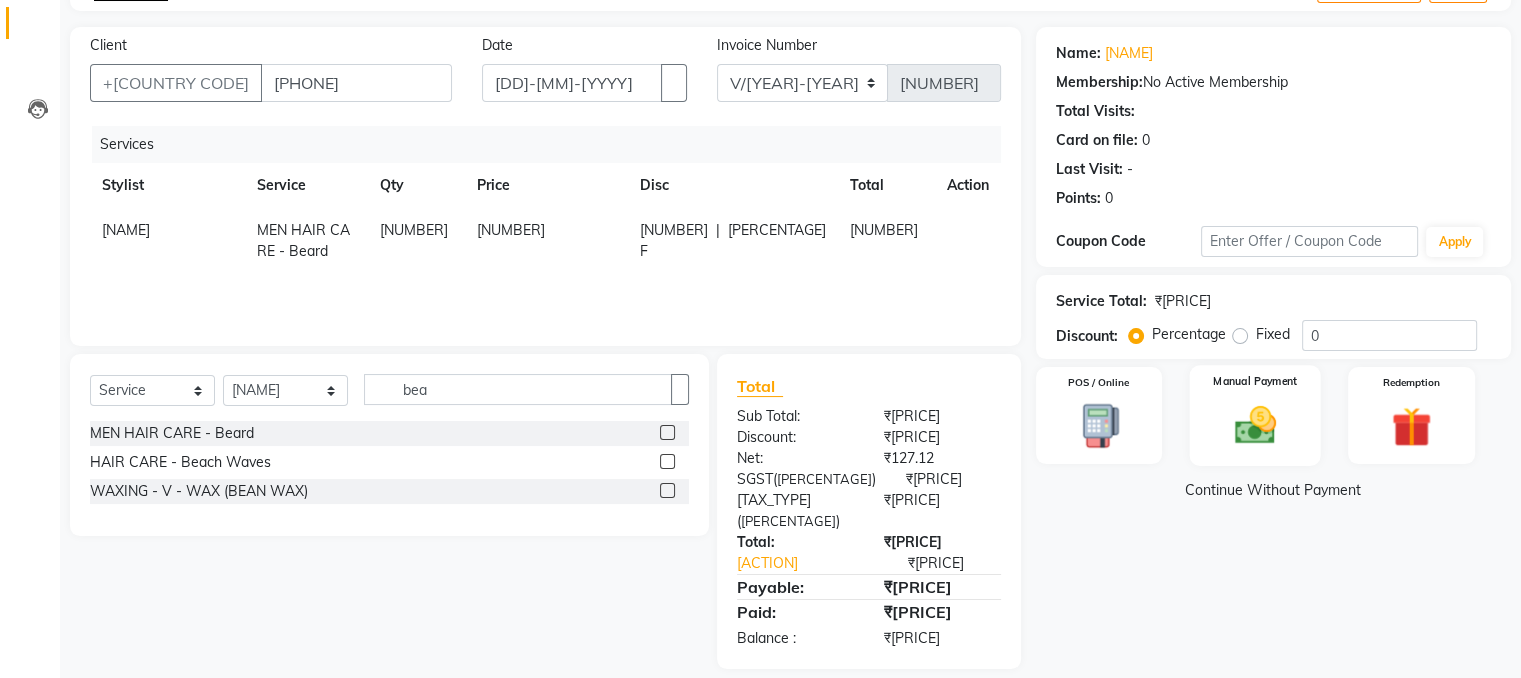 click on "Manual Payment" at bounding box center [1254, 415] 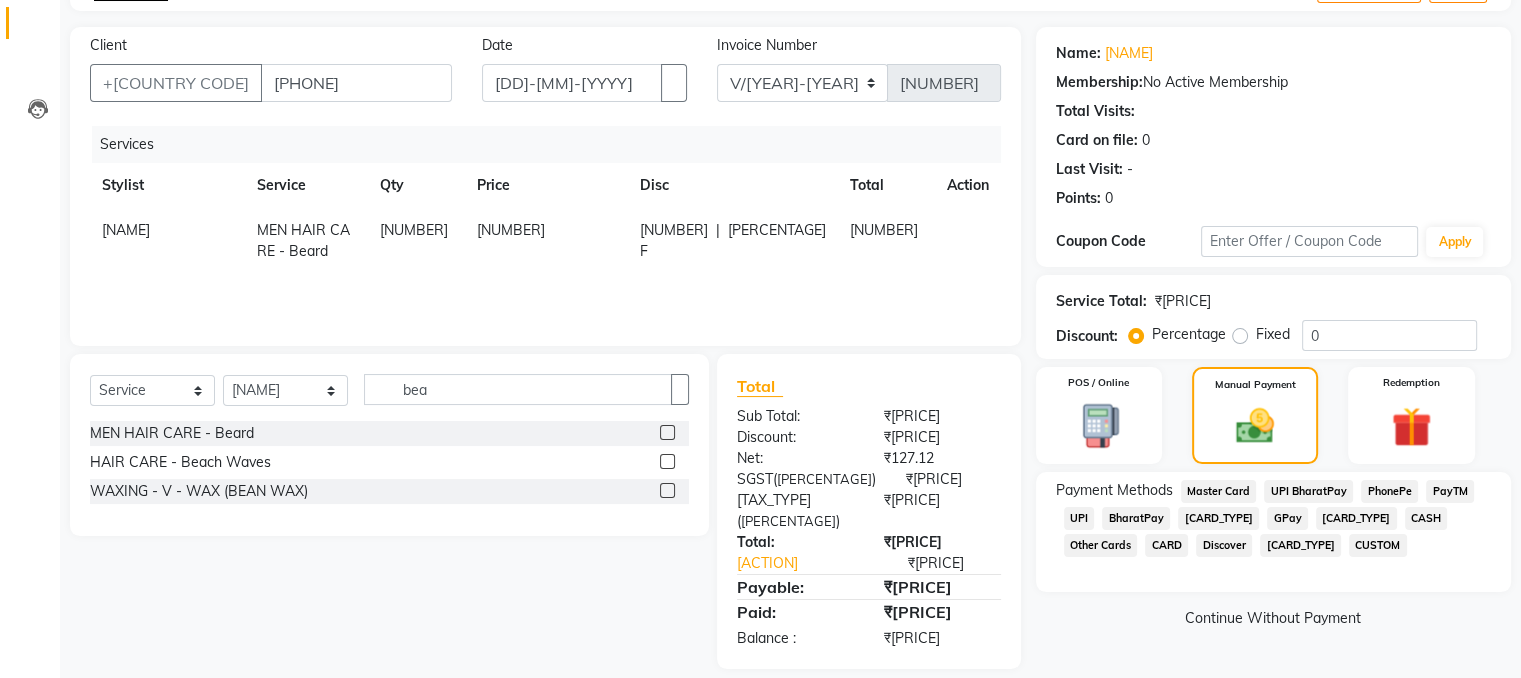 click on "CASH" at bounding box center (1219, 491) 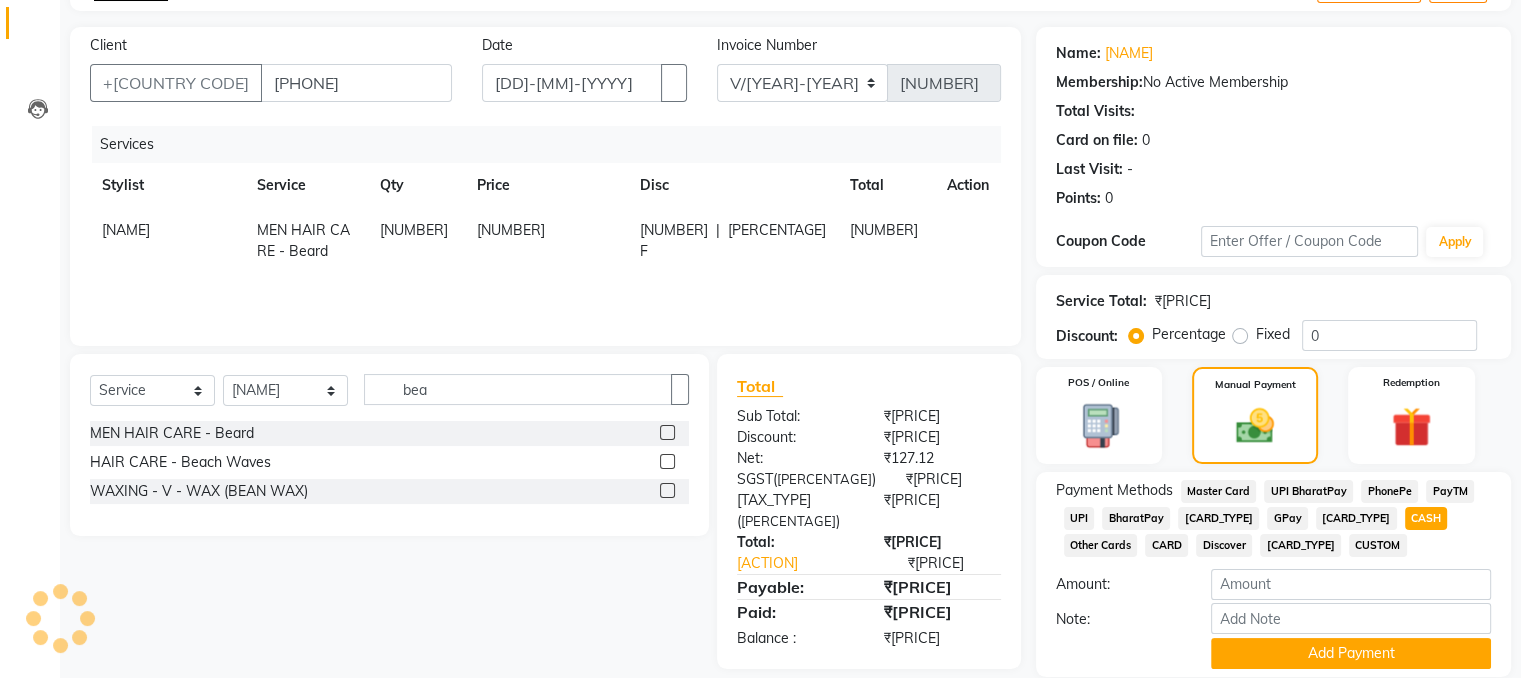 scroll, scrollTop: 197, scrollLeft: 0, axis: vertical 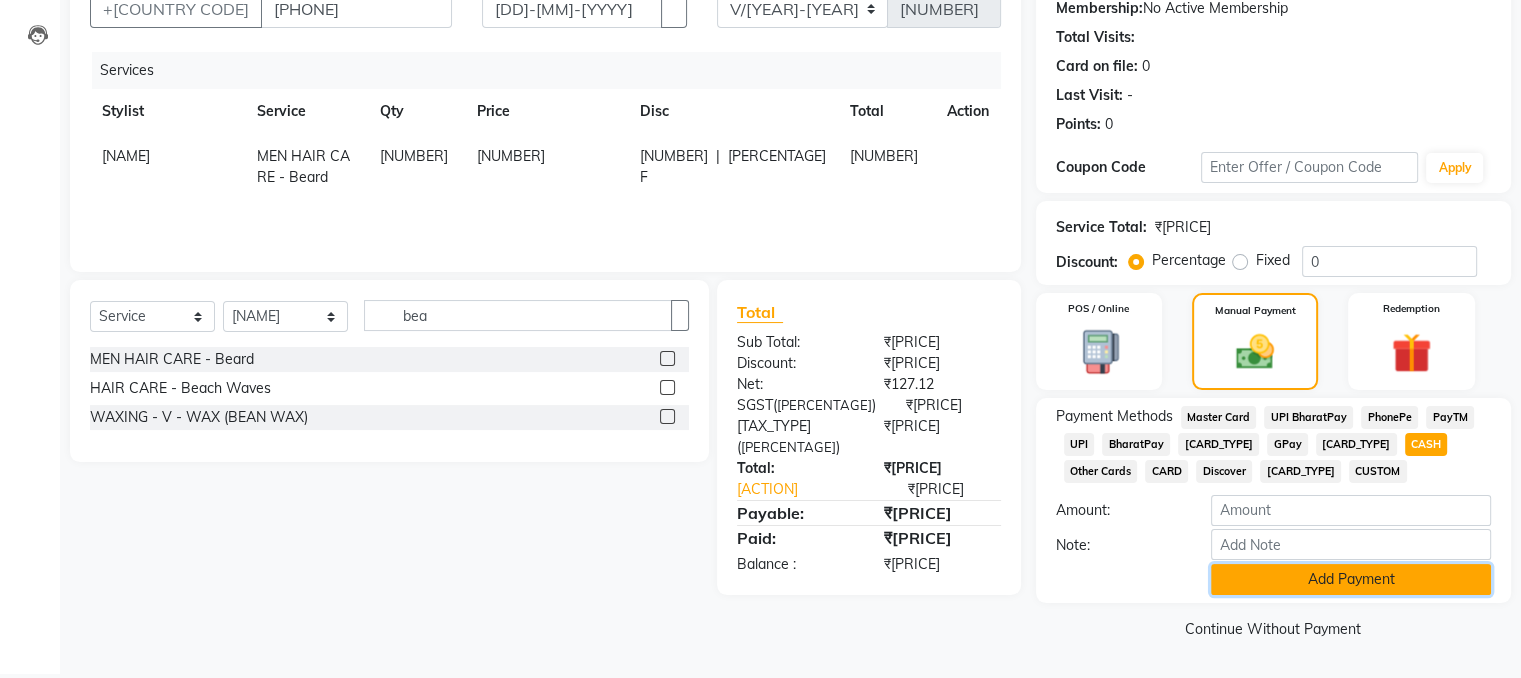 click on "Add Payment" at bounding box center [1351, 579] 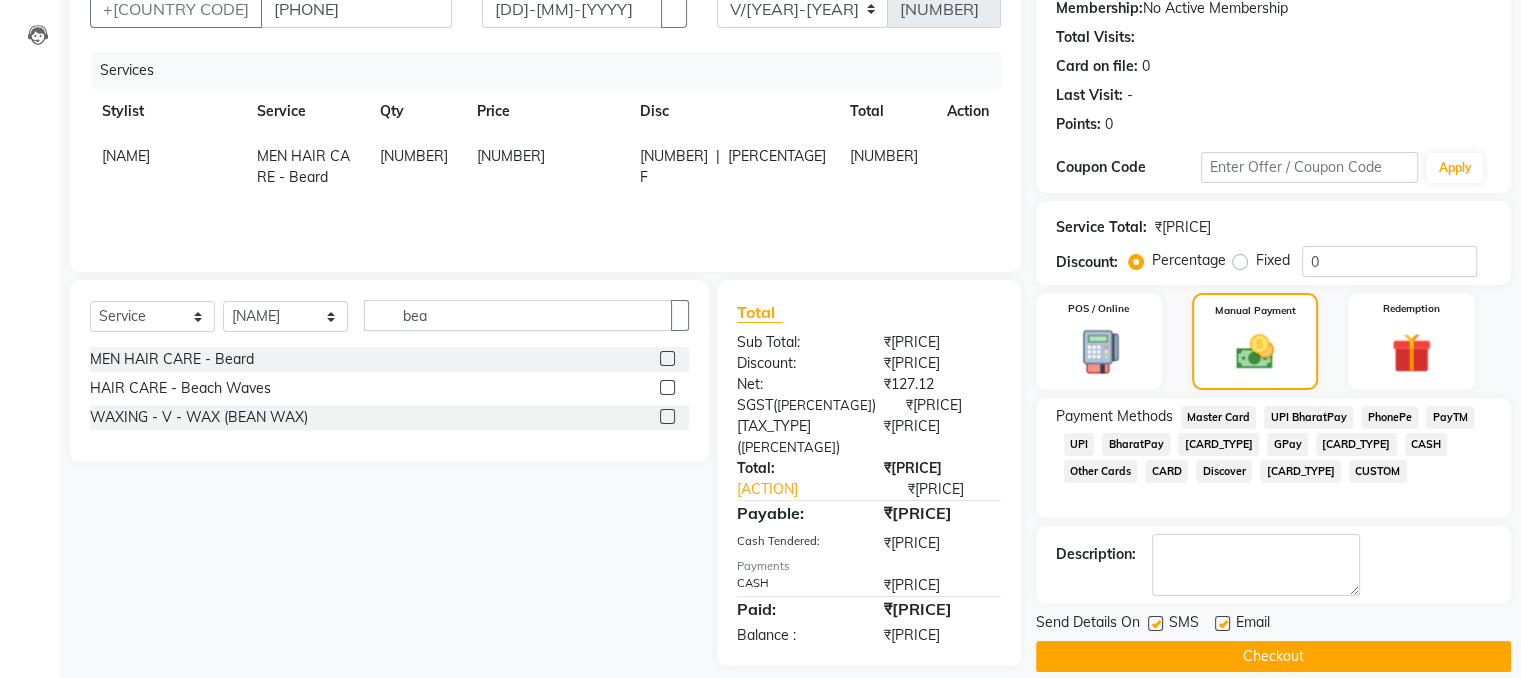 scroll, scrollTop: 223, scrollLeft: 0, axis: vertical 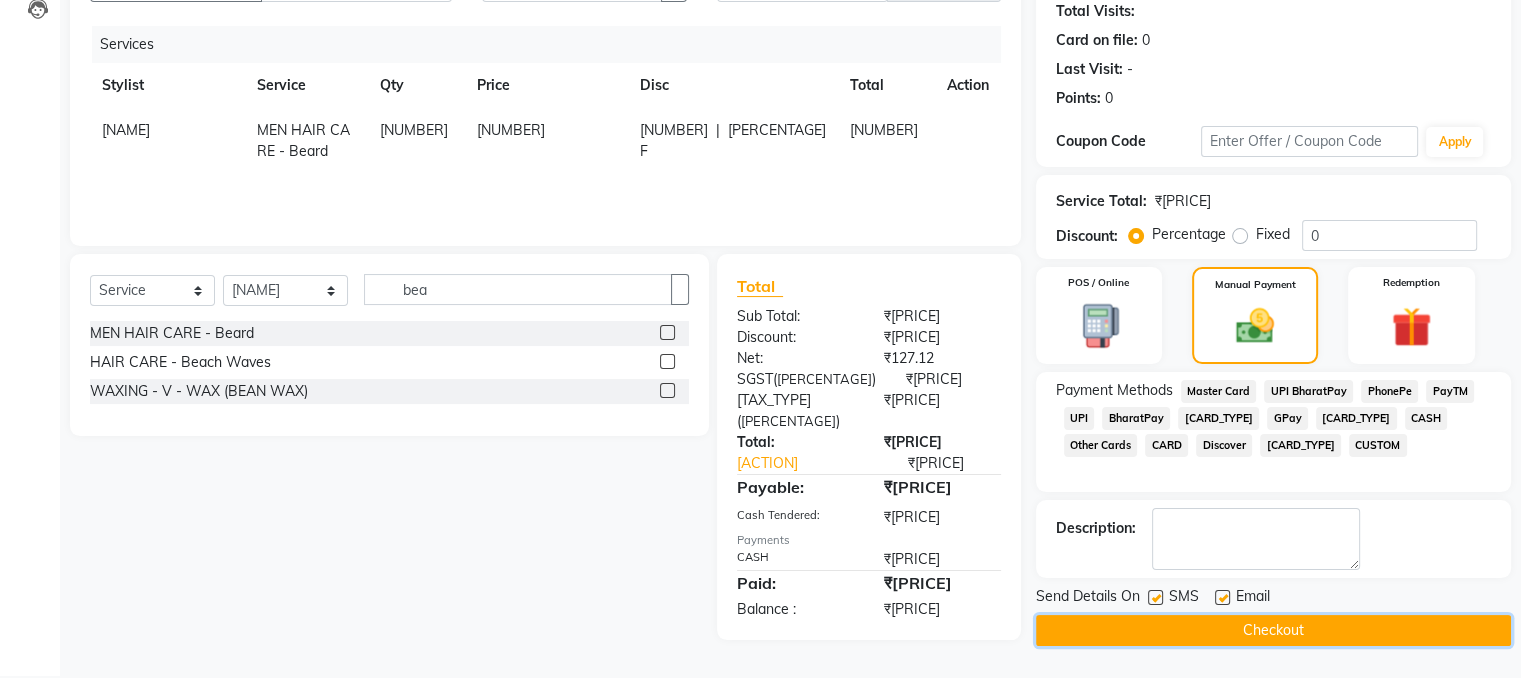 click on "Checkout" at bounding box center (1273, 630) 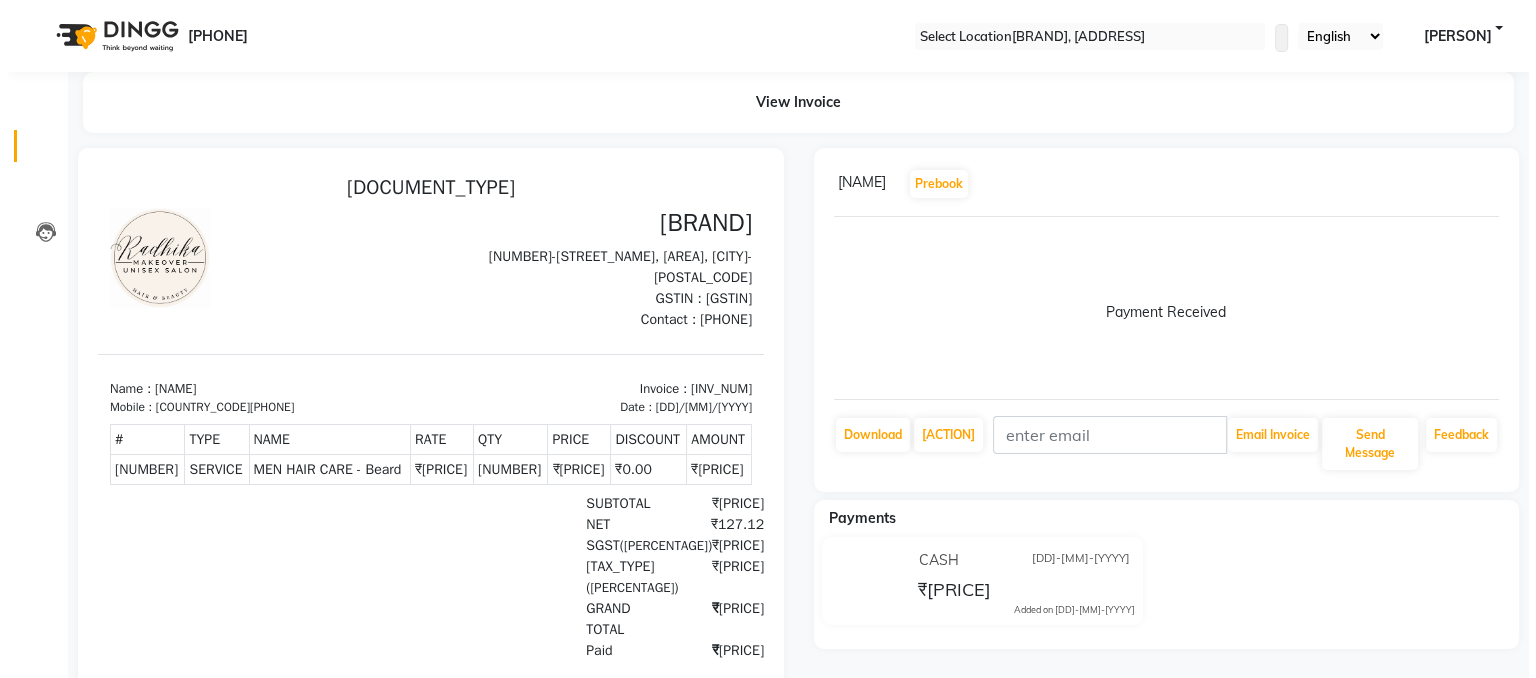 scroll, scrollTop: 0, scrollLeft: 0, axis: both 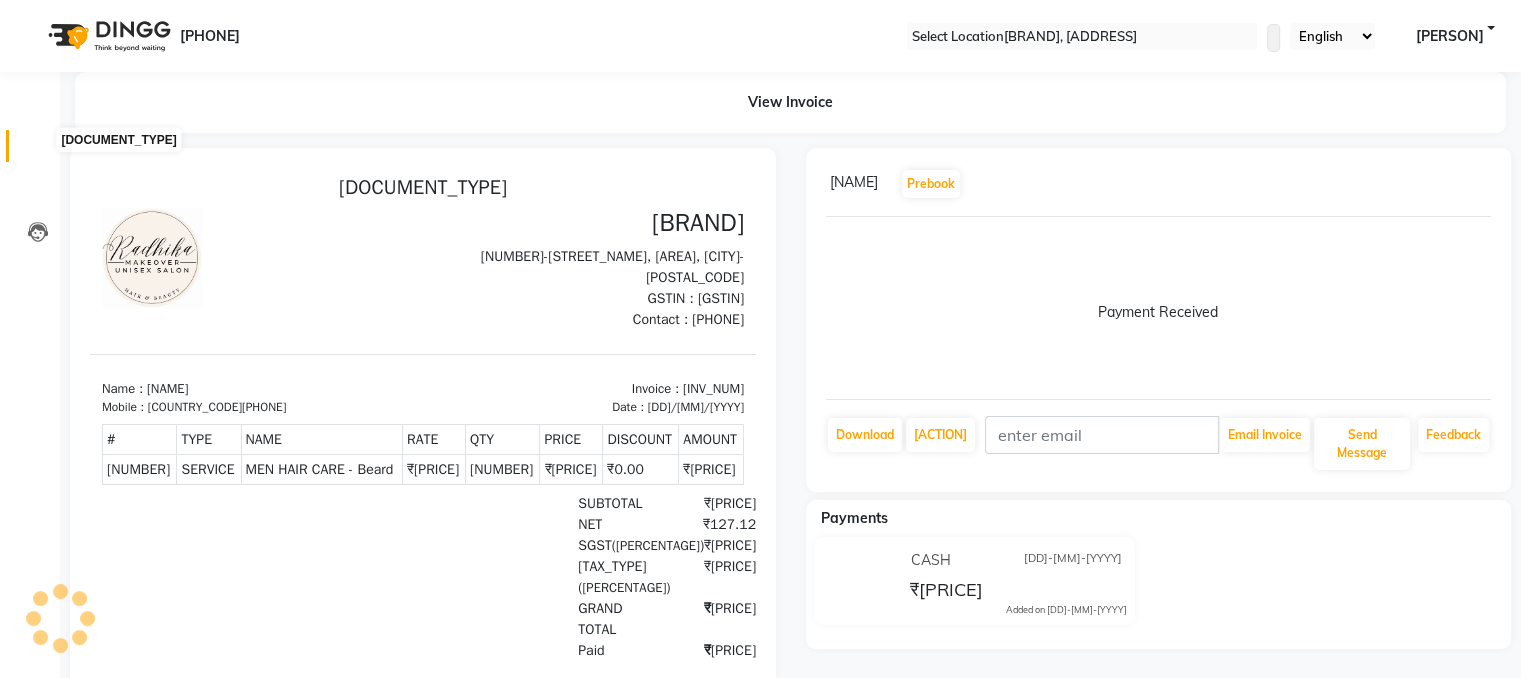 click at bounding box center (38, 151) 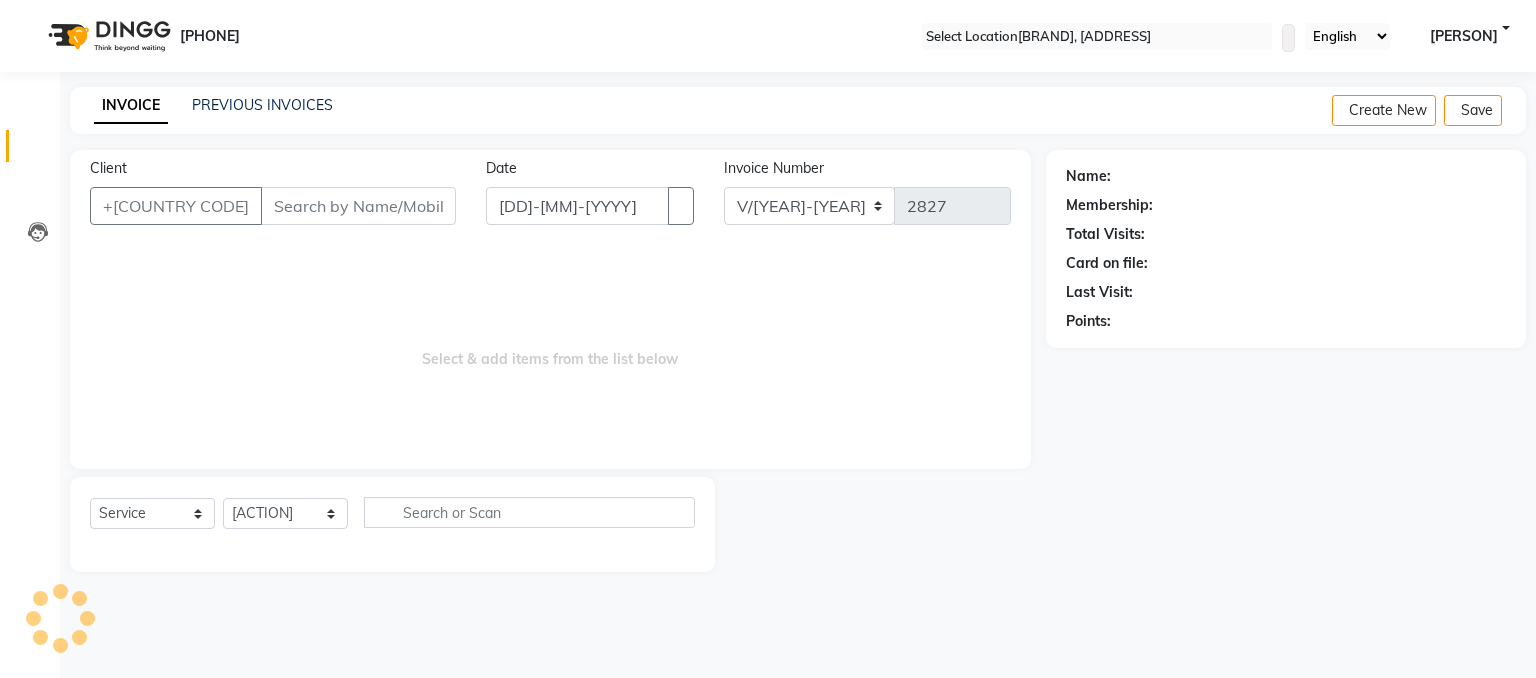 click on "Client" at bounding box center [358, 206] 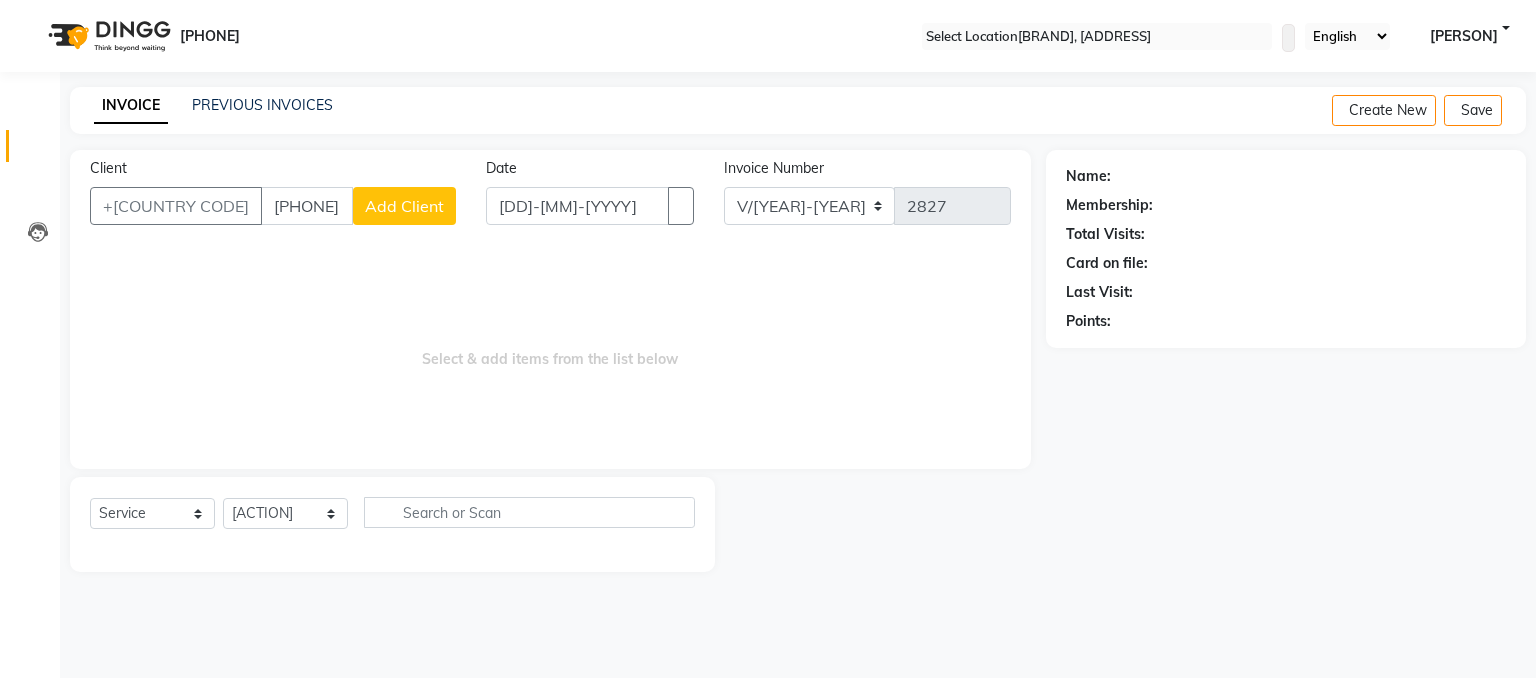 type on "[PHONE]" 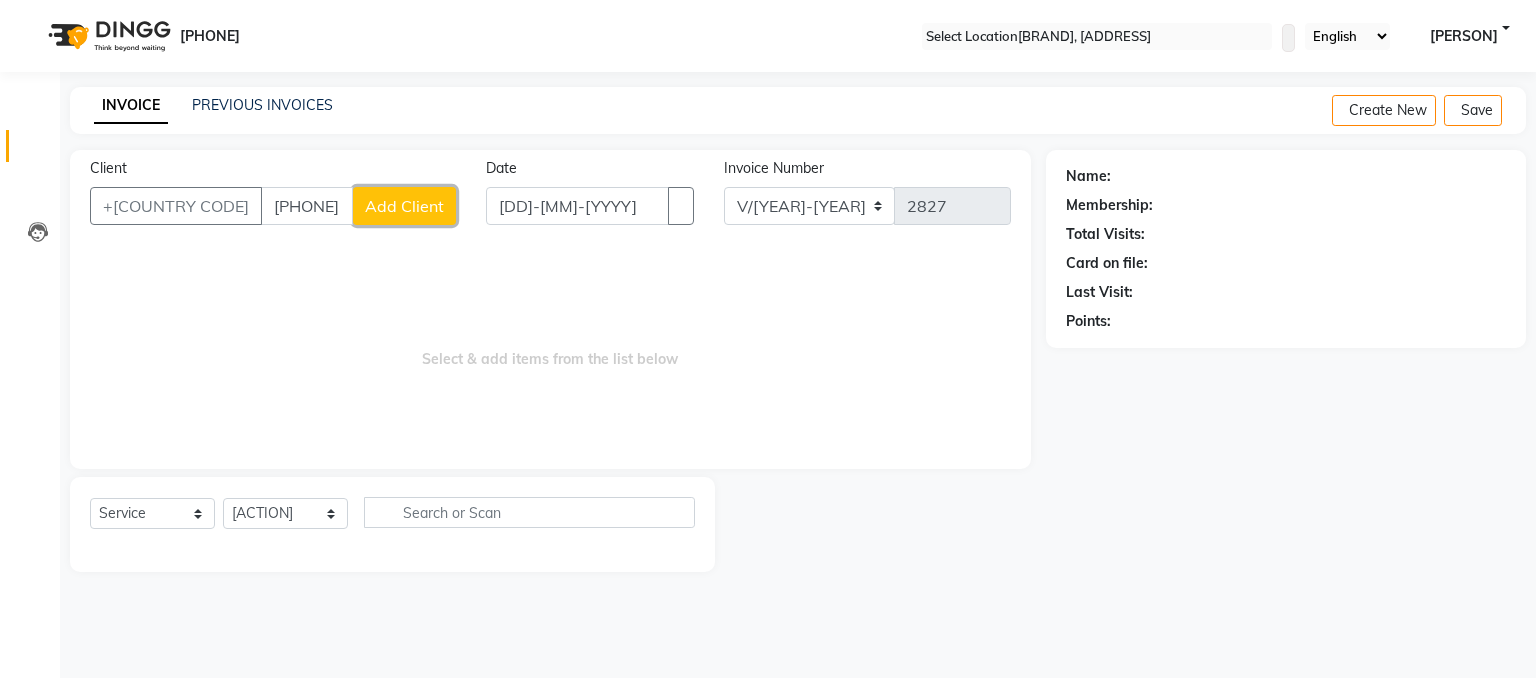 click on "Add Client" at bounding box center [404, 206] 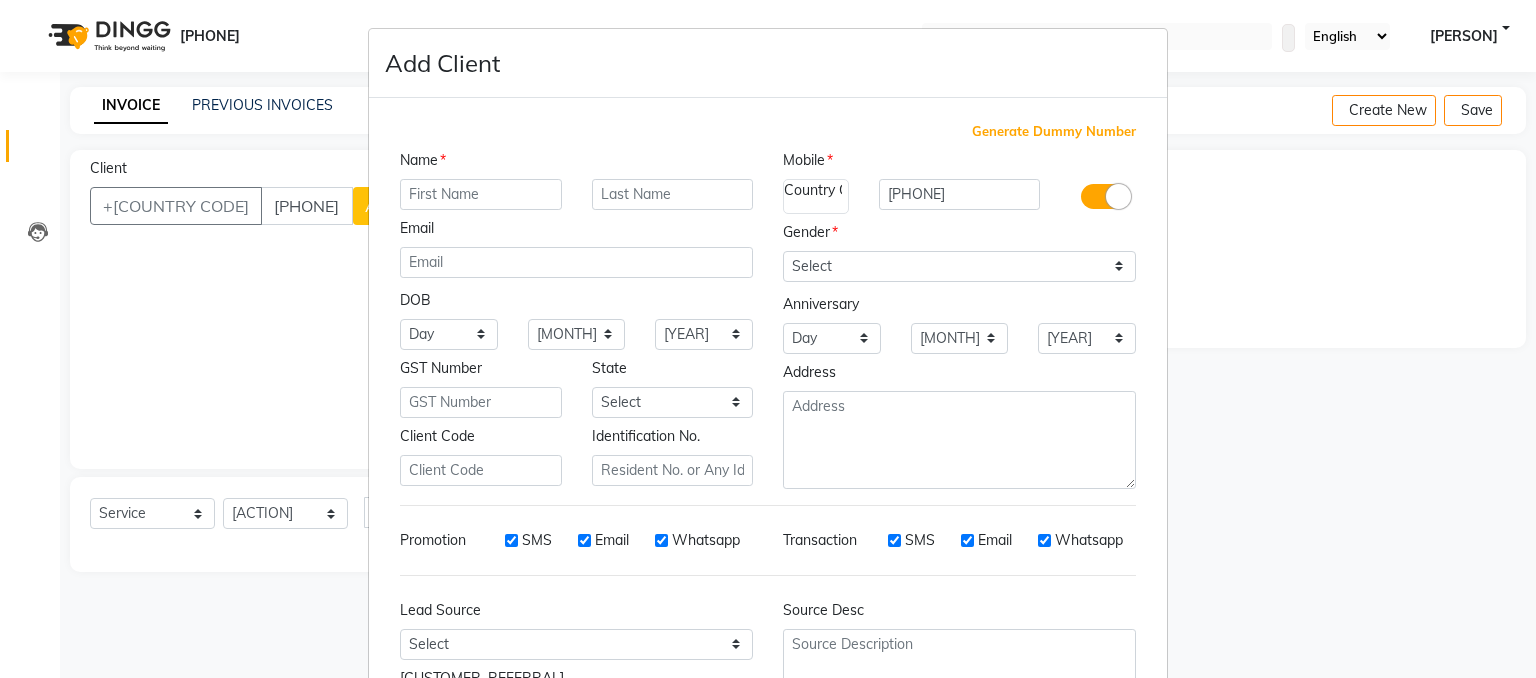 click at bounding box center (481, 194) 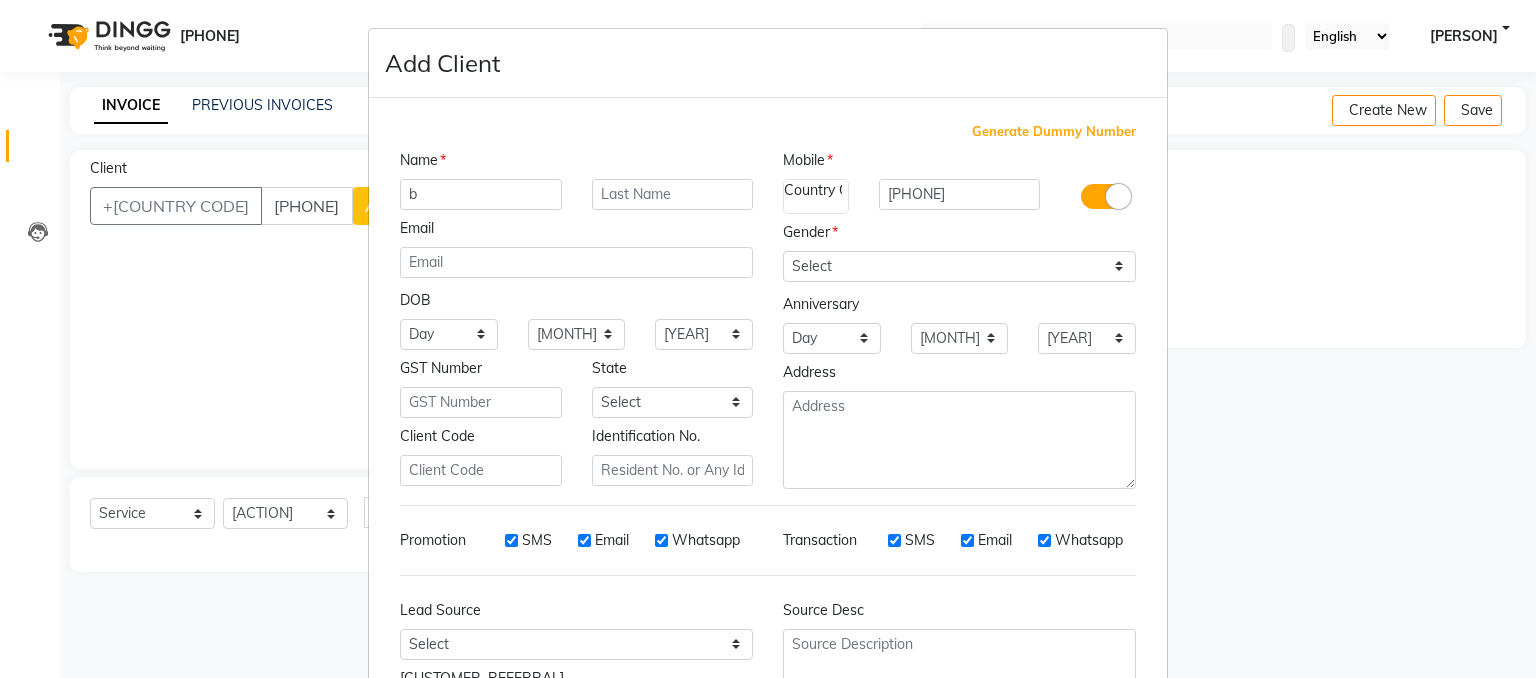 click on "b" at bounding box center [481, 194] 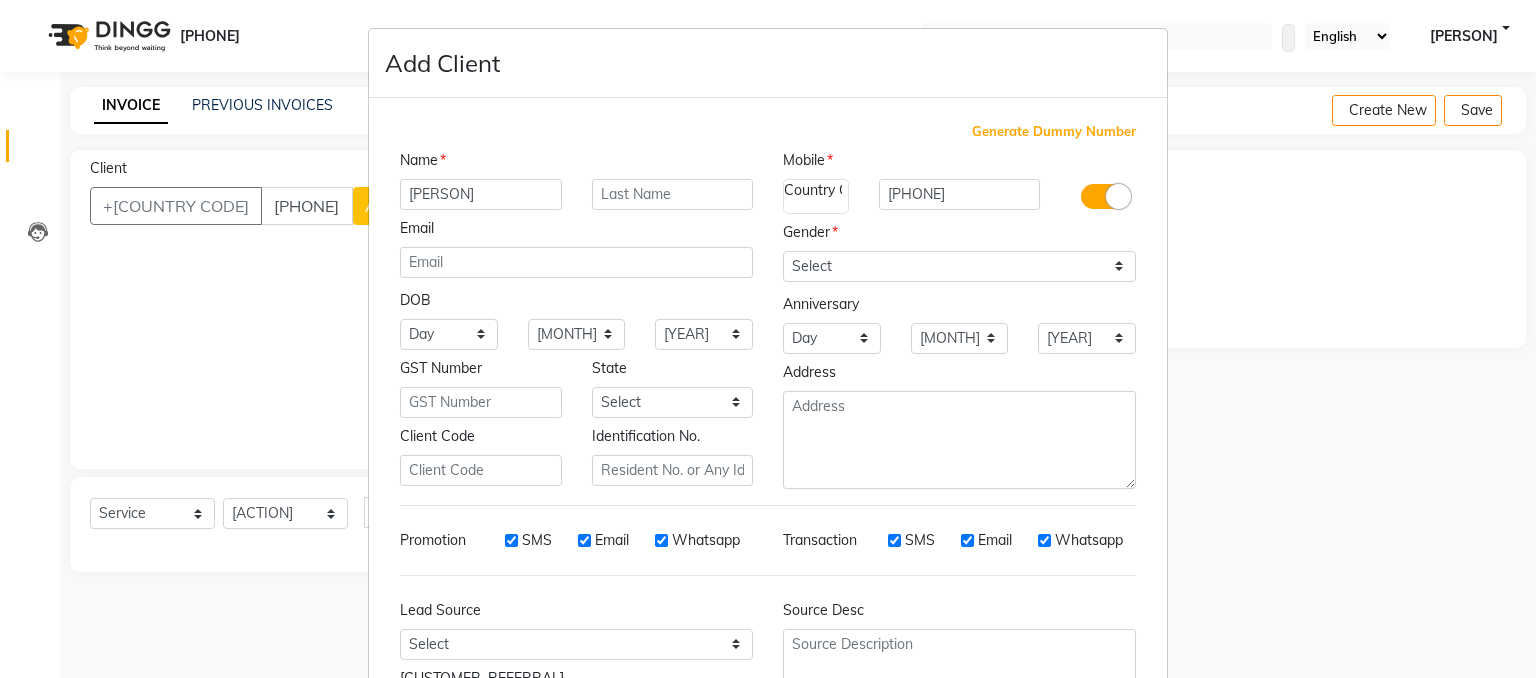 type on "[PERSON]" 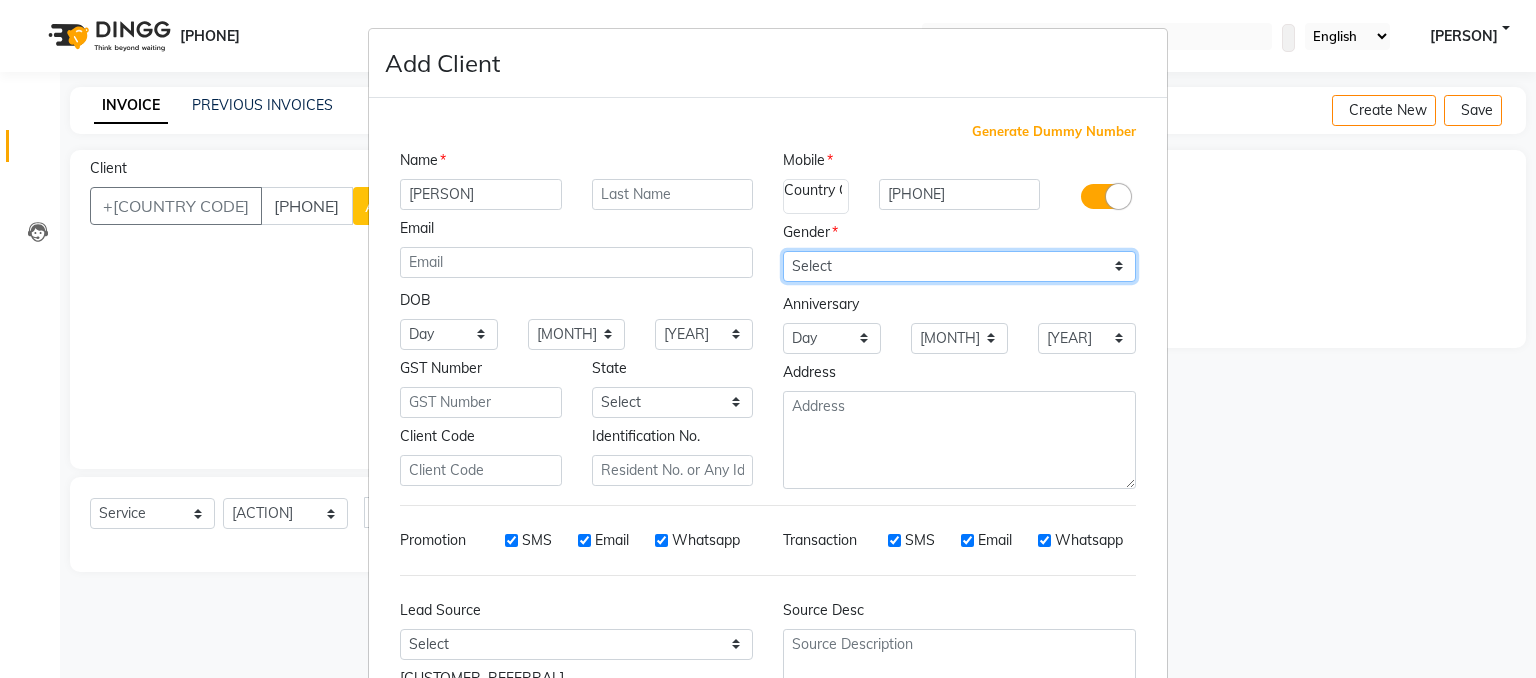 click on "Select Male Female Other Prefer Not To Say" at bounding box center (959, 266) 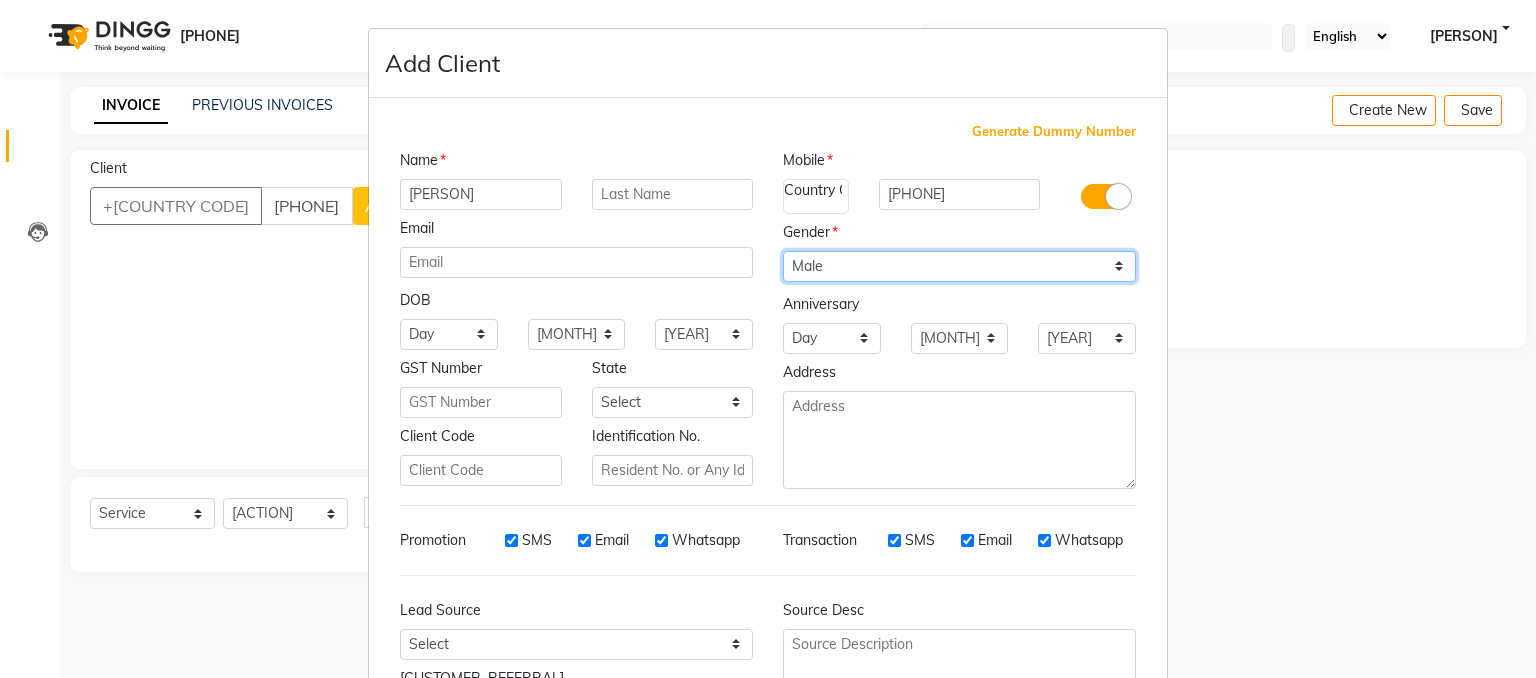 click on "Select Male Female Other Prefer Not To Say" at bounding box center (959, 266) 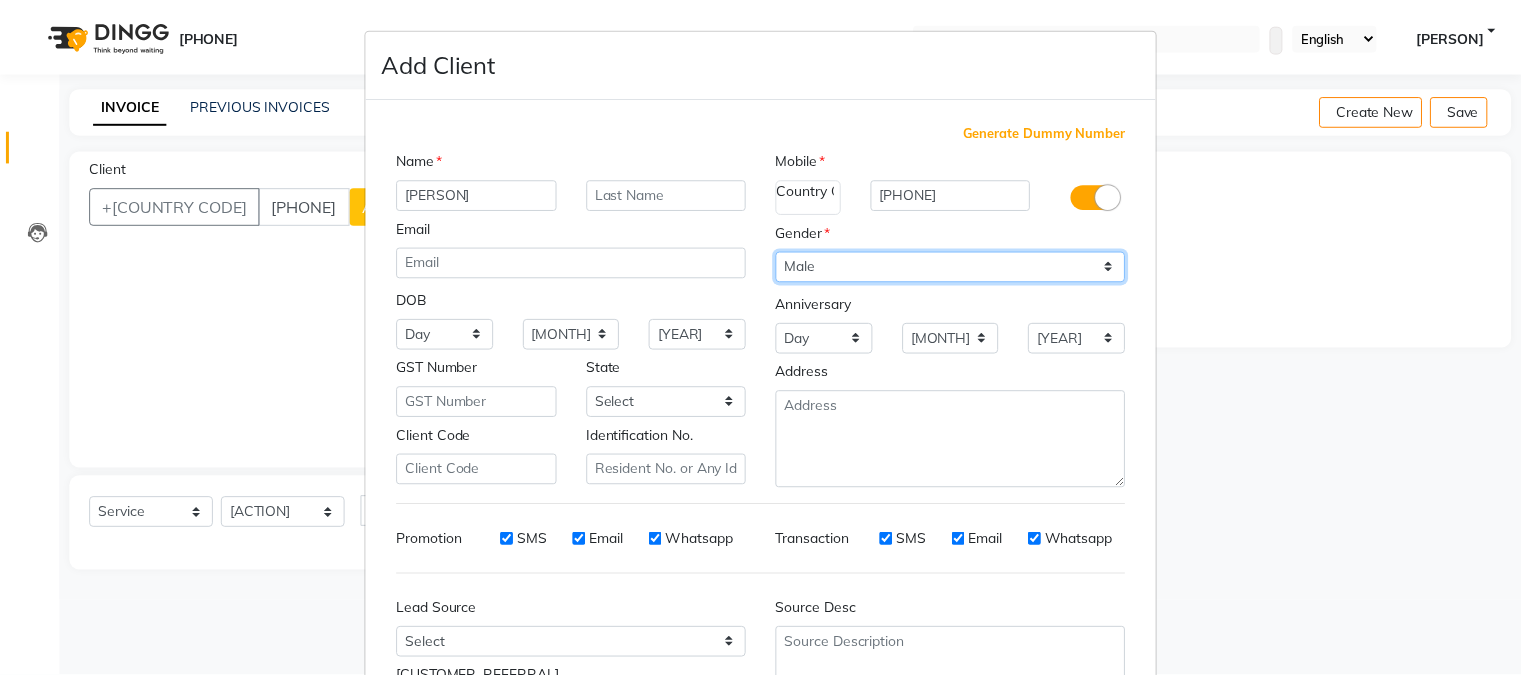 scroll, scrollTop: 179, scrollLeft: 0, axis: vertical 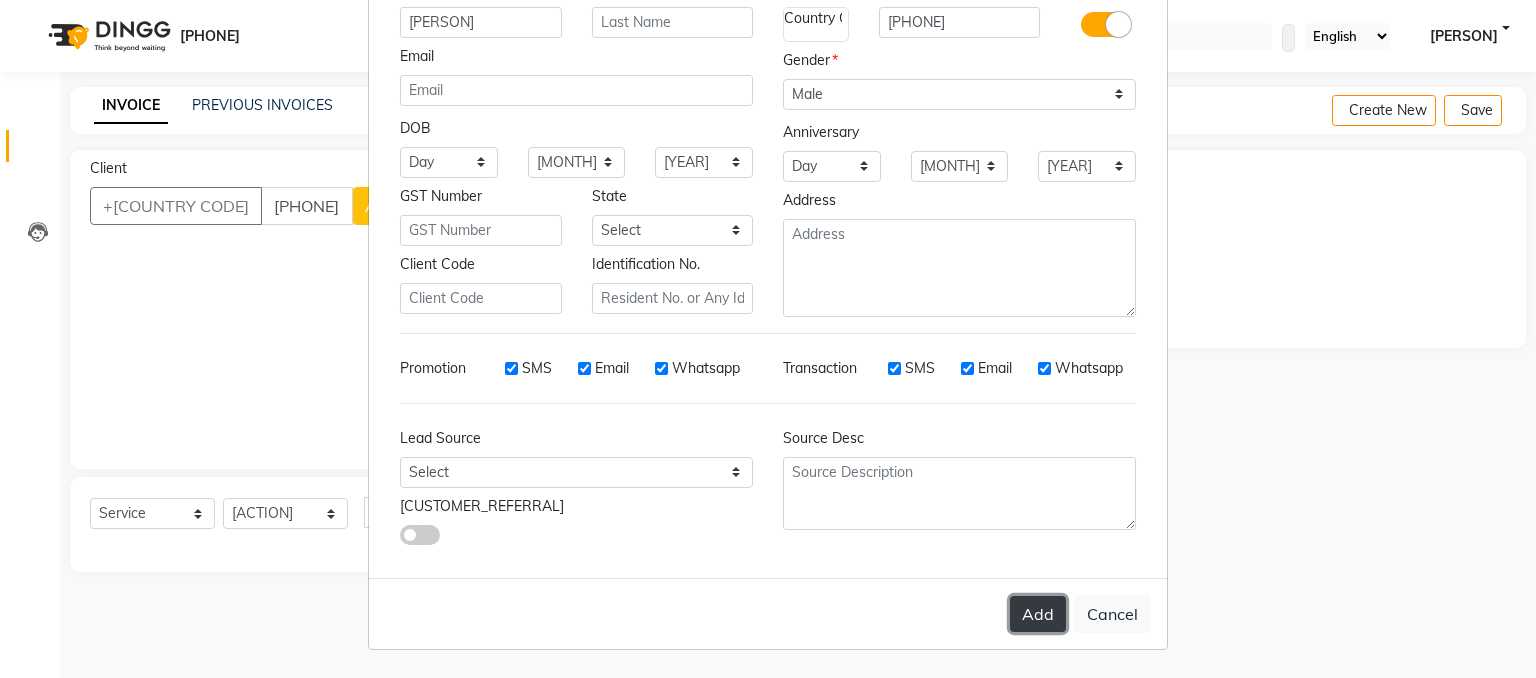 click on "Add" at bounding box center [1038, 614] 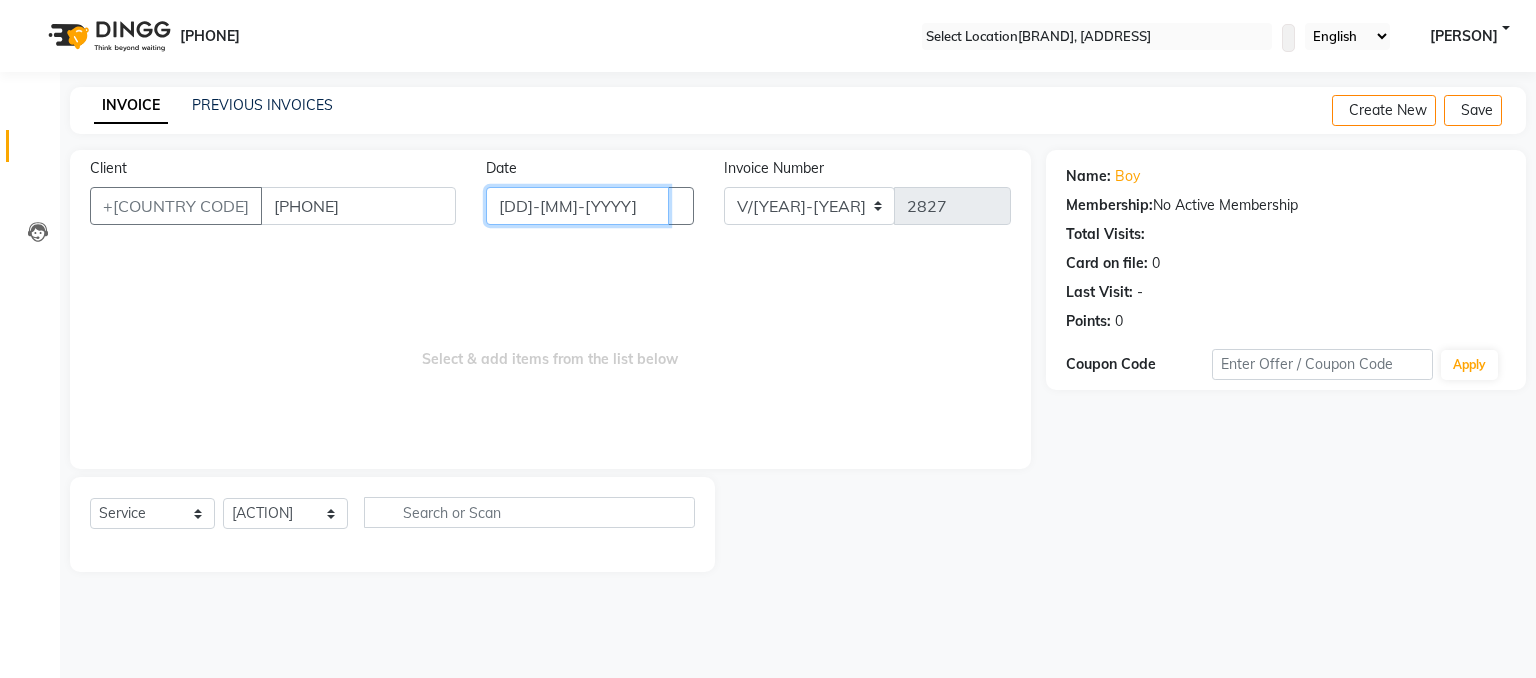 click on "[DD]-[MM]-[YYYY]" at bounding box center [577, 206] 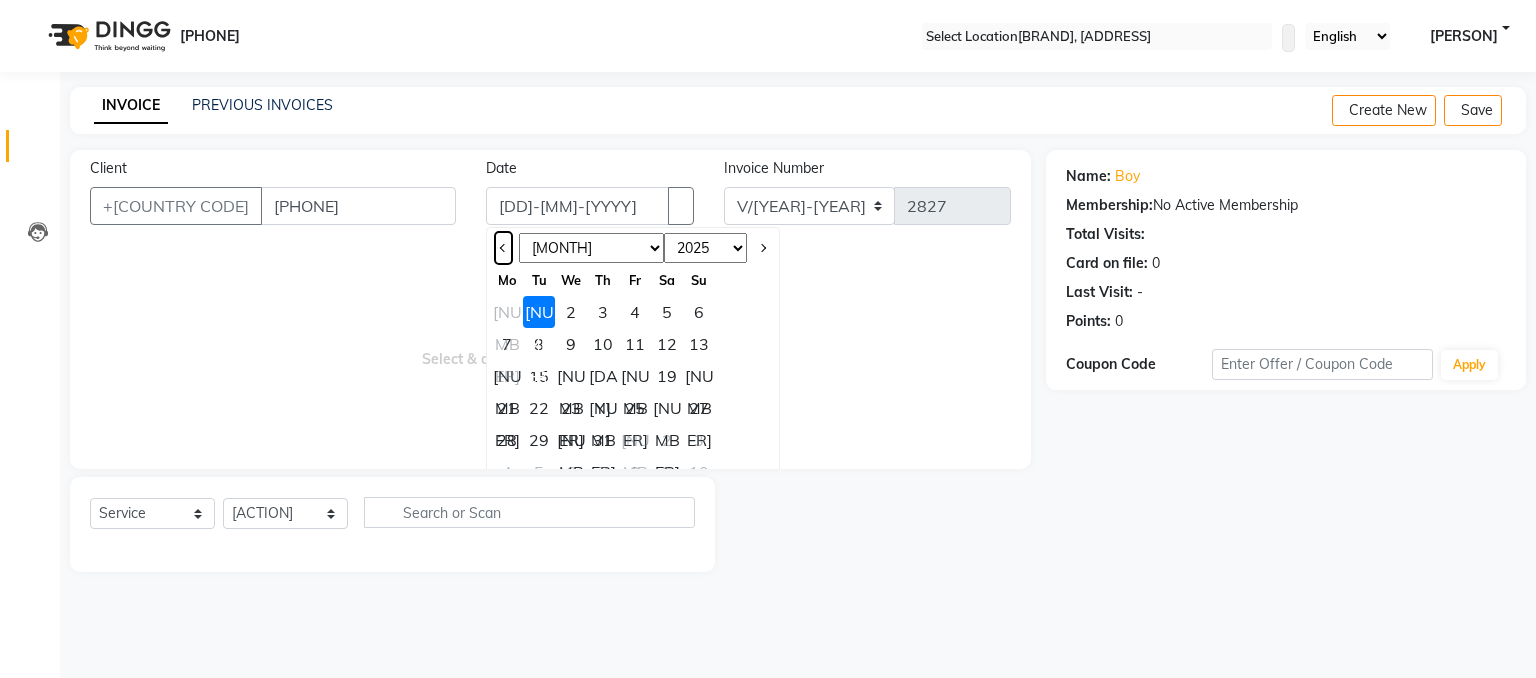 click at bounding box center (503, 248) 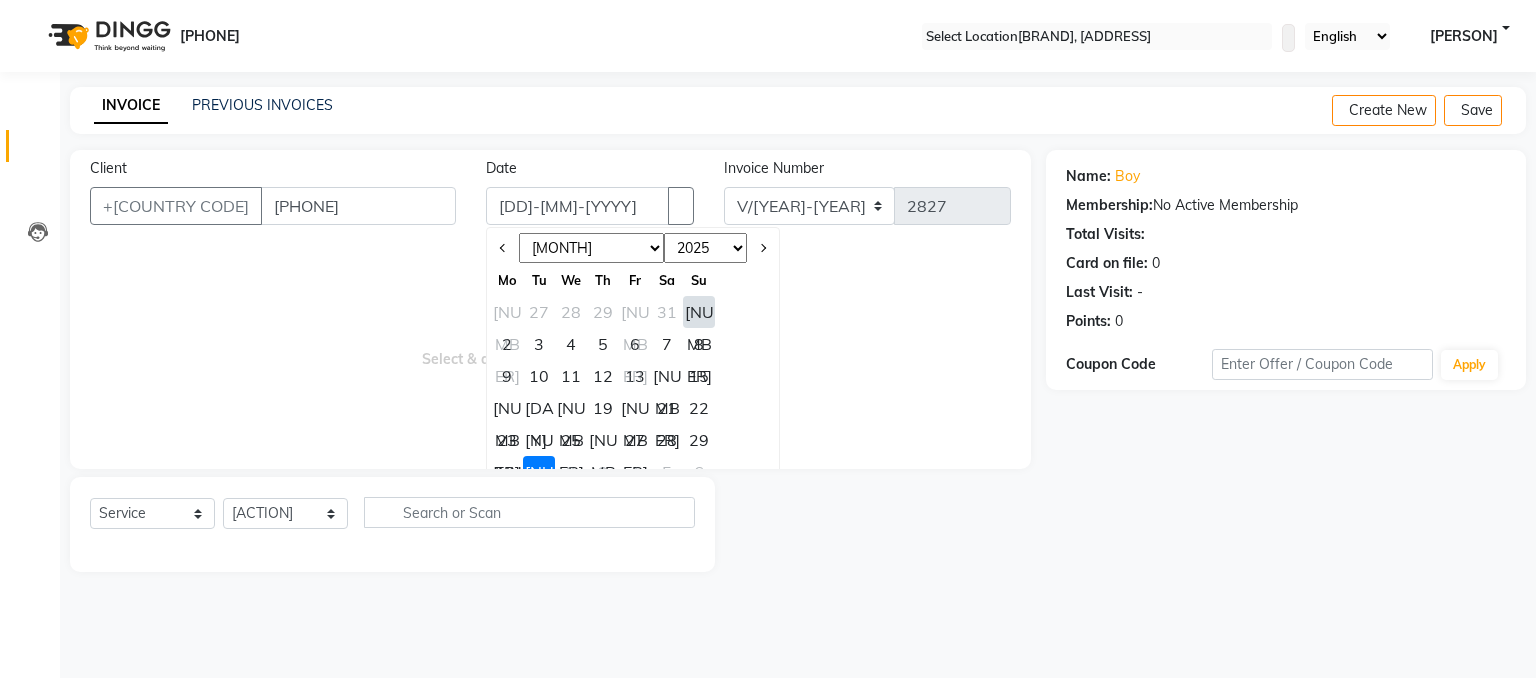 click on "[NUMBER]" at bounding box center (507, 472) 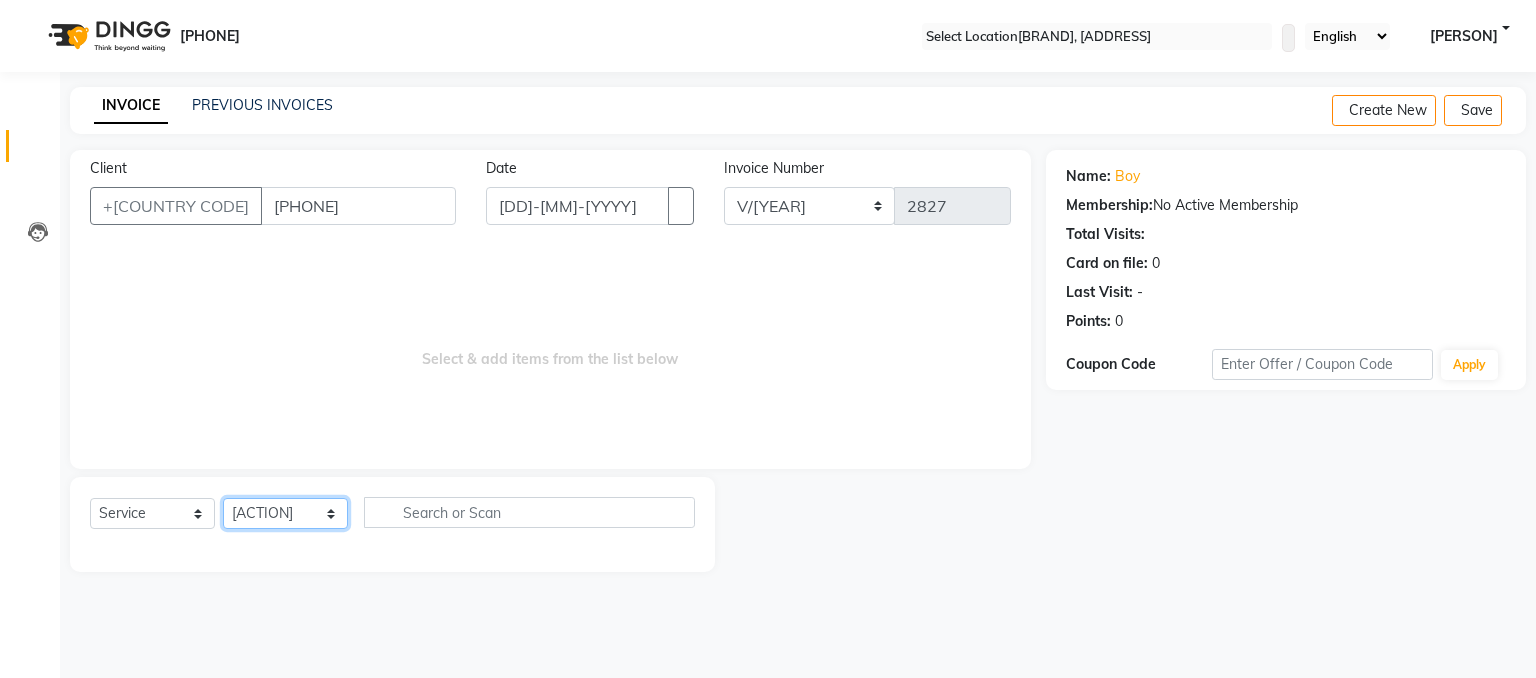 click on "Select Stylist [NAME] [NAME] [NAME] [NAME] [NAME] [NAME] [NAME] [NAME] [NAME] [NAME] [NAME] [NAME] [NAME] [NAME] [NAME] [NAME] [NAME] [NAME] [NAME] [NAME]" at bounding box center [285, 513] 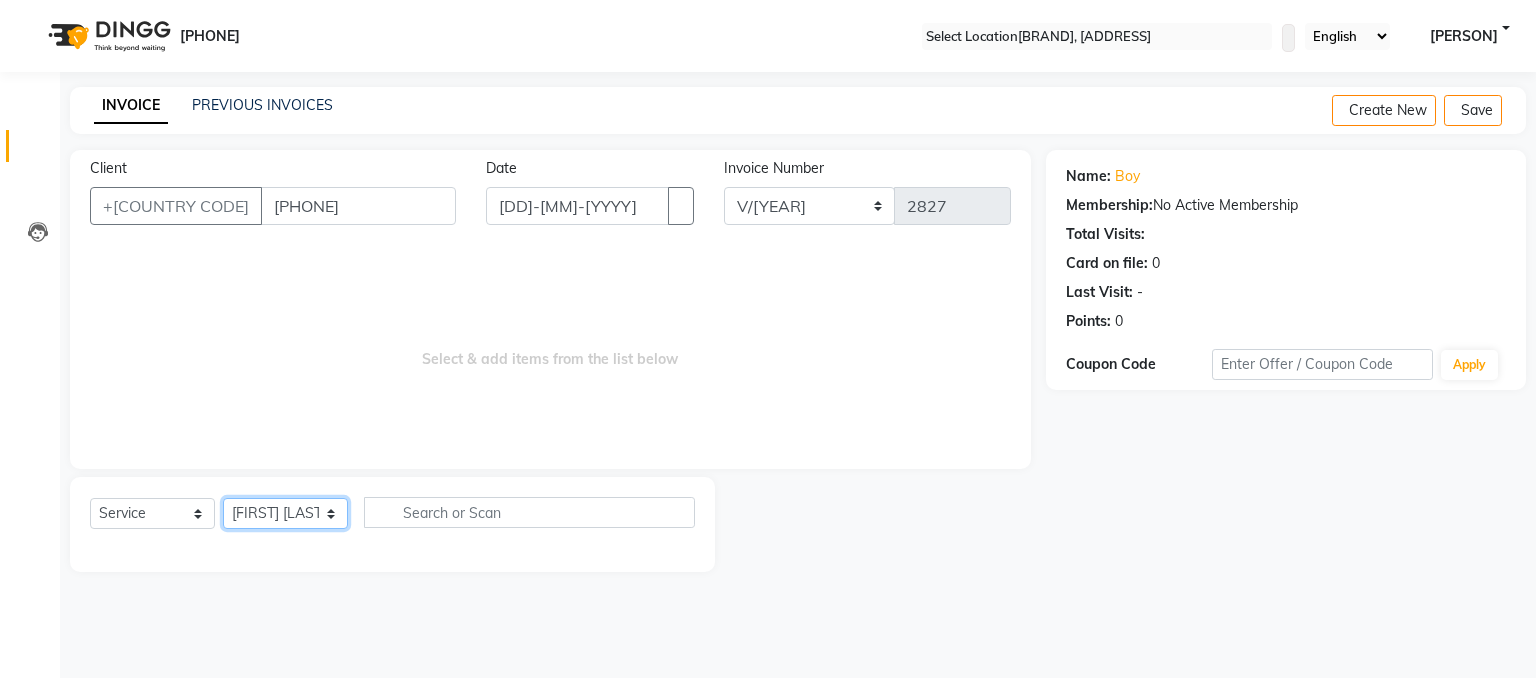click on "Select Stylist [NAME] [NAME] [NAME] [NAME] [NAME] [NAME] [NAME] [NAME] [NAME] [NAME] [NAME] [NAME] [NAME] [NAME] [NAME] [NAME] [NAME] [NAME] [NAME] [NAME]" at bounding box center [285, 513] 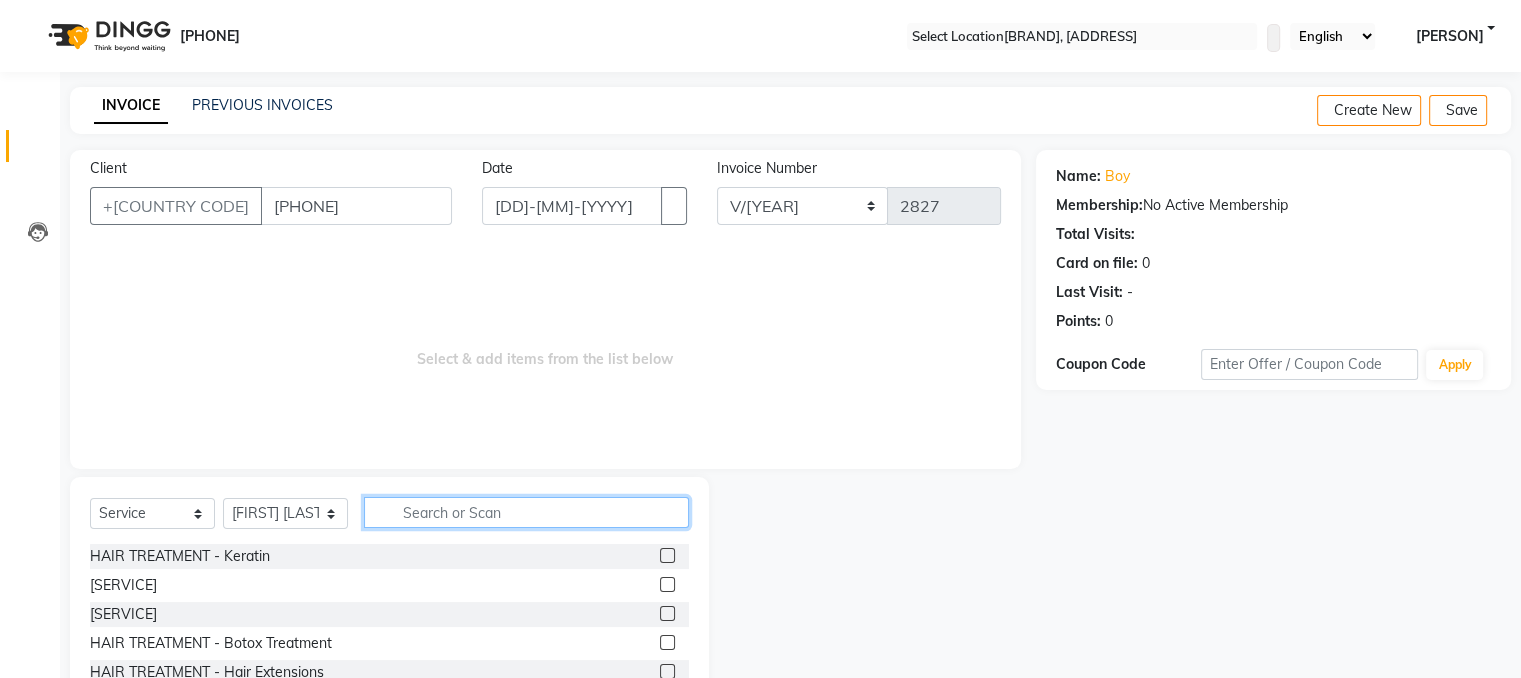 click at bounding box center [526, 512] 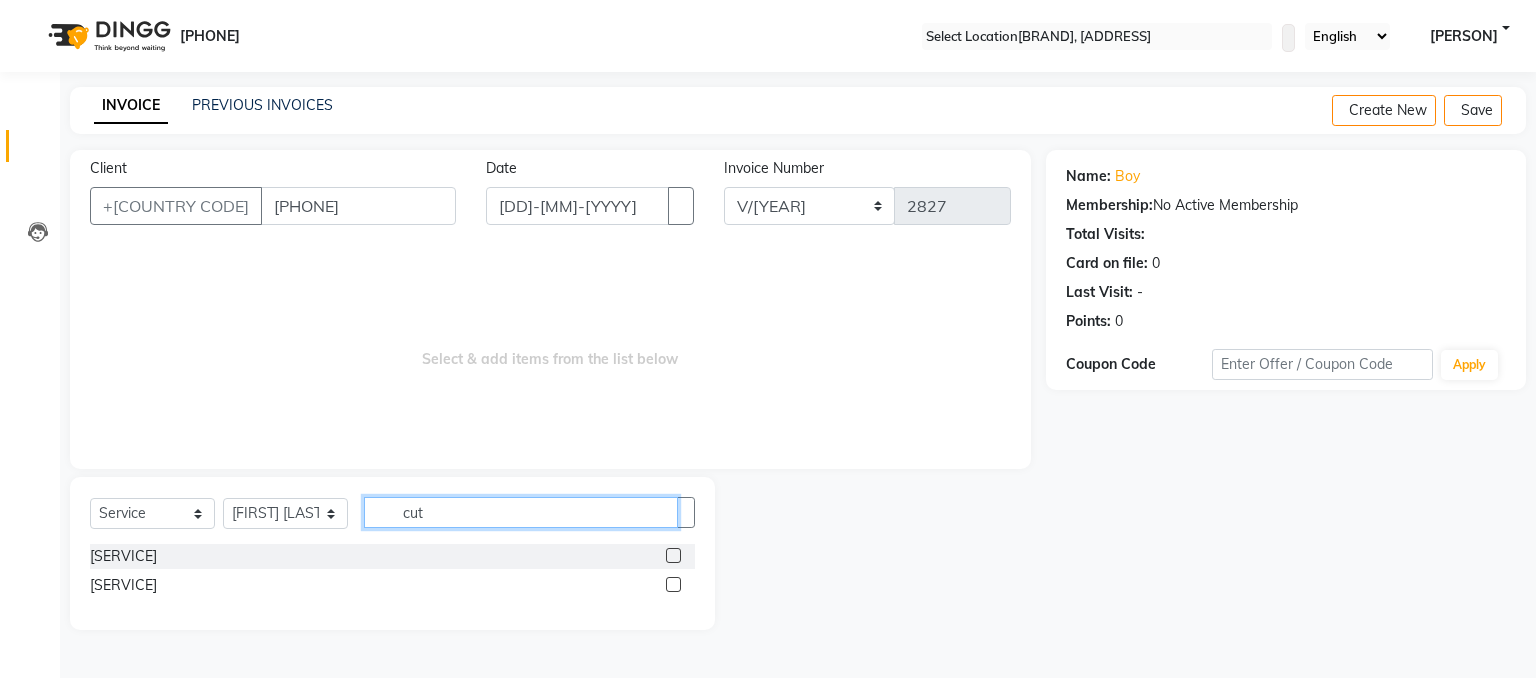 type on "cut" 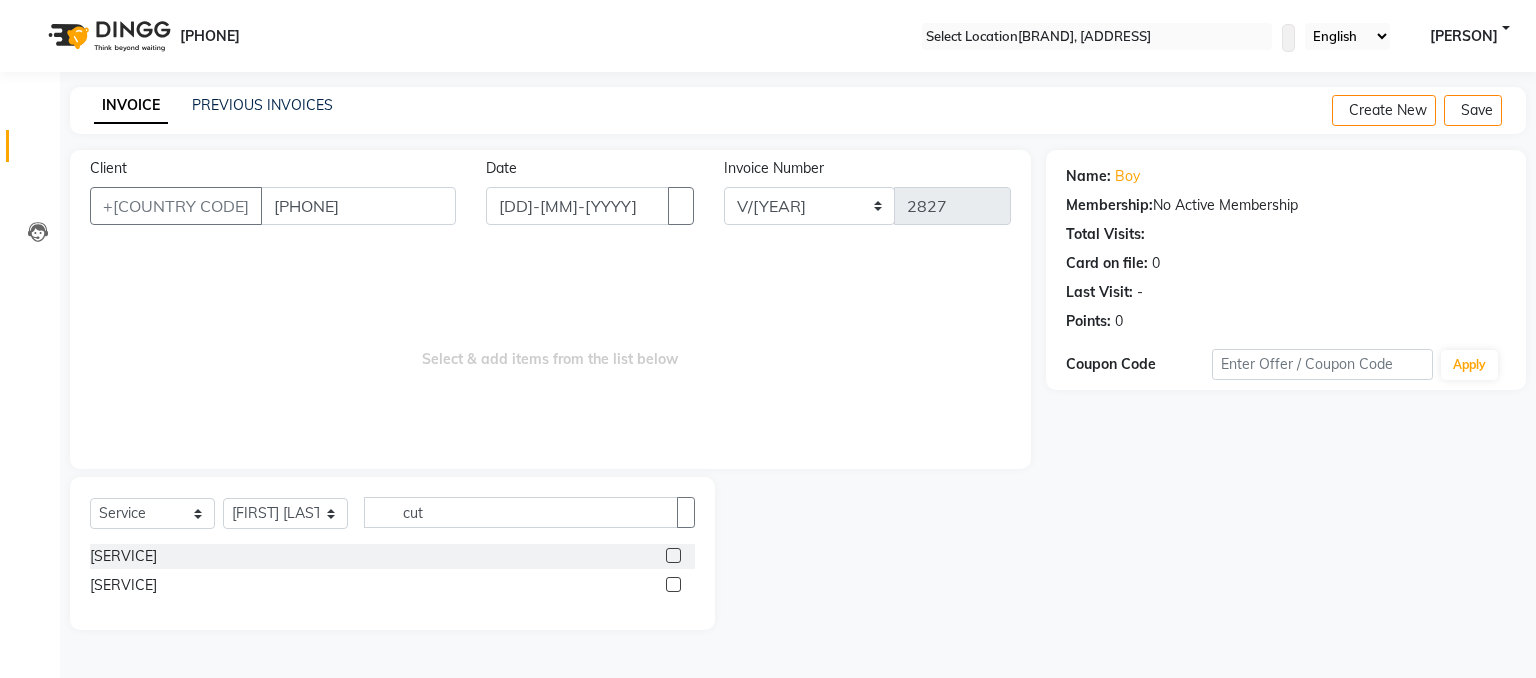 click at bounding box center [673, 555] 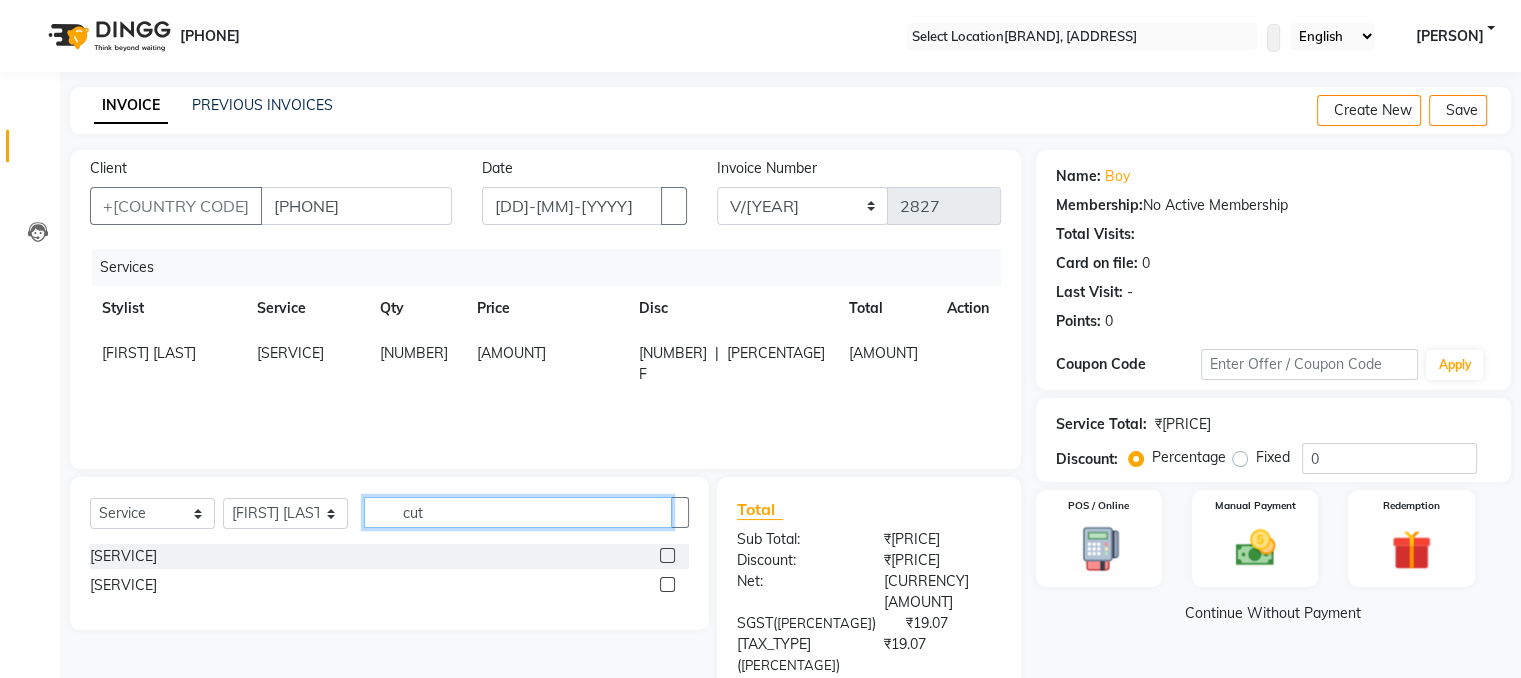 click on "cut" at bounding box center [518, 512] 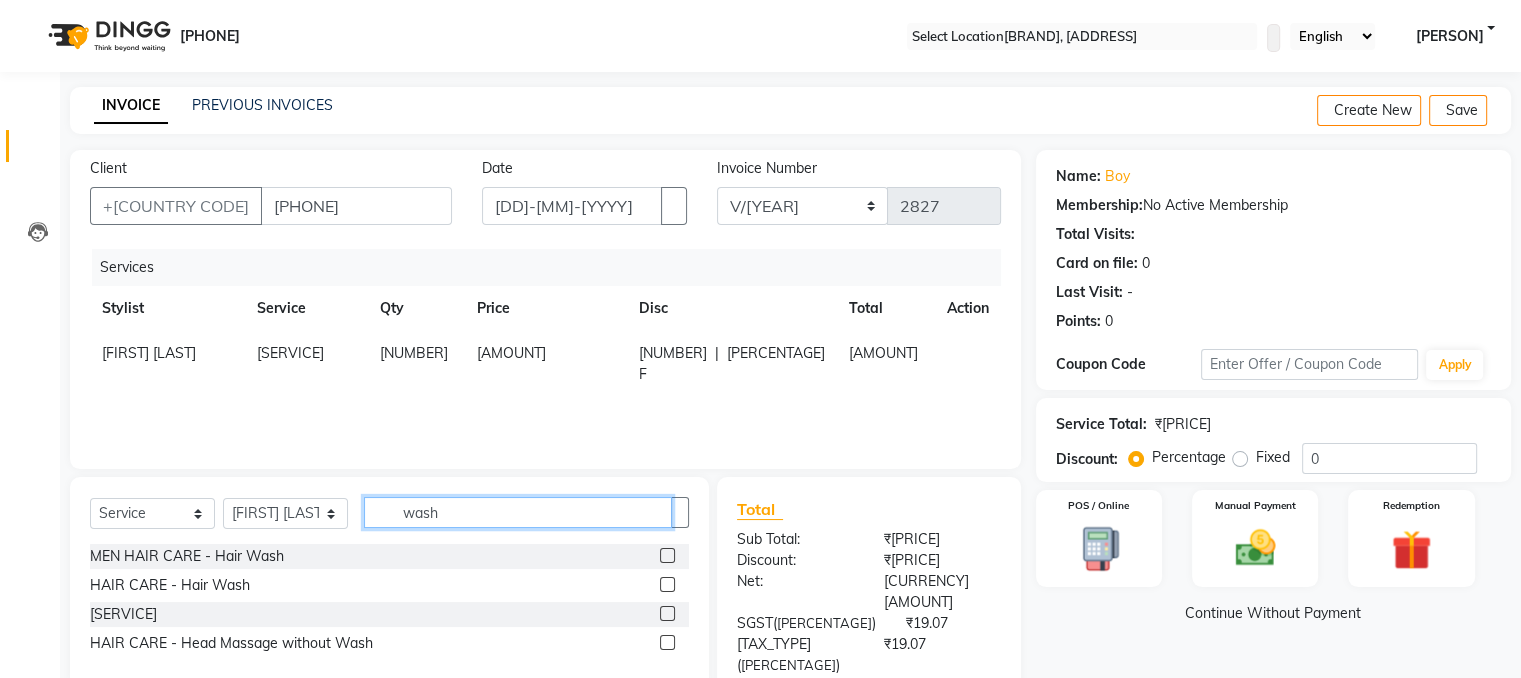 type on "wash" 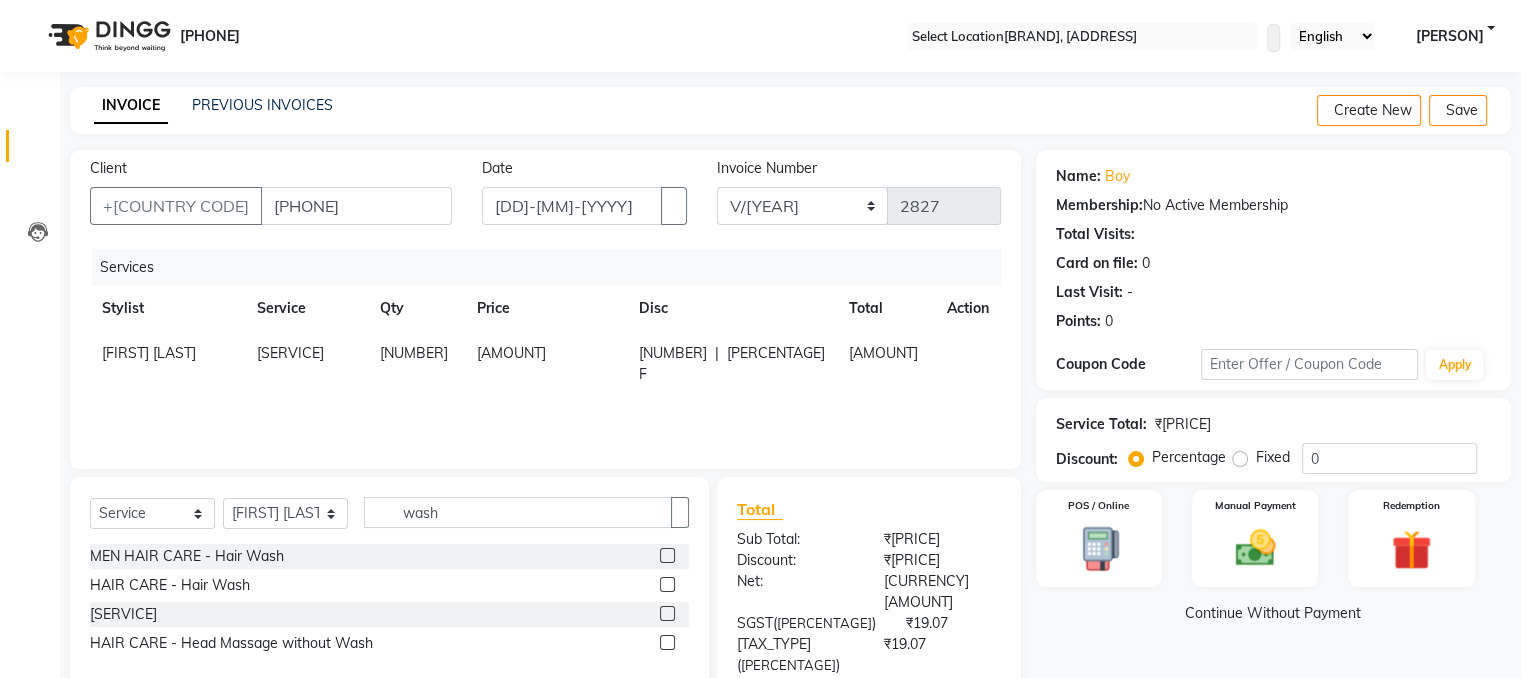 click at bounding box center [667, 555] 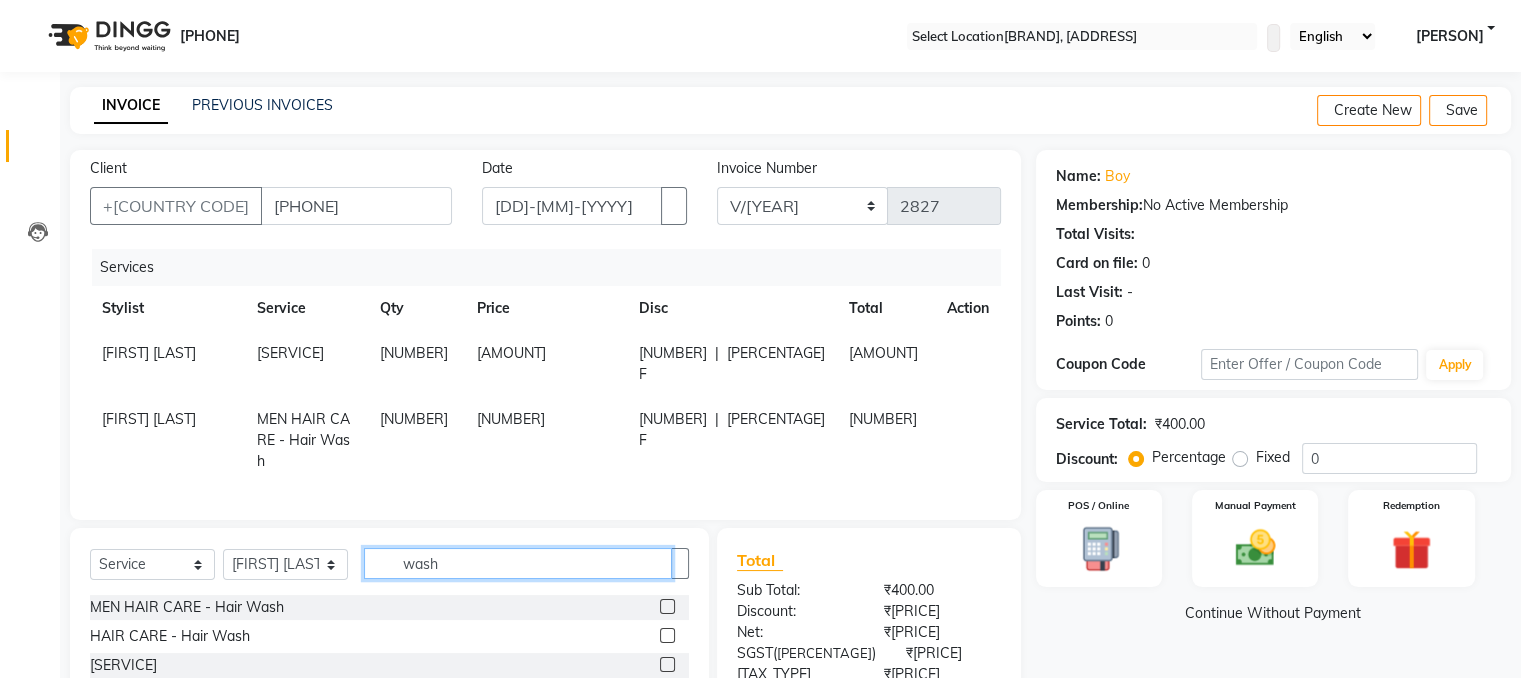 click on "wash" at bounding box center (518, 563) 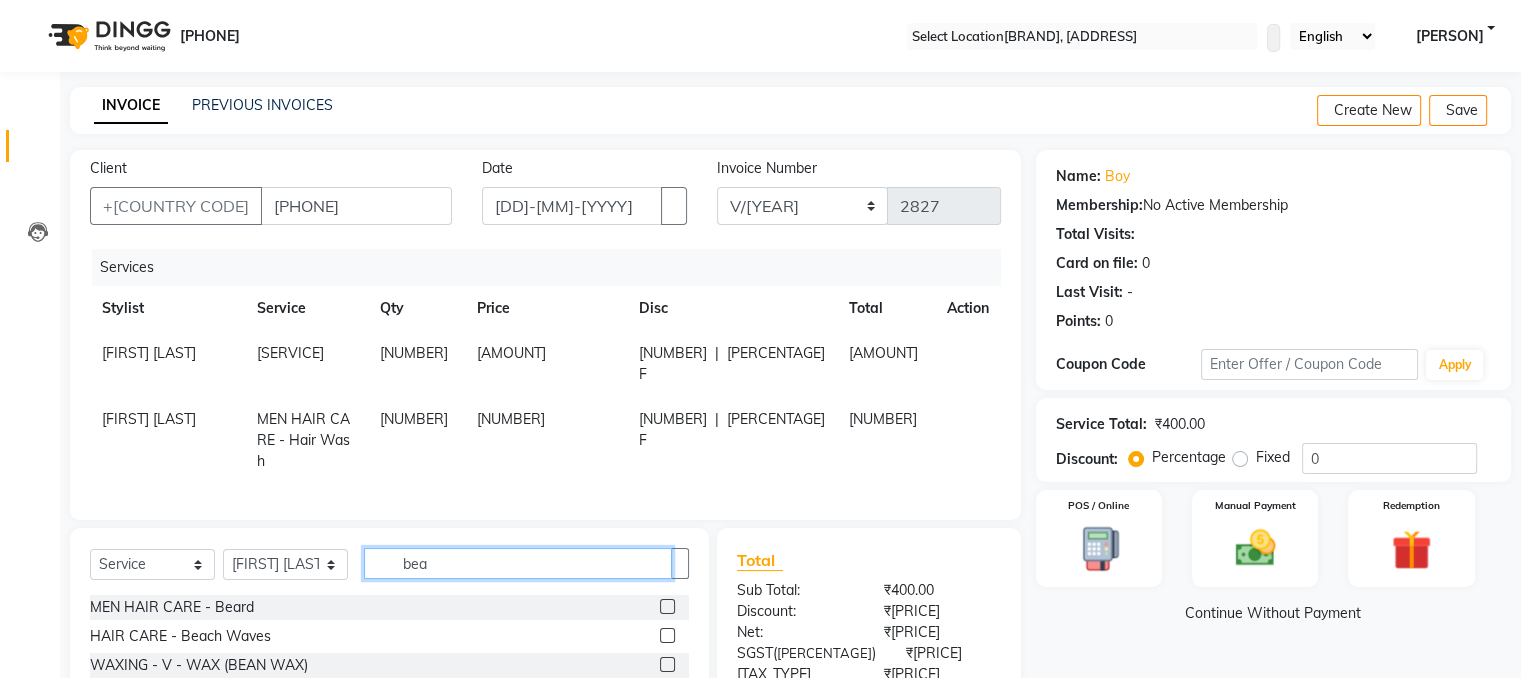 type on "bea" 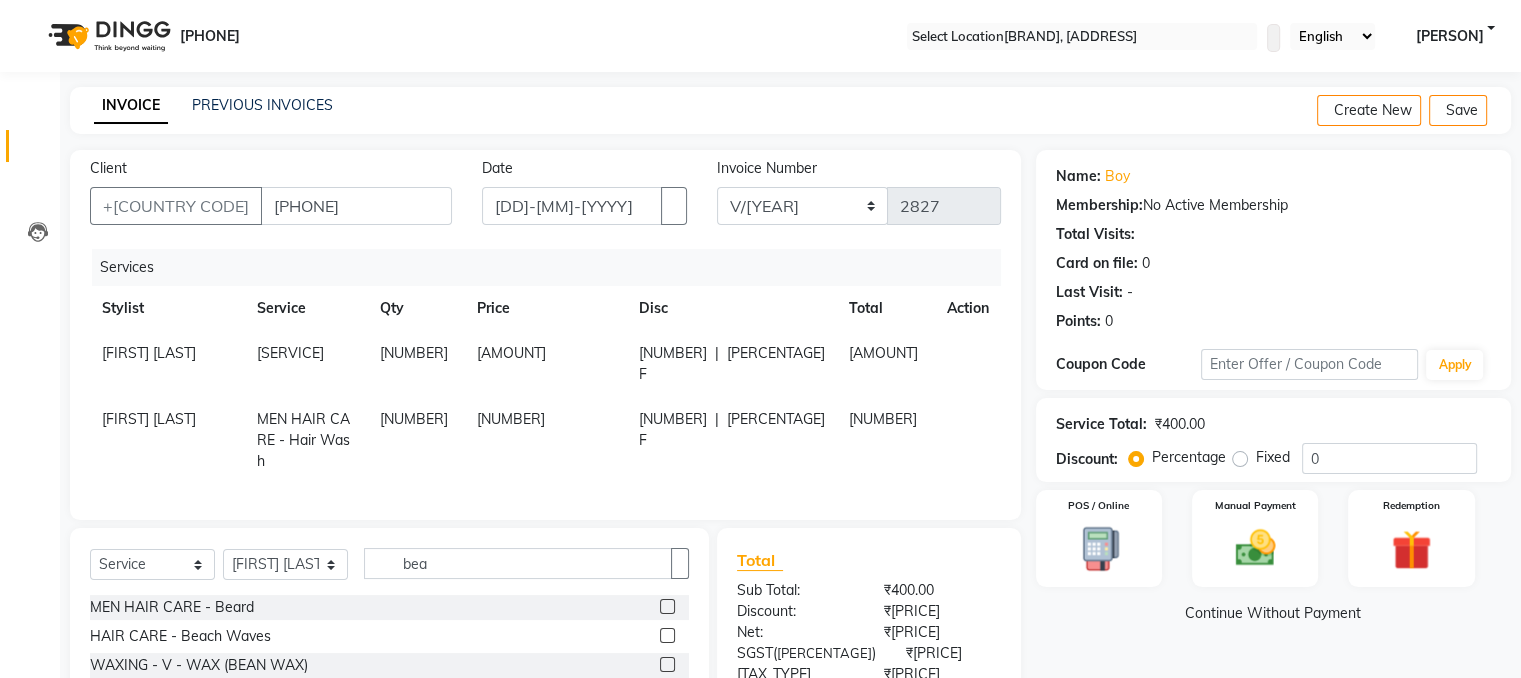 click at bounding box center [667, 606] 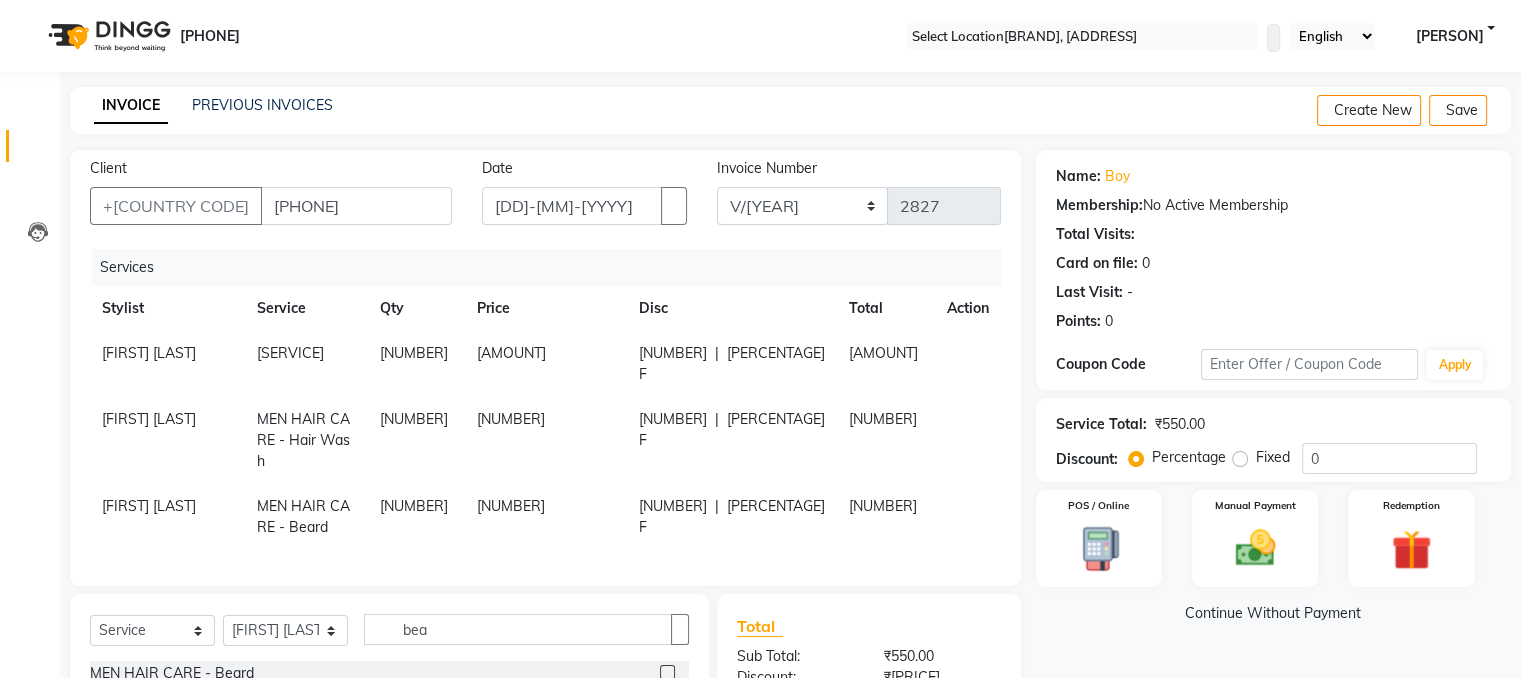 scroll, scrollTop: 234, scrollLeft: 0, axis: vertical 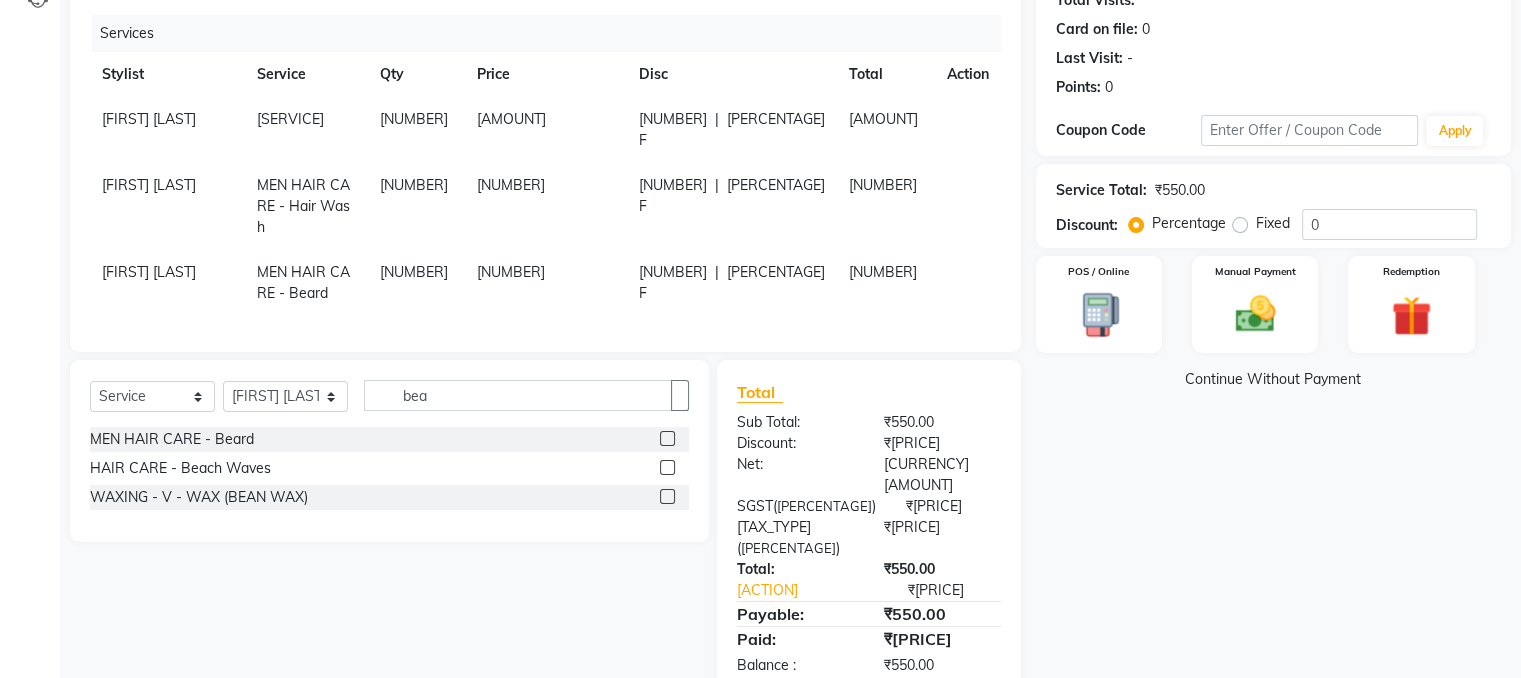 click on "Name: [GENDER]  Membership:  No Active Membership  Total Visits:   Card on file:  0 Last Visit:   - Points:   0  Coupon Code Apply Service Total:  ₹550.00  Discount:  Percentage   Fixed  0 POS / Online  Manual Payment Redemption  Continue Without Payment" at bounding box center (1281, 306) 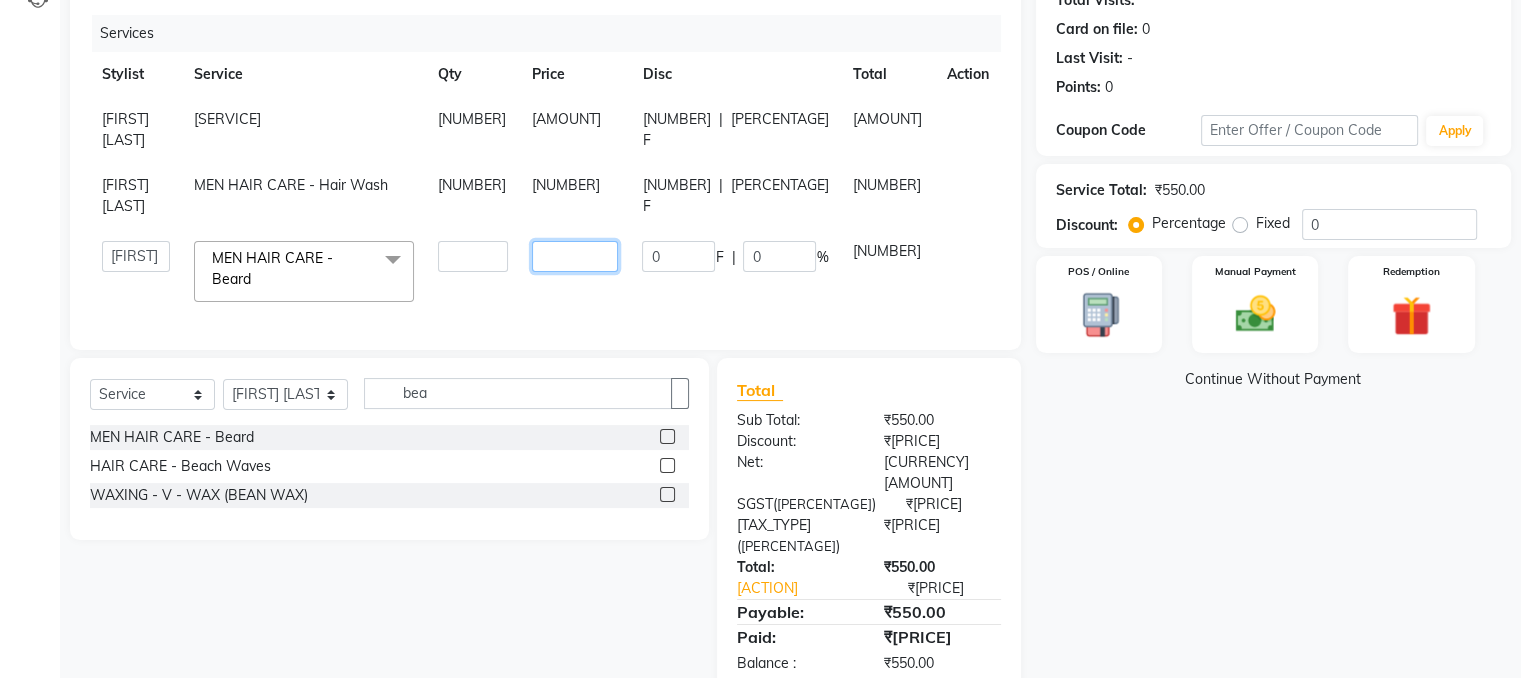 click on "[NUMBER]" at bounding box center [472, 256] 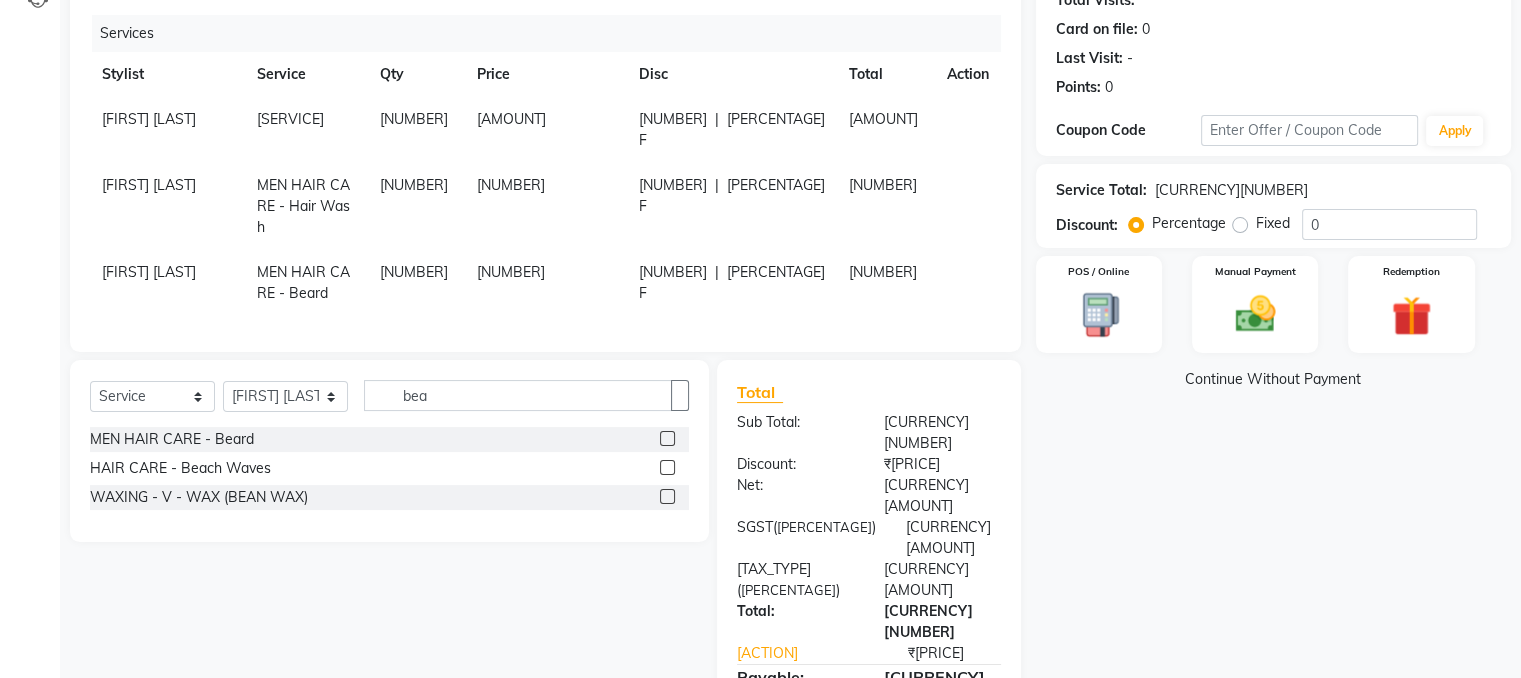 click on "Name: [PERSON] Membership: No Active Membership Total Visits: Card on file: 0 Last Visit: - Points: 0 Coupon Code Apply Service Total: ₹600.00 Discount: Percentage Fixed 0 POS / Online Manual Payment Redemption Continue Without Payment" at bounding box center (1281, 360) 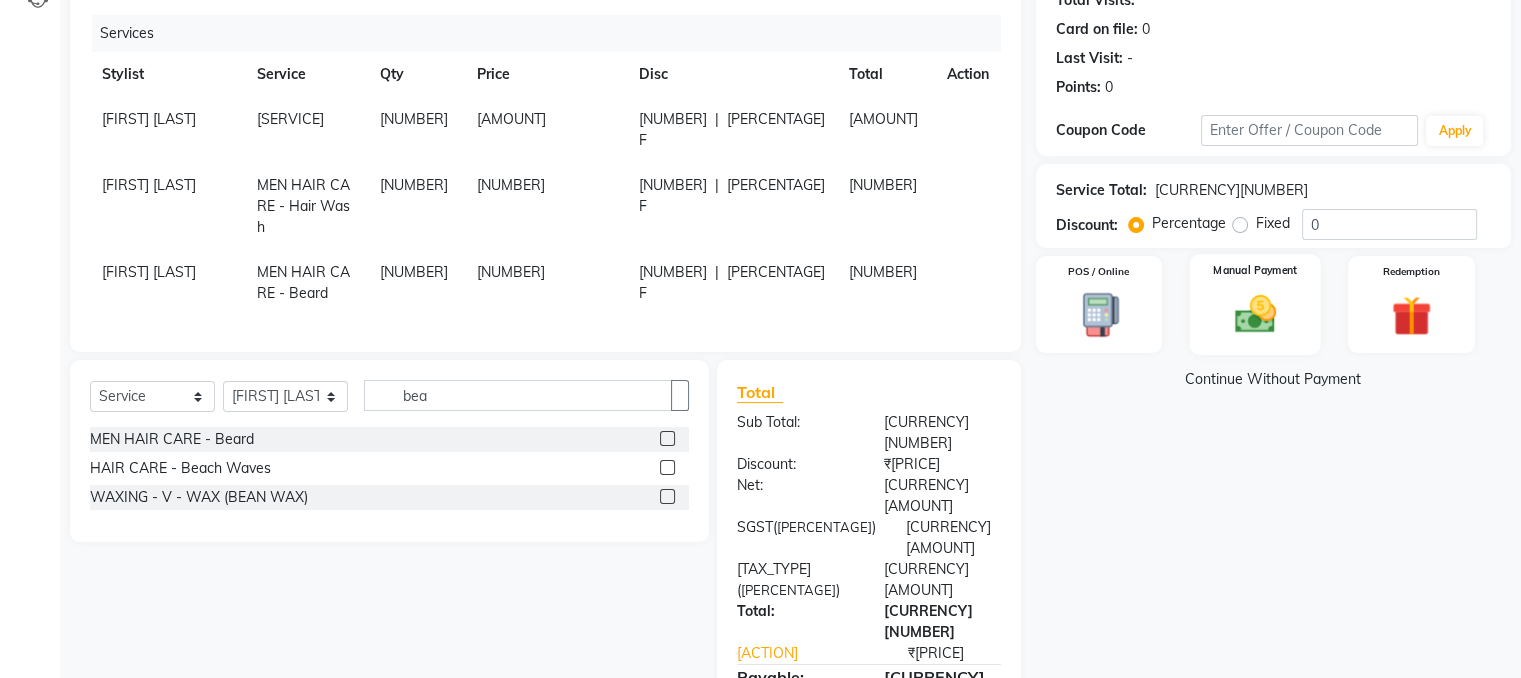 click at bounding box center (1098, 315) 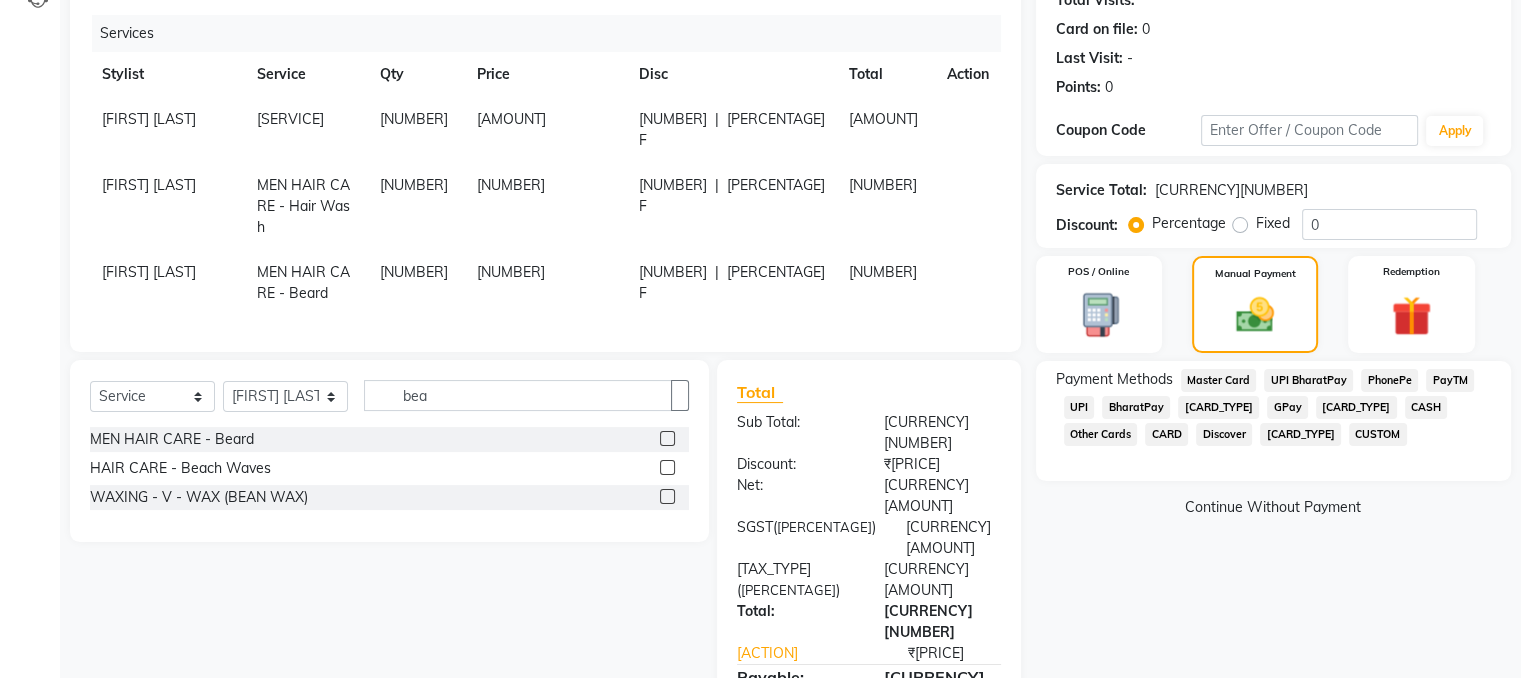 click on "CASH" at bounding box center (1219, 380) 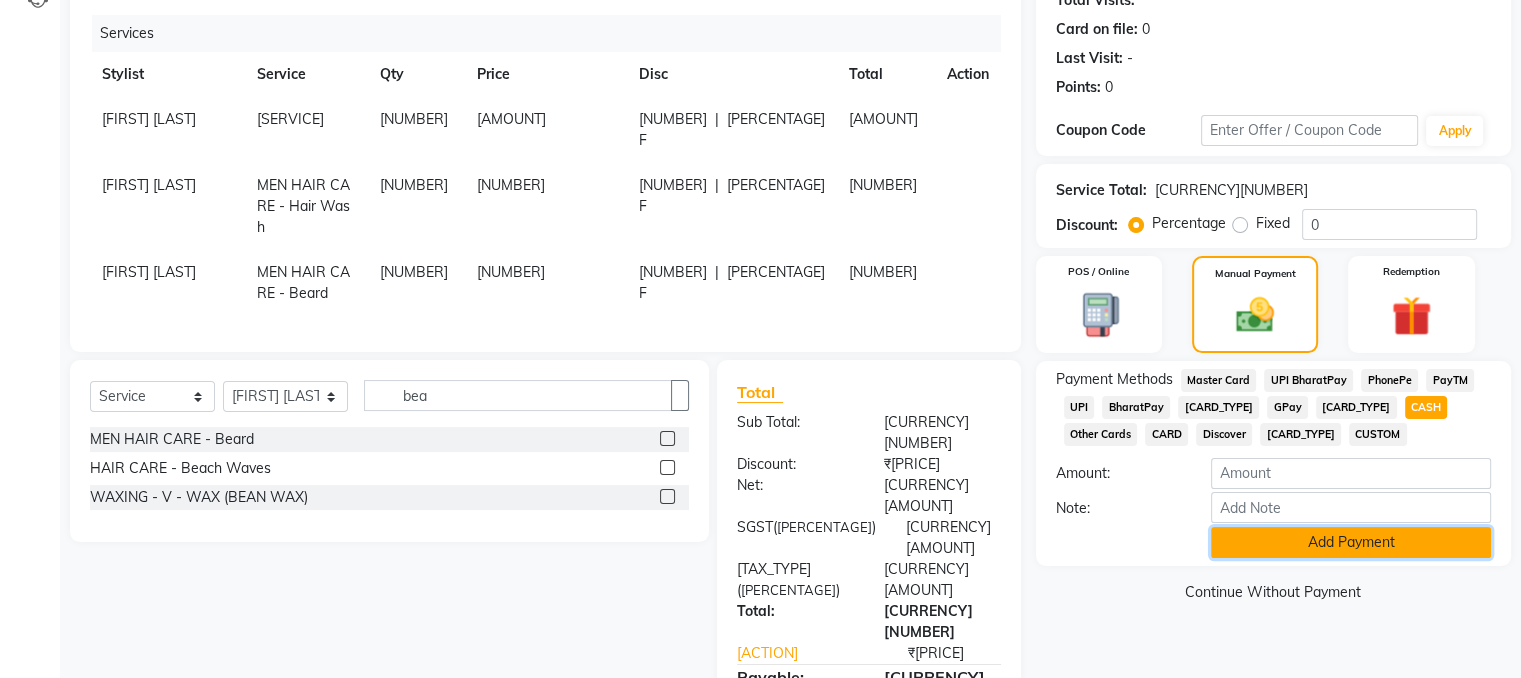 click on "Add Payment" at bounding box center [1351, 542] 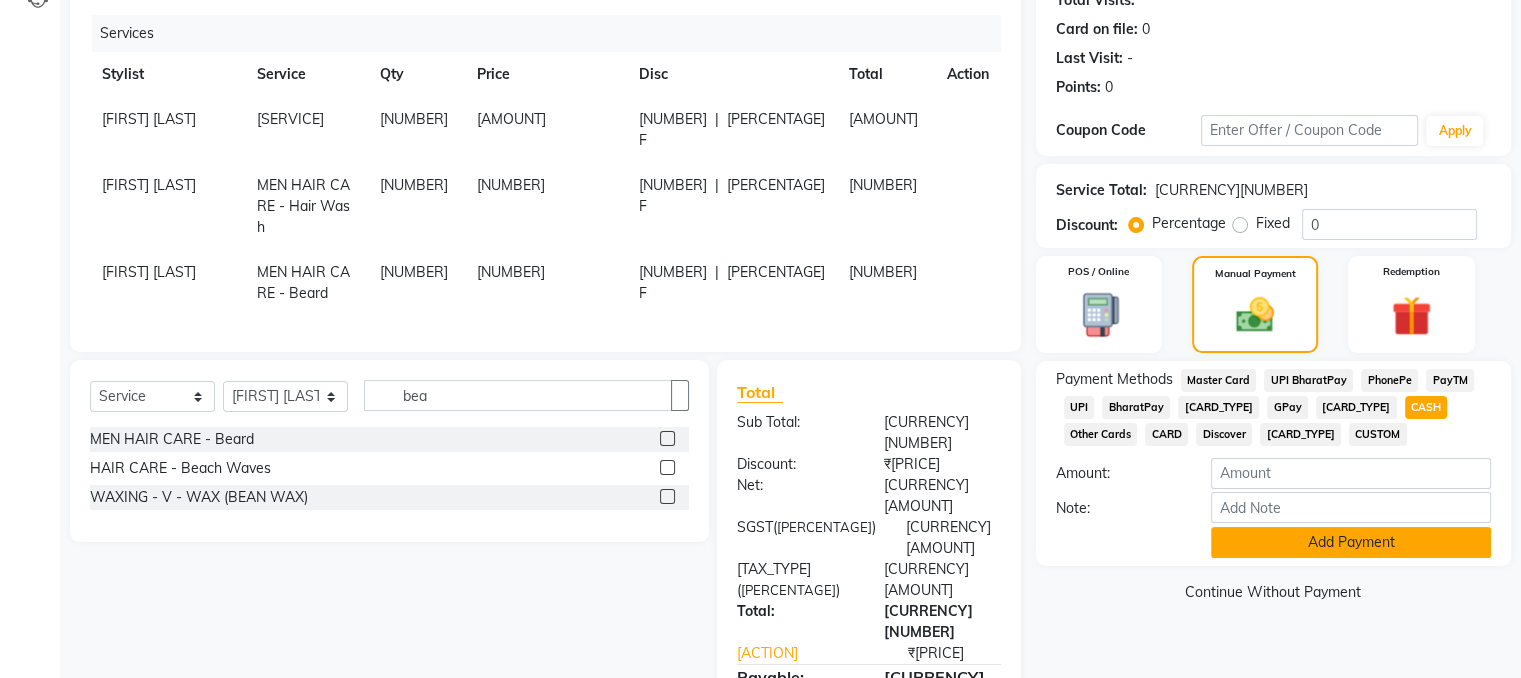 scroll, scrollTop: 304, scrollLeft: 0, axis: vertical 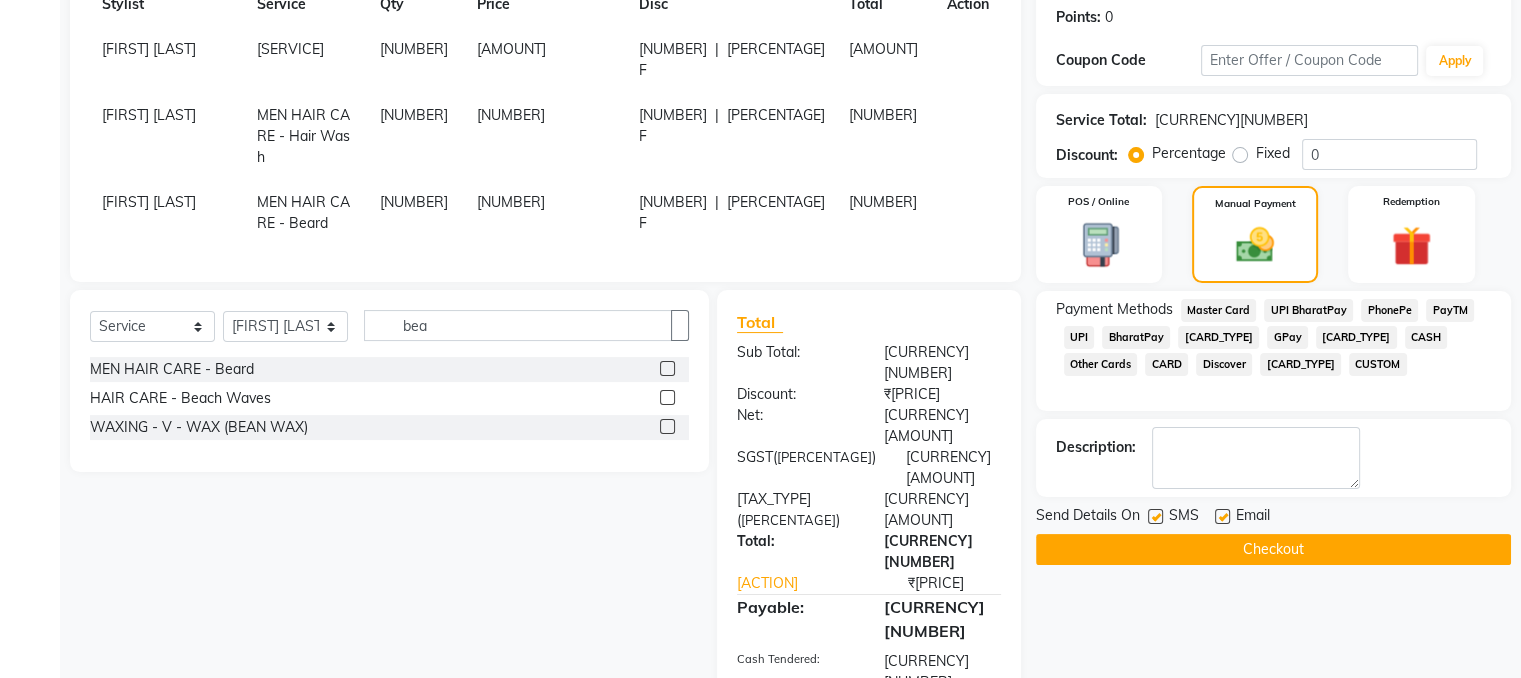 click on "Name: [NAME] Membership:  No Active Membership  Total Visits:   Card on file:  0 Last Visit:   - Points:   0  Coupon Code Apply Service Total:  [CURRENCY][AMOUNT]  Discount:  Percentage   Fixed  0 POS / Online  Manual Payment Redemption Payment Methods  Master Card   UPI BharatPay   PhonePe   PayTM   UPI   BharatPay   Credit Card   GPay   Visa Card   CASH   Other Cards   CARD   Discover   Debit Card   CUSTOM  Description:                  Send Details On SMS Email  Checkout" at bounding box center [1281, 348] 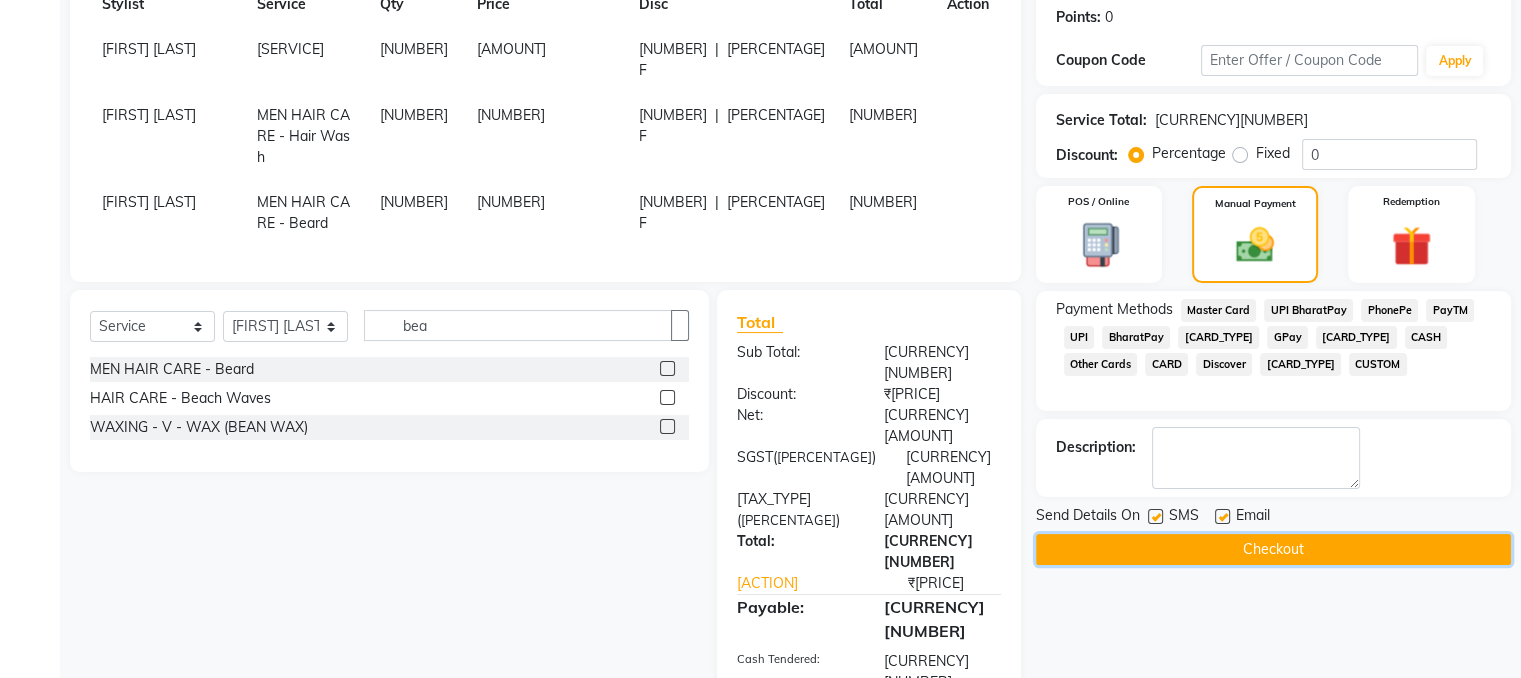 click on "Checkout" at bounding box center (1273, 549) 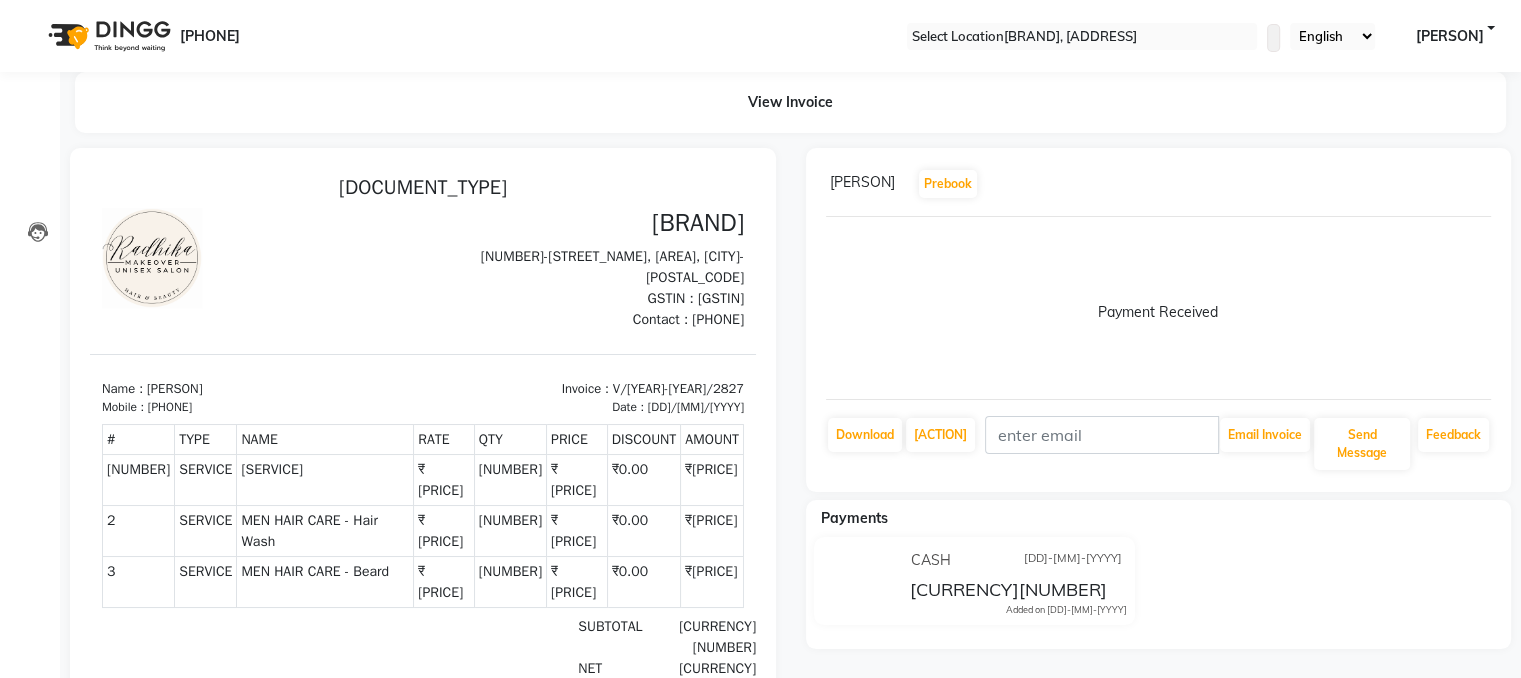 scroll, scrollTop: 0, scrollLeft: 0, axis: both 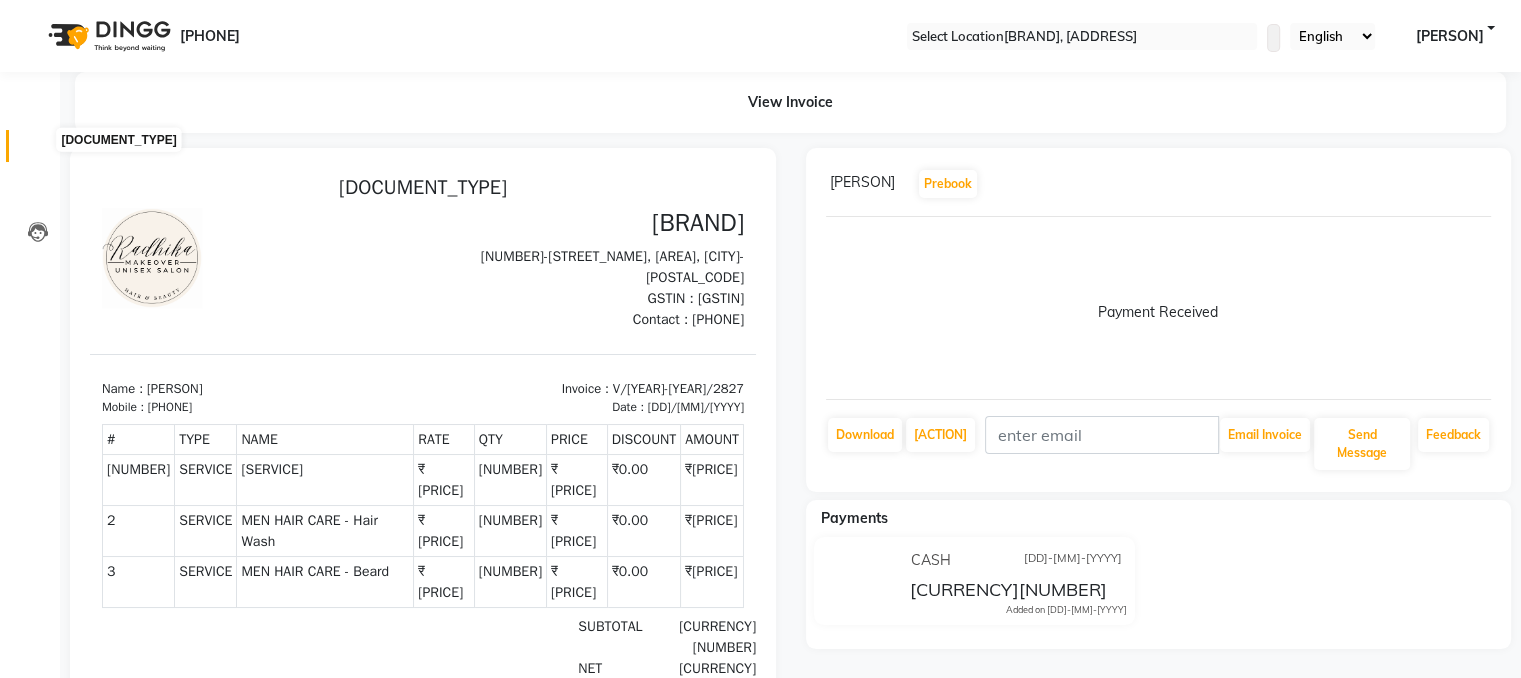 click at bounding box center [37, 151] 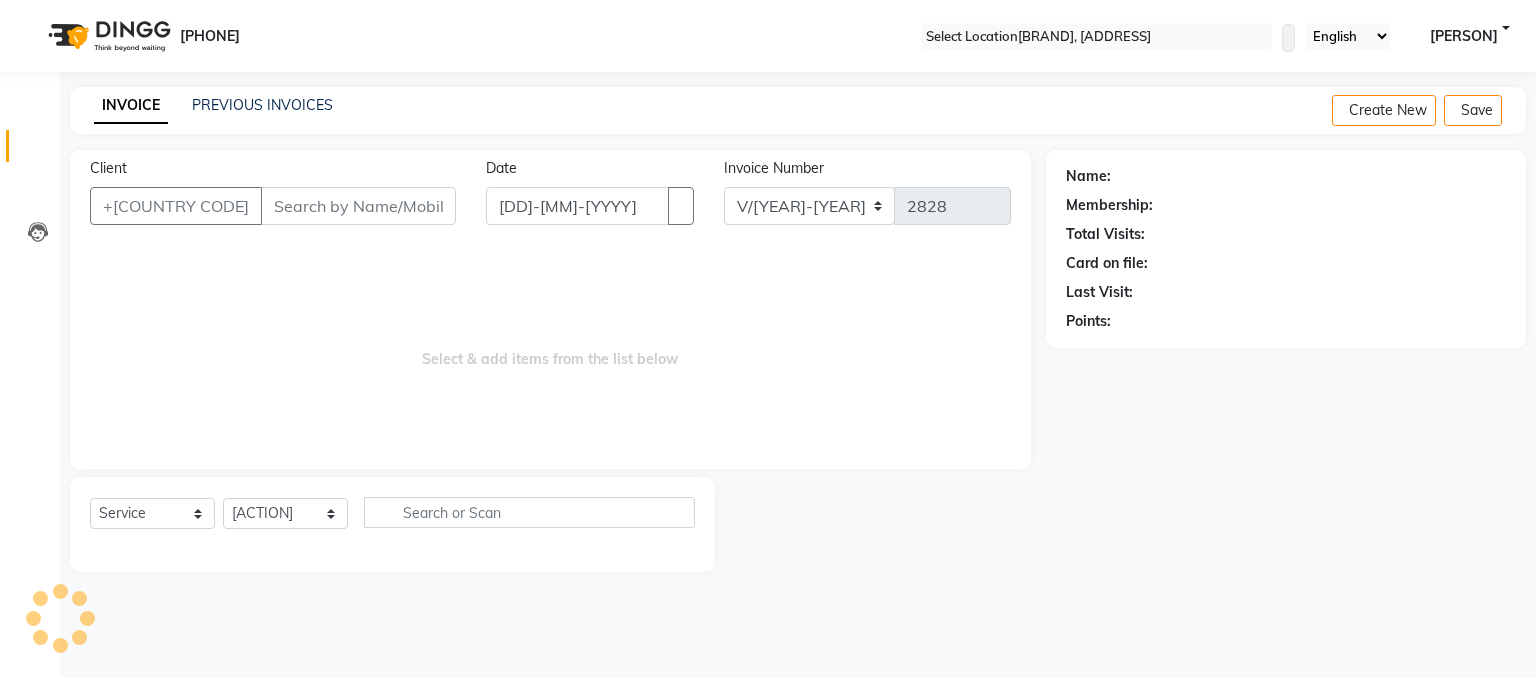 click on "Client" at bounding box center [358, 206] 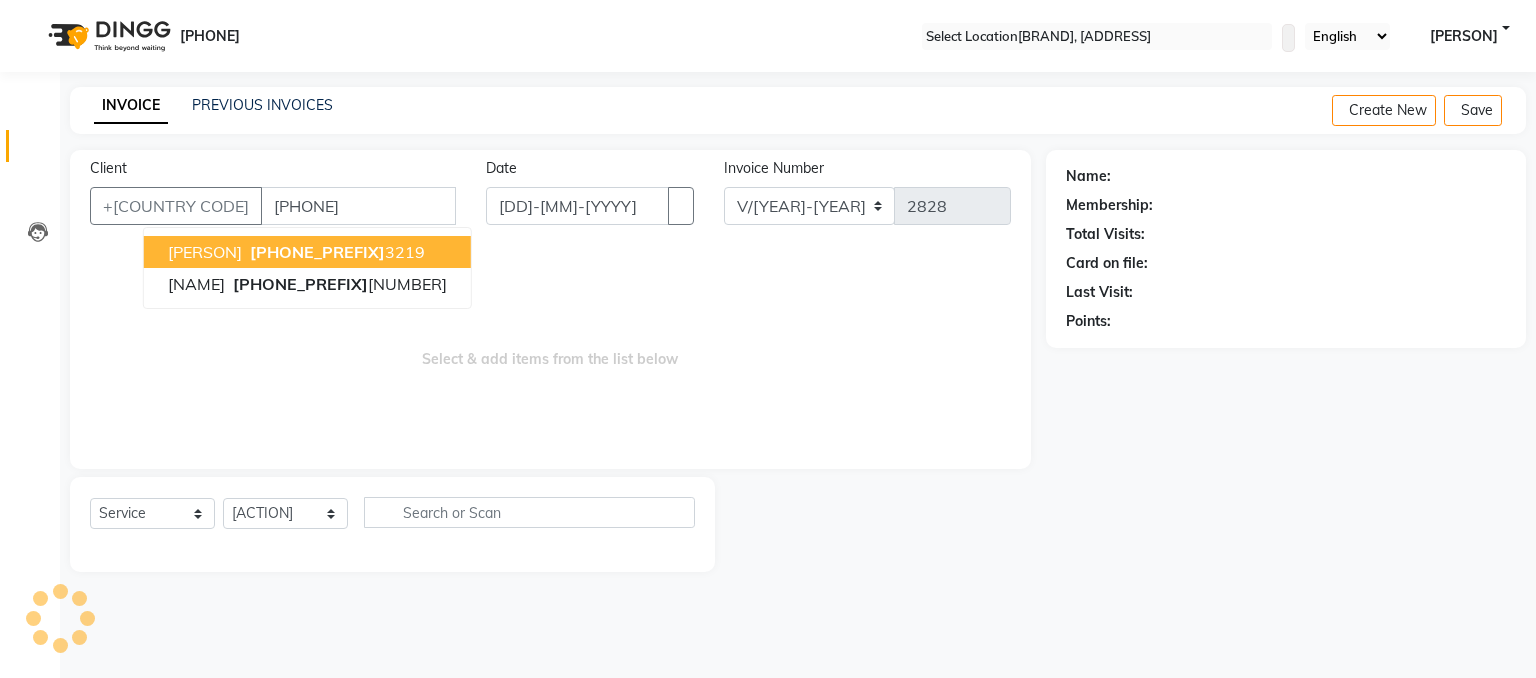 type on "[PHONE]" 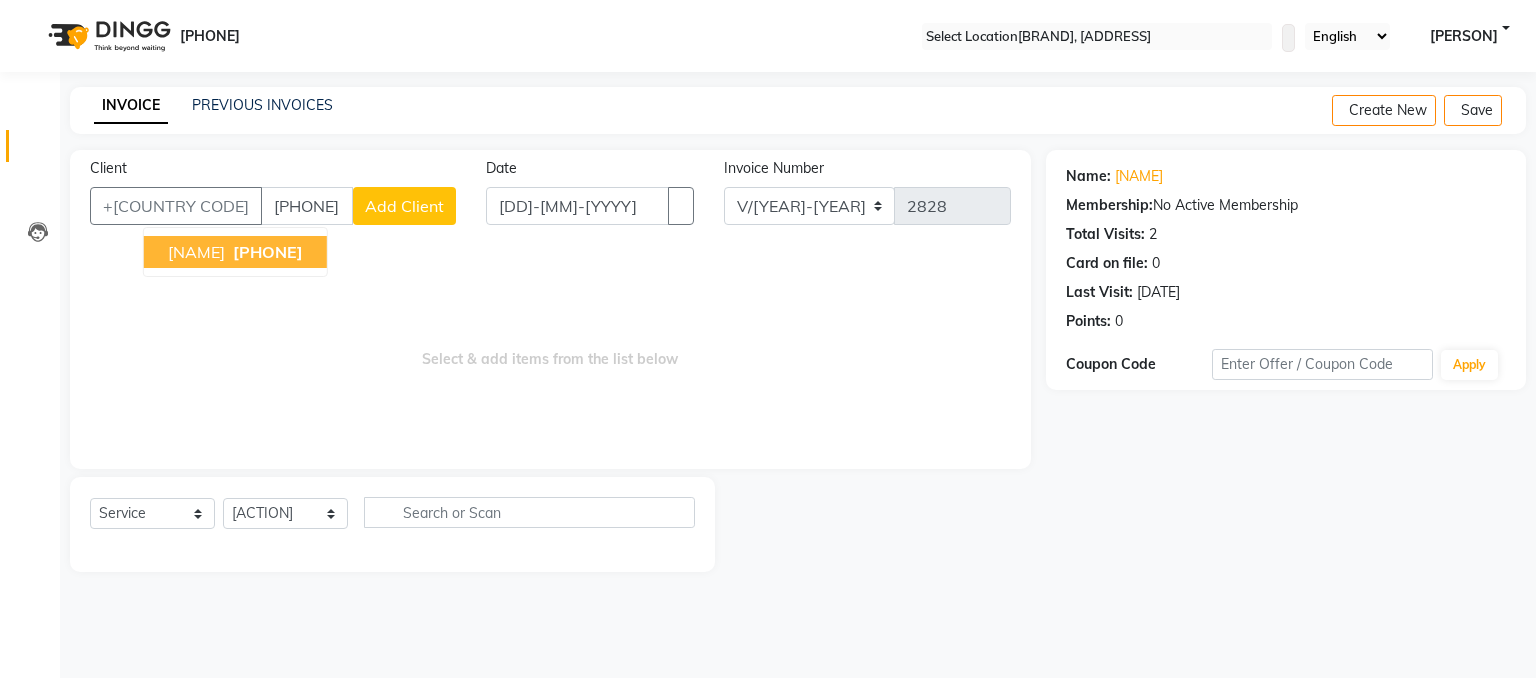 click on "[PHONE]" at bounding box center (268, 252) 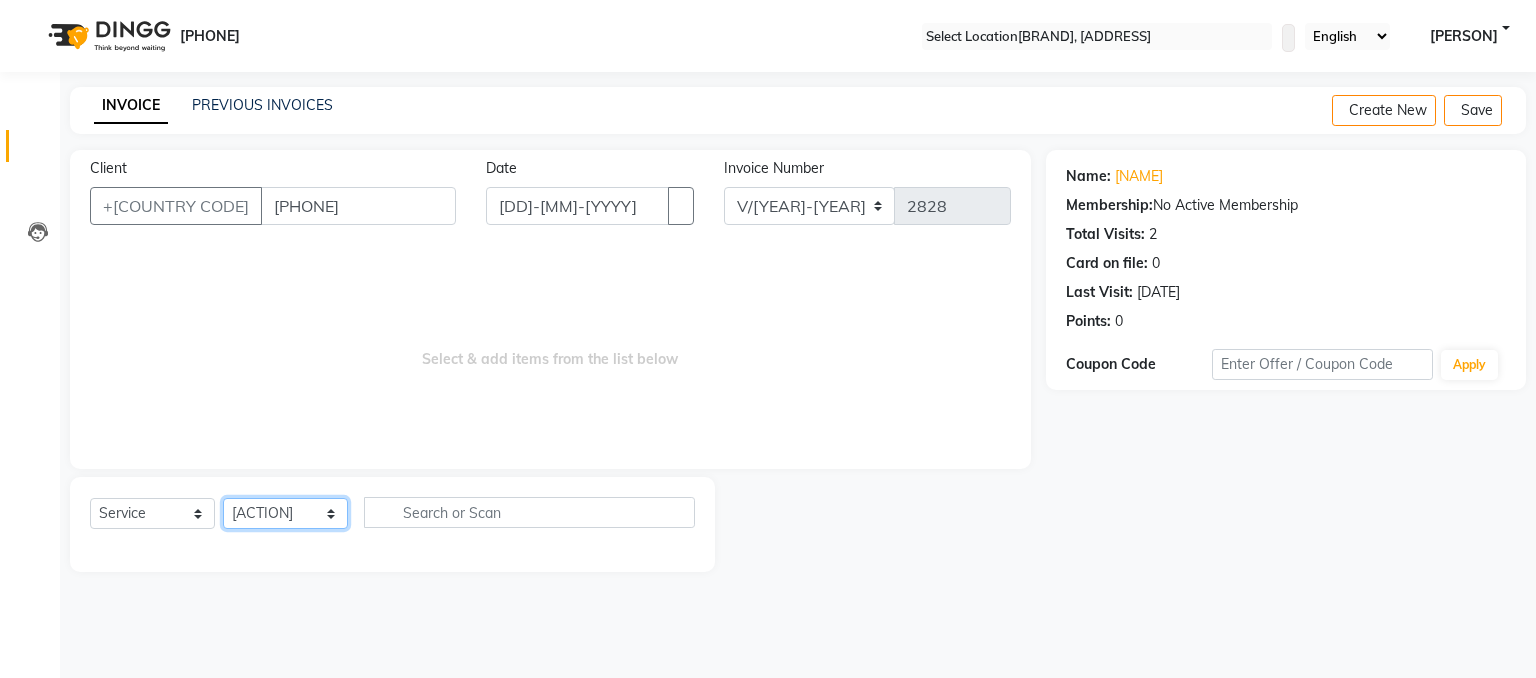 click on "Select Stylist [NAME] [NAME] [NAME] [NAME] [NAME] [NAME] [NAME] [NAME] [NAME] [NAME] [NAME] [NAME] [NAME] [NAME] [NAME] [NAME] [NAME] [NAME] [NAME] [NAME]" at bounding box center (285, 513) 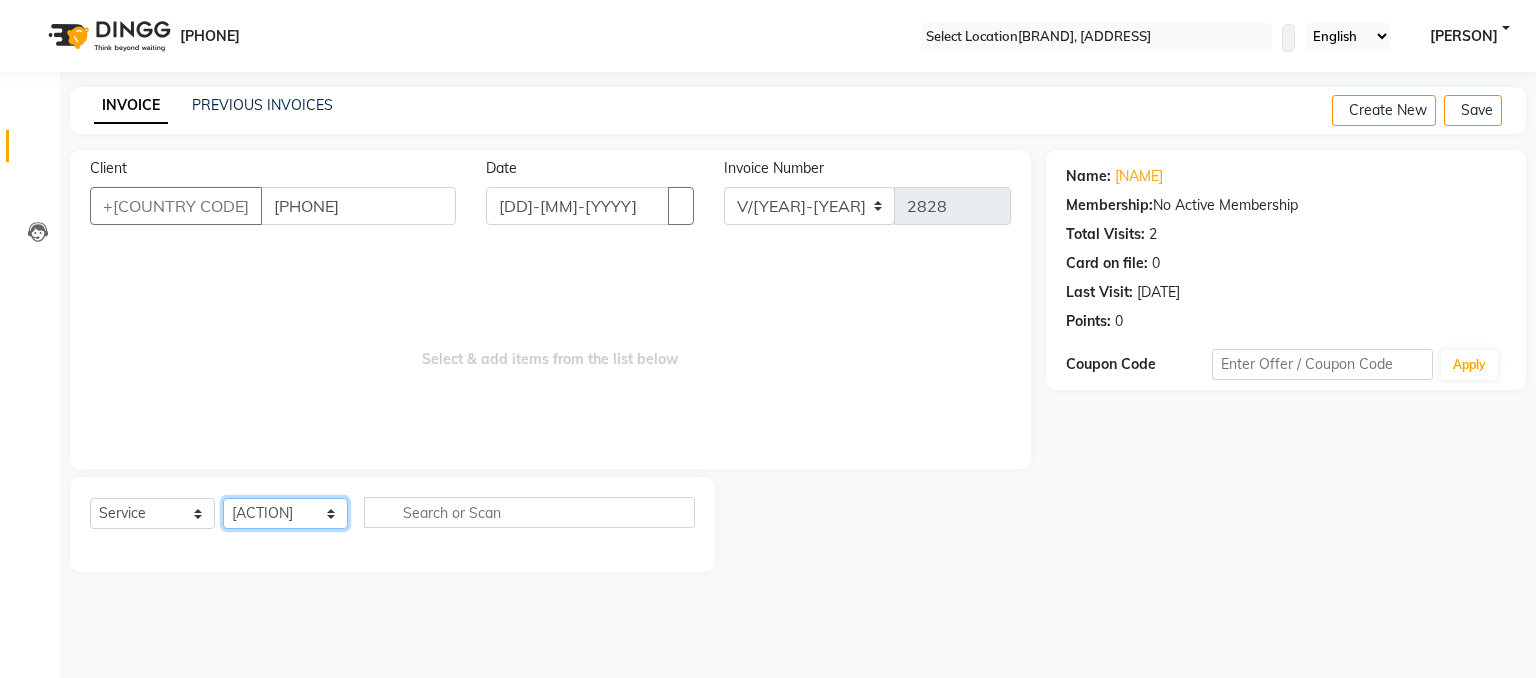 select on "[NUMBER]" 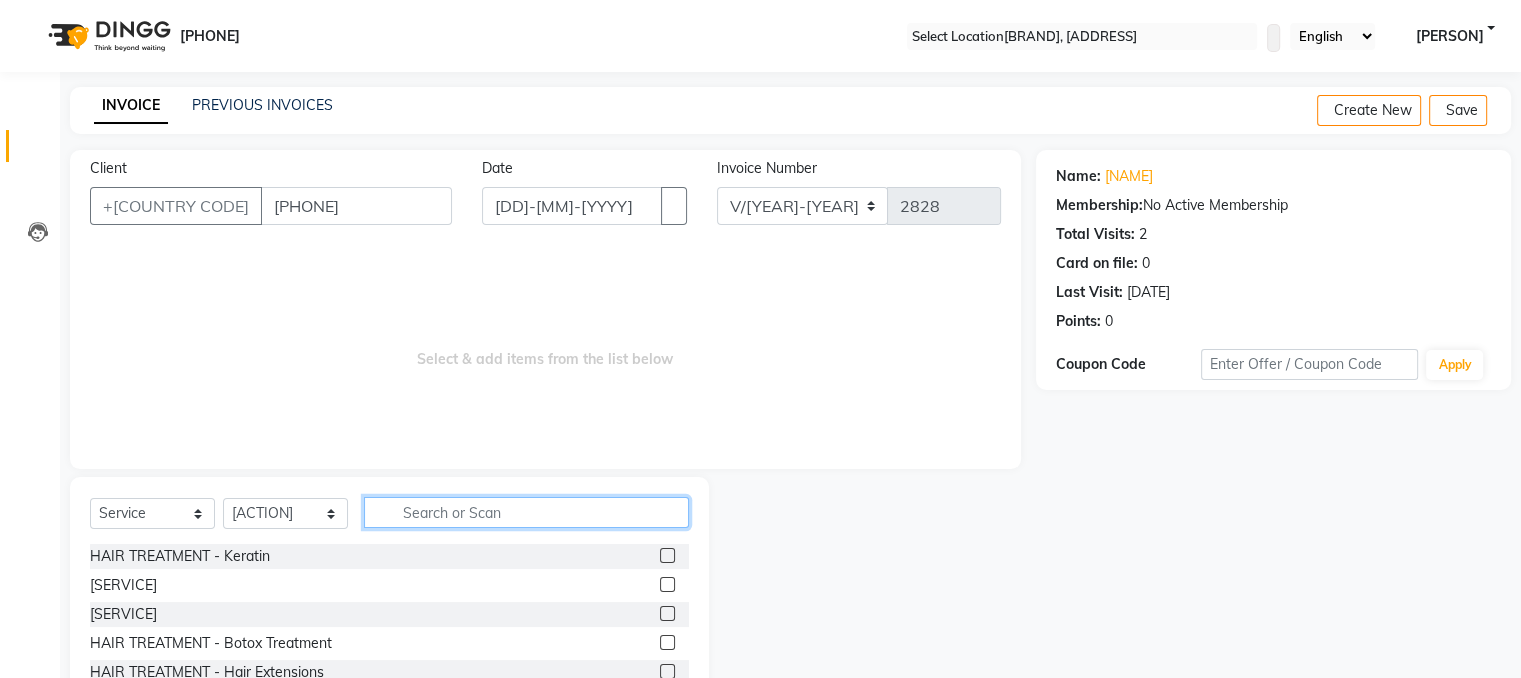 click at bounding box center (526, 512) 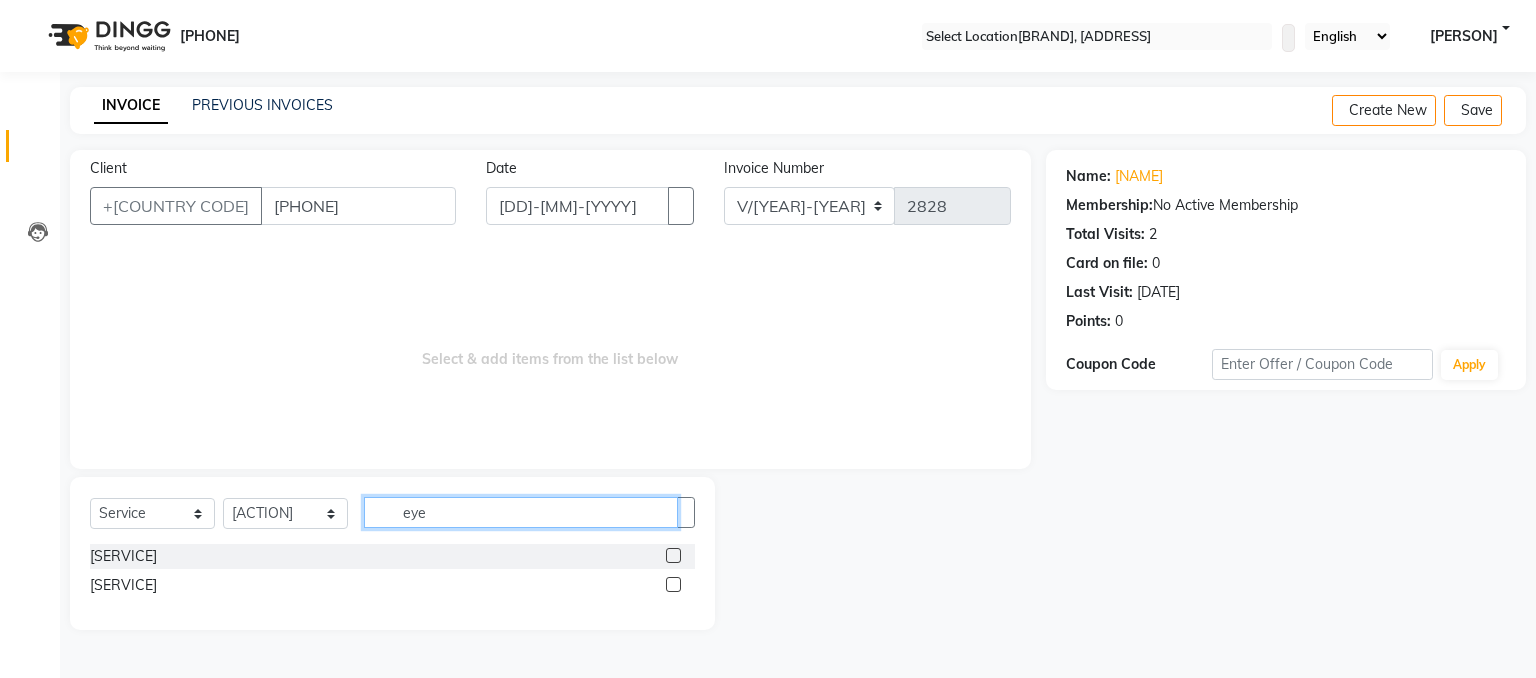 type on "eye" 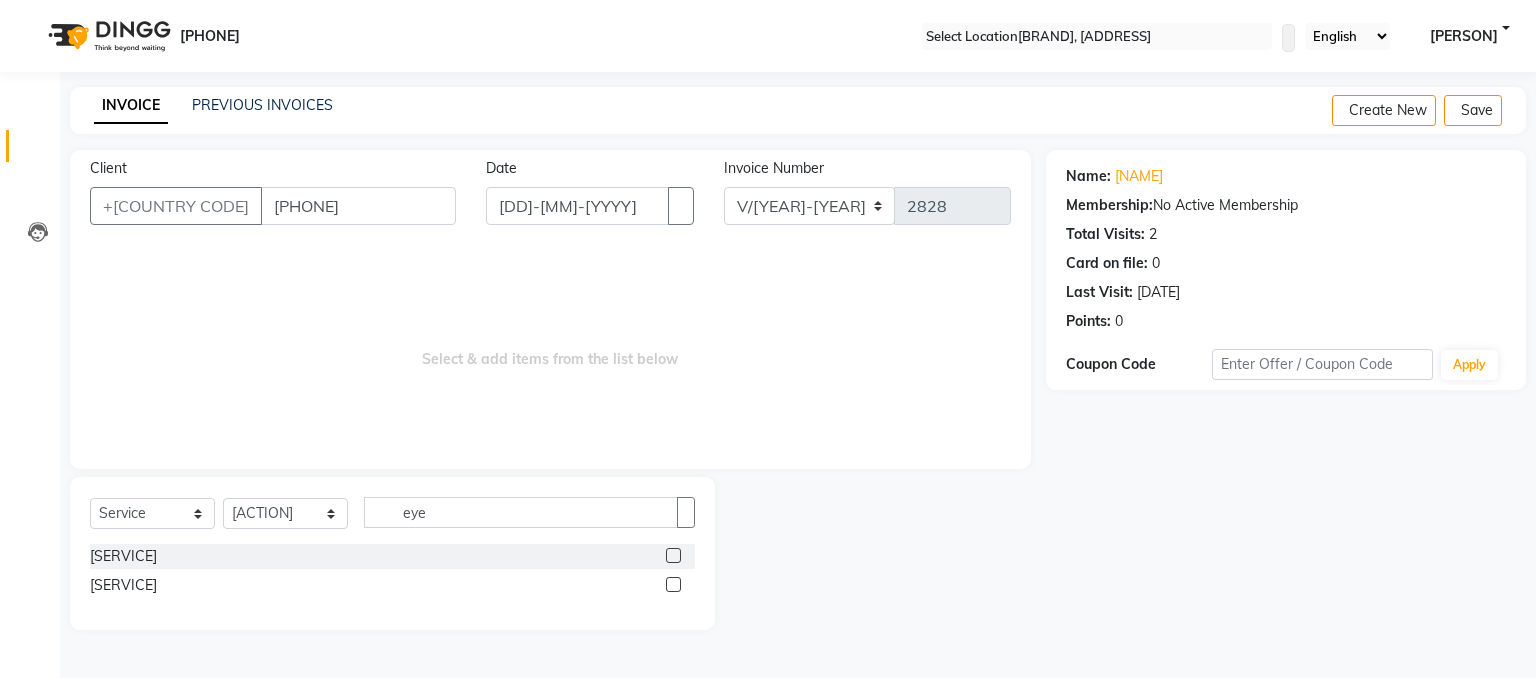 click at bounding box center [673, 555] 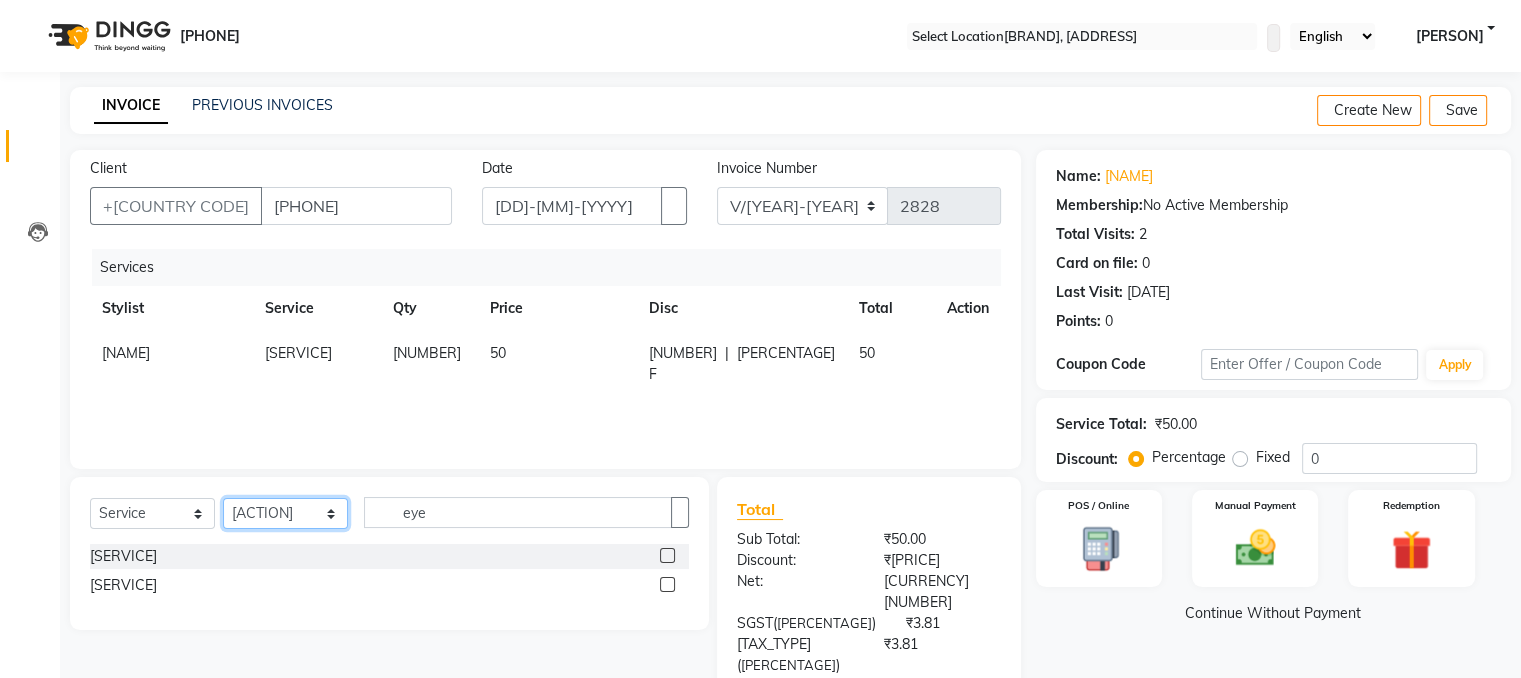 click on "Select Stylist [NAME] [NAME] [NAME] [NAME] [NAME] [NAME] [NAME] [NAME] [NAME] [NAME] [NAME] [NAME] [NAME] [NAME] [NAME] [NAME] [NAME] [NAME] [NAME] [NAME]" at bounding box center [285, 513] 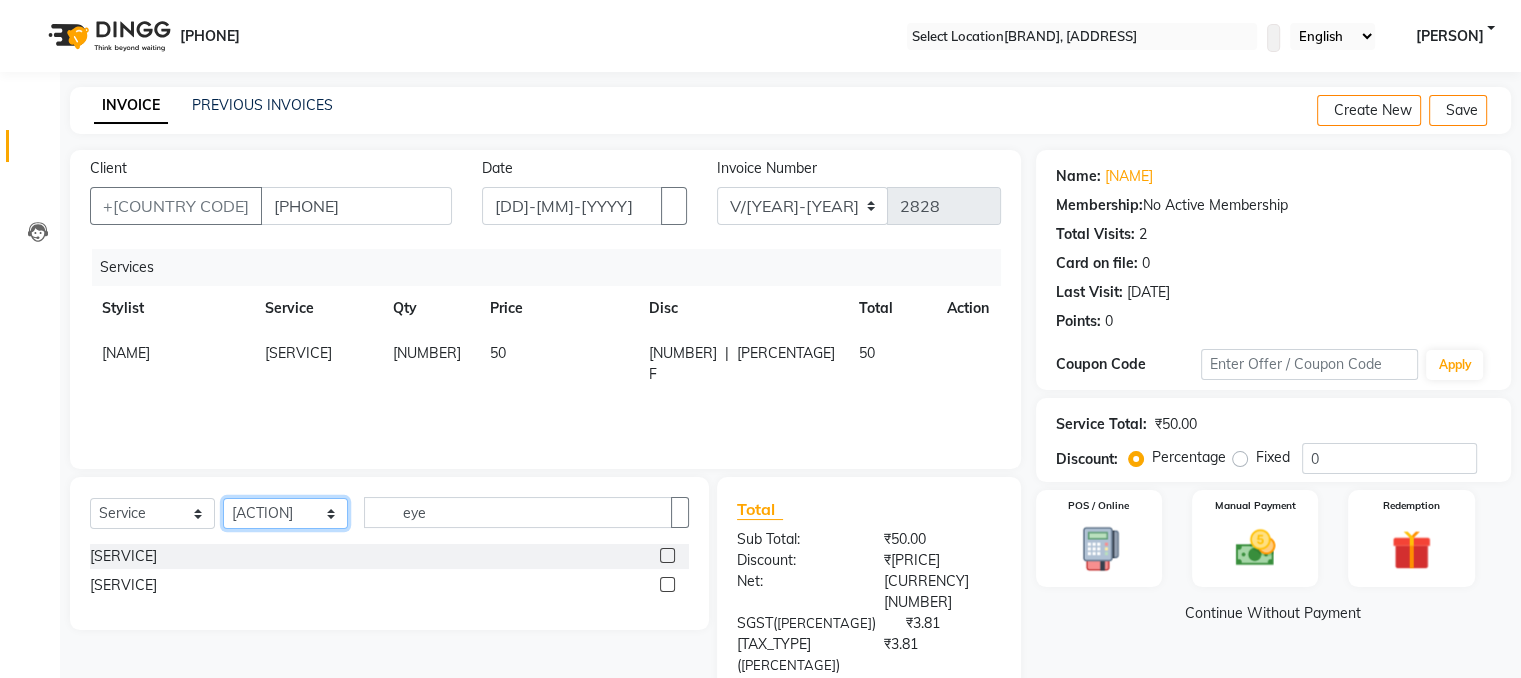 select on "[NUMBER]" 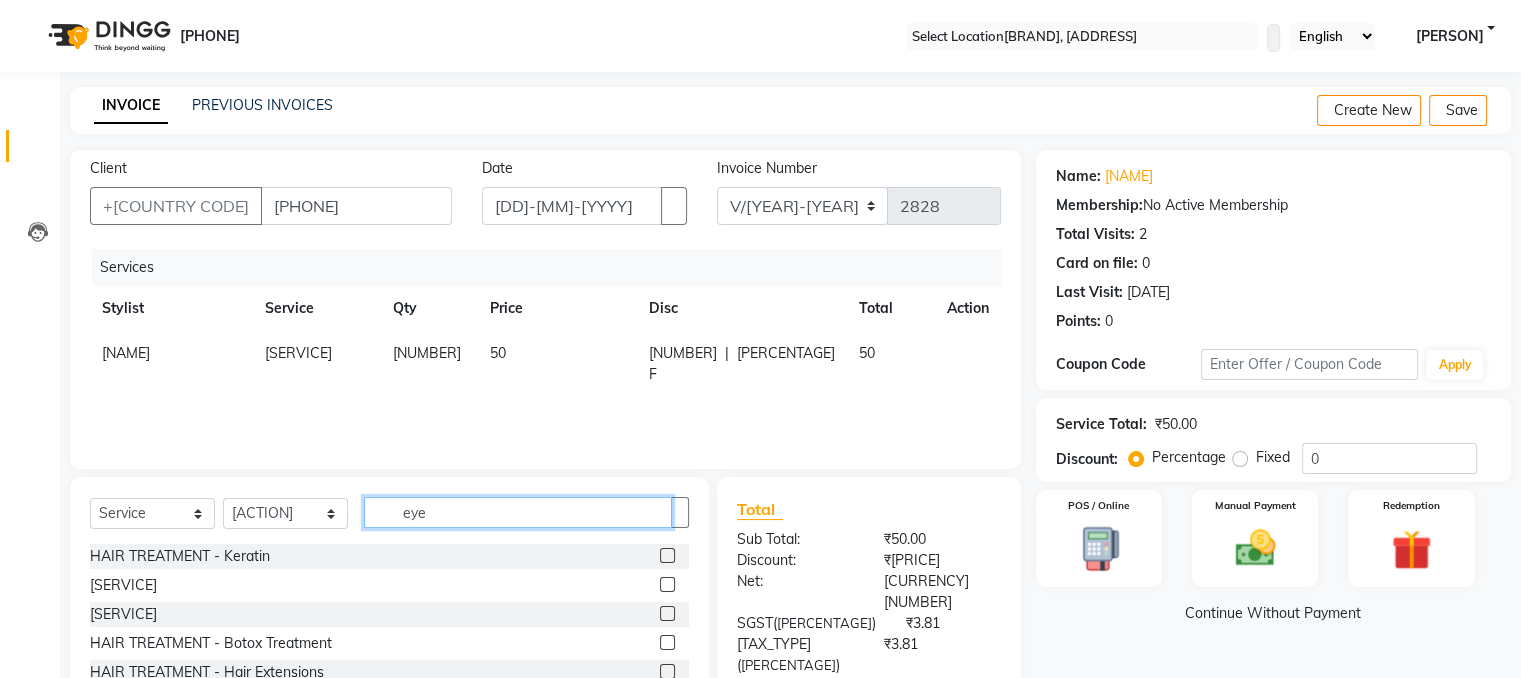 click on "eye" at bounding box center (518, 512) 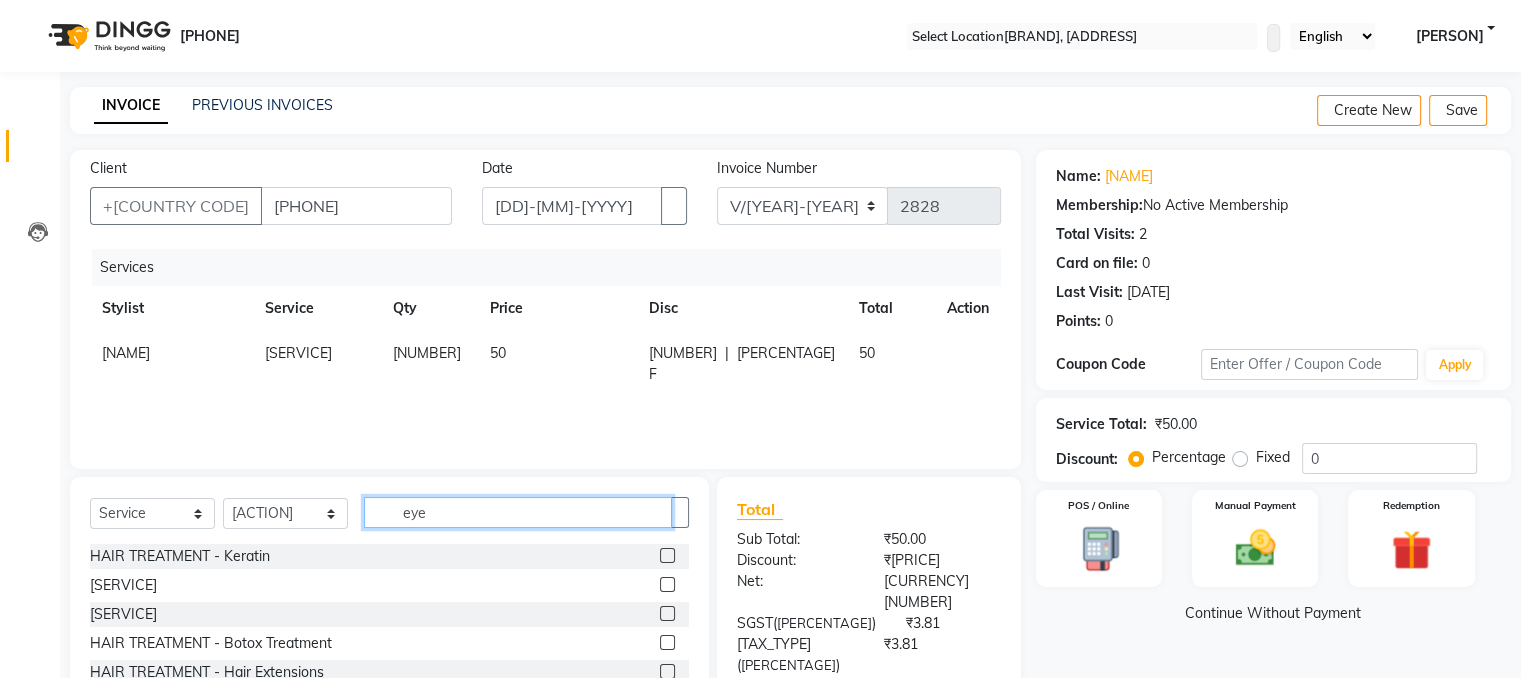 type on "ey" 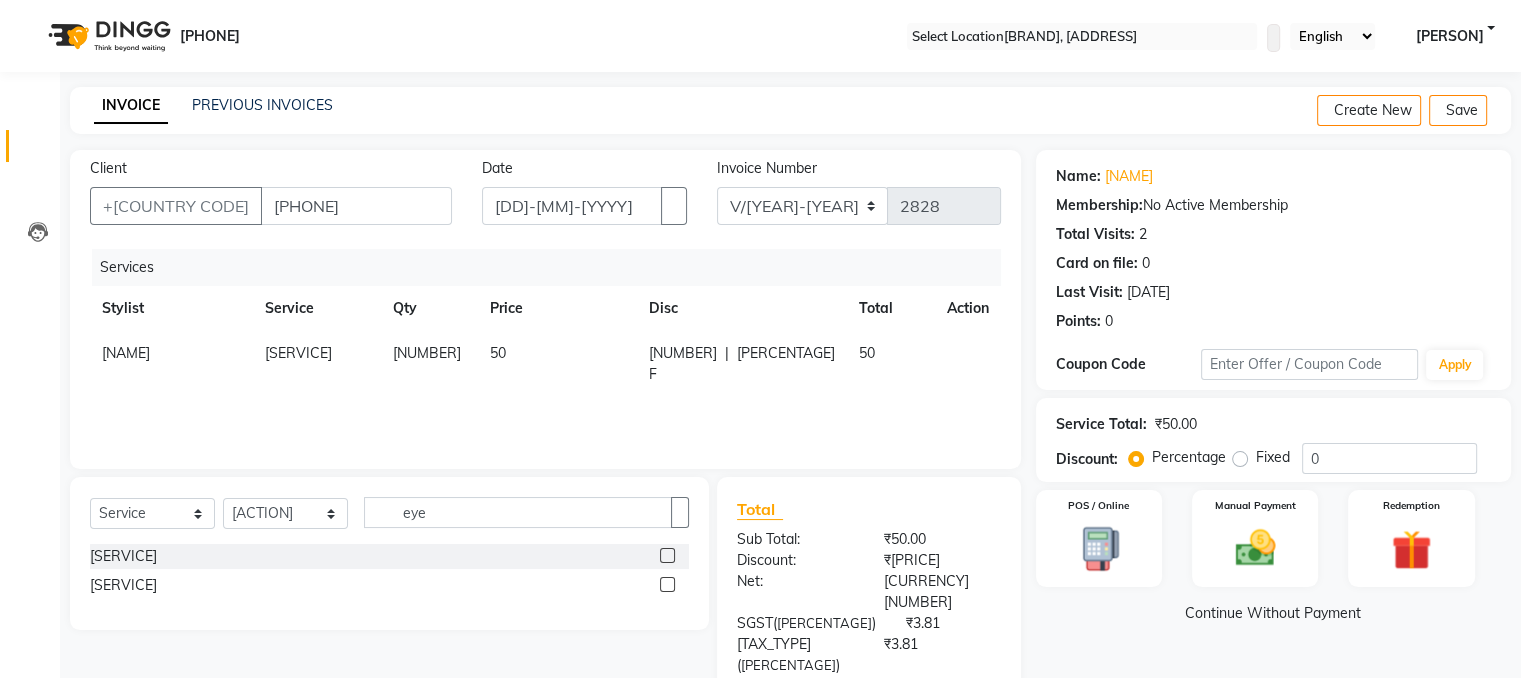 click at bounding box center (667, 555) 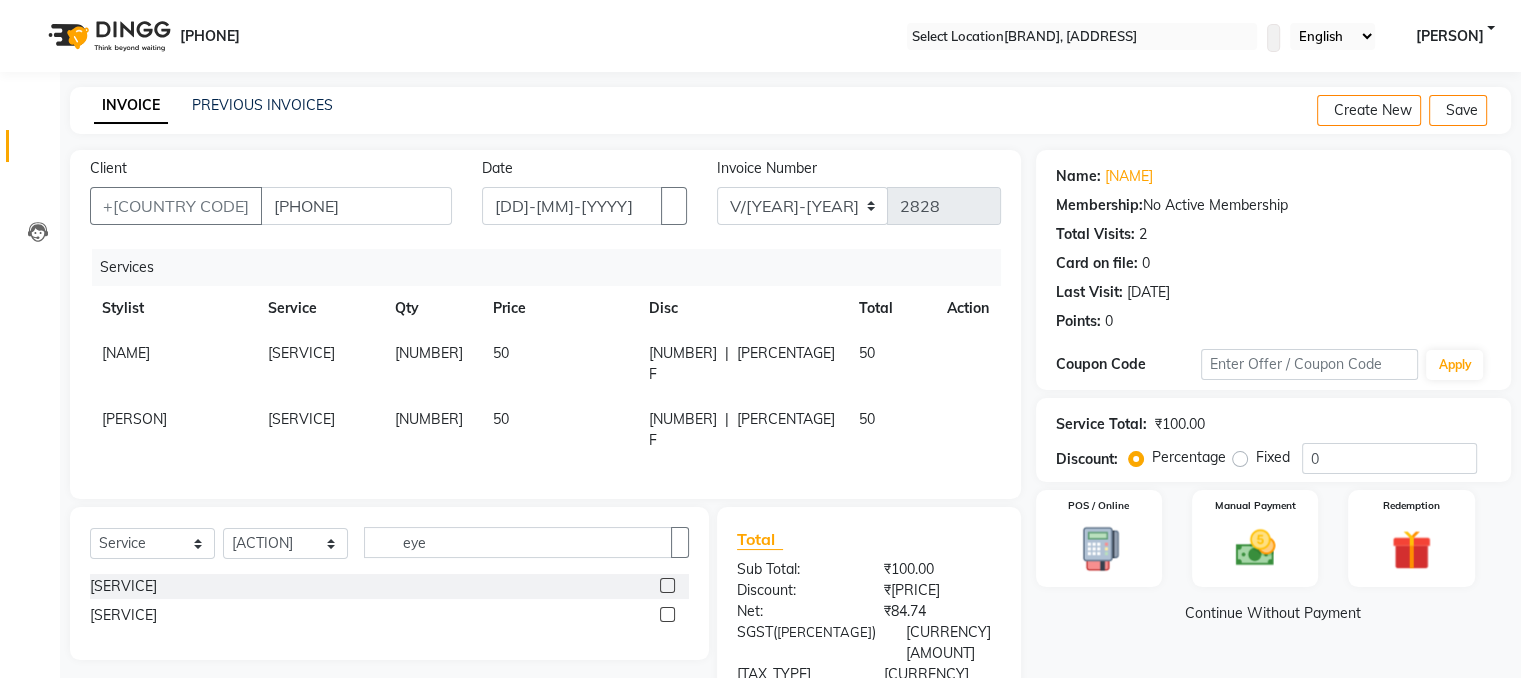 scroll, scrollTop: 126, scrollLeft: 0, axis: vertical 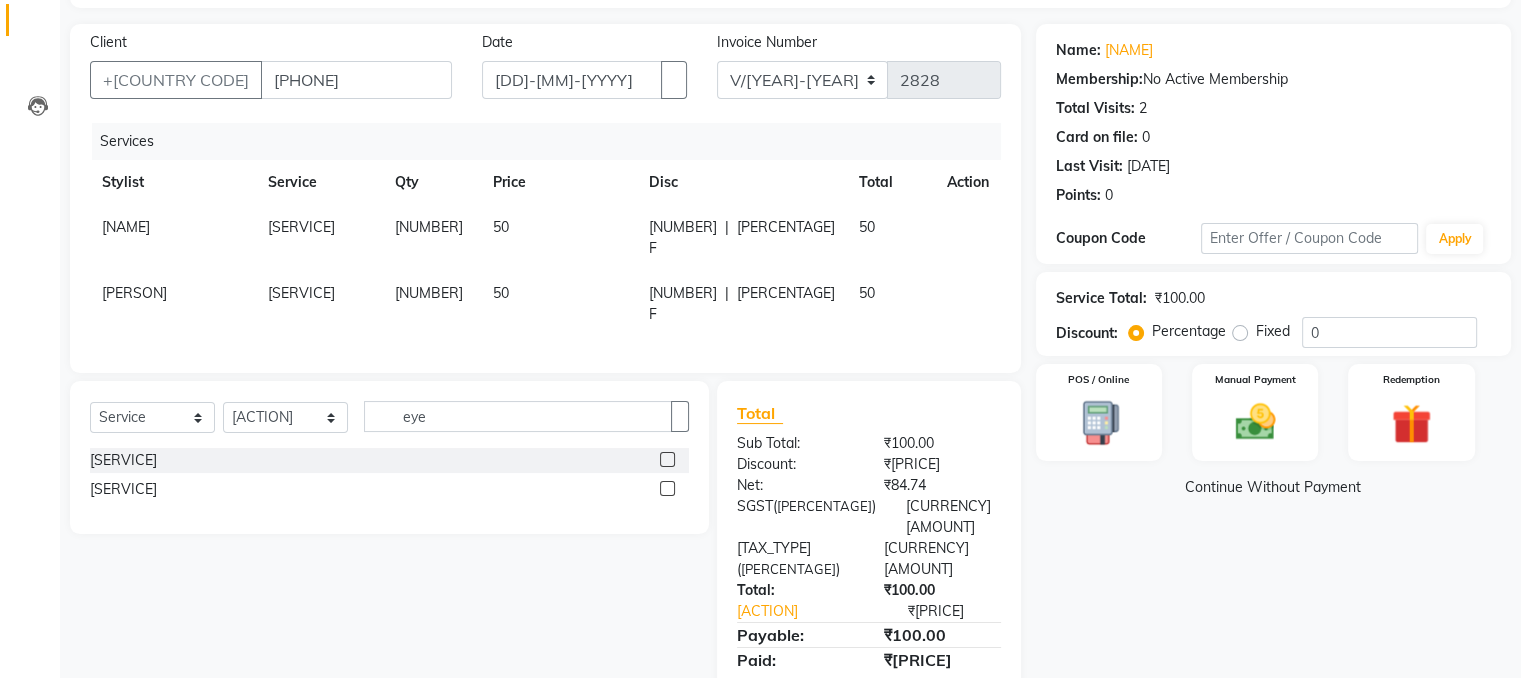 click on "Name: [NAME] Membership:  No Active Membership  Total Visits:  2 Card on file:  0 Last Visit:   [DD]-[MM]-[YYYY] Points:   0  Coupon Code Apply Service Total:  [CURRENCY][AMOUNT]  Discount:  Percentage   Fixed  0 POS / Online  Manual Payment Redemption  Continue Without Payment" at bounding box center (1281, 370) 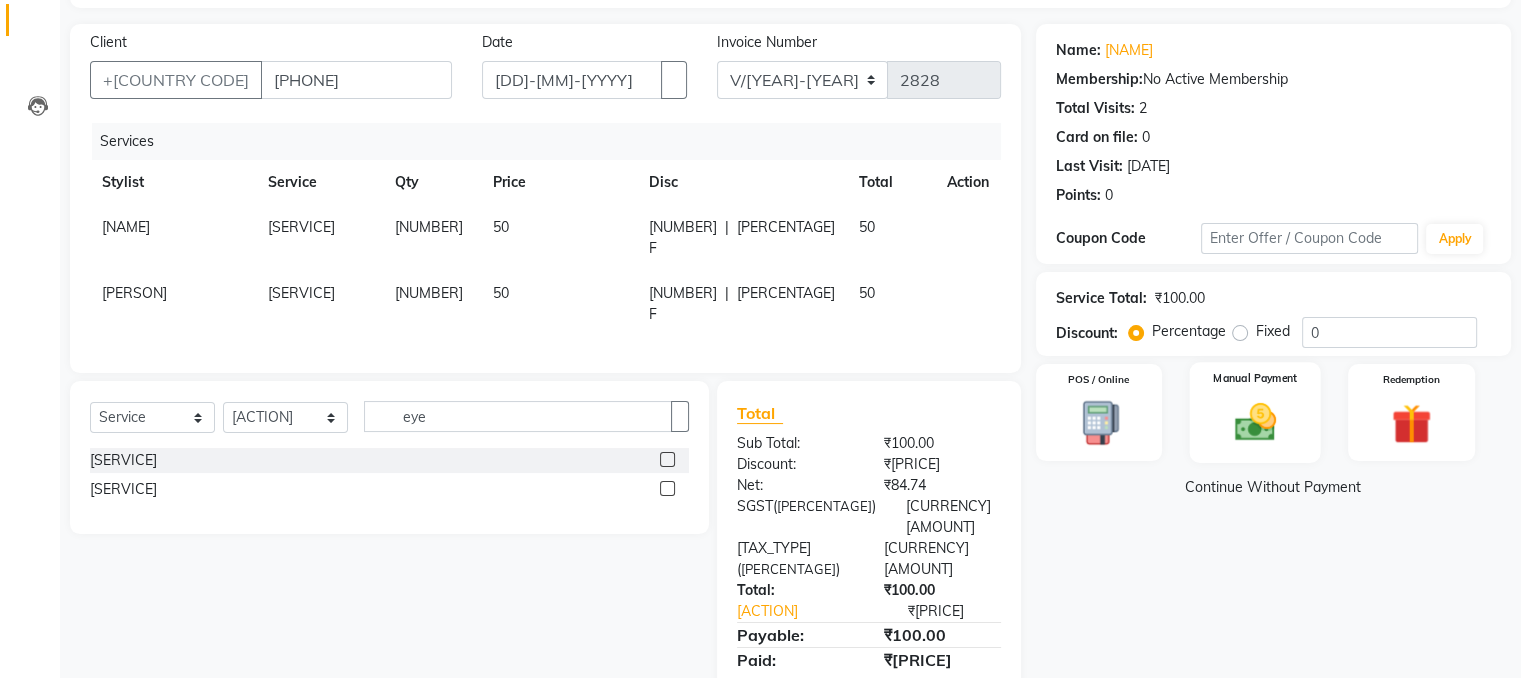 click at bounding box center [1098, 423] 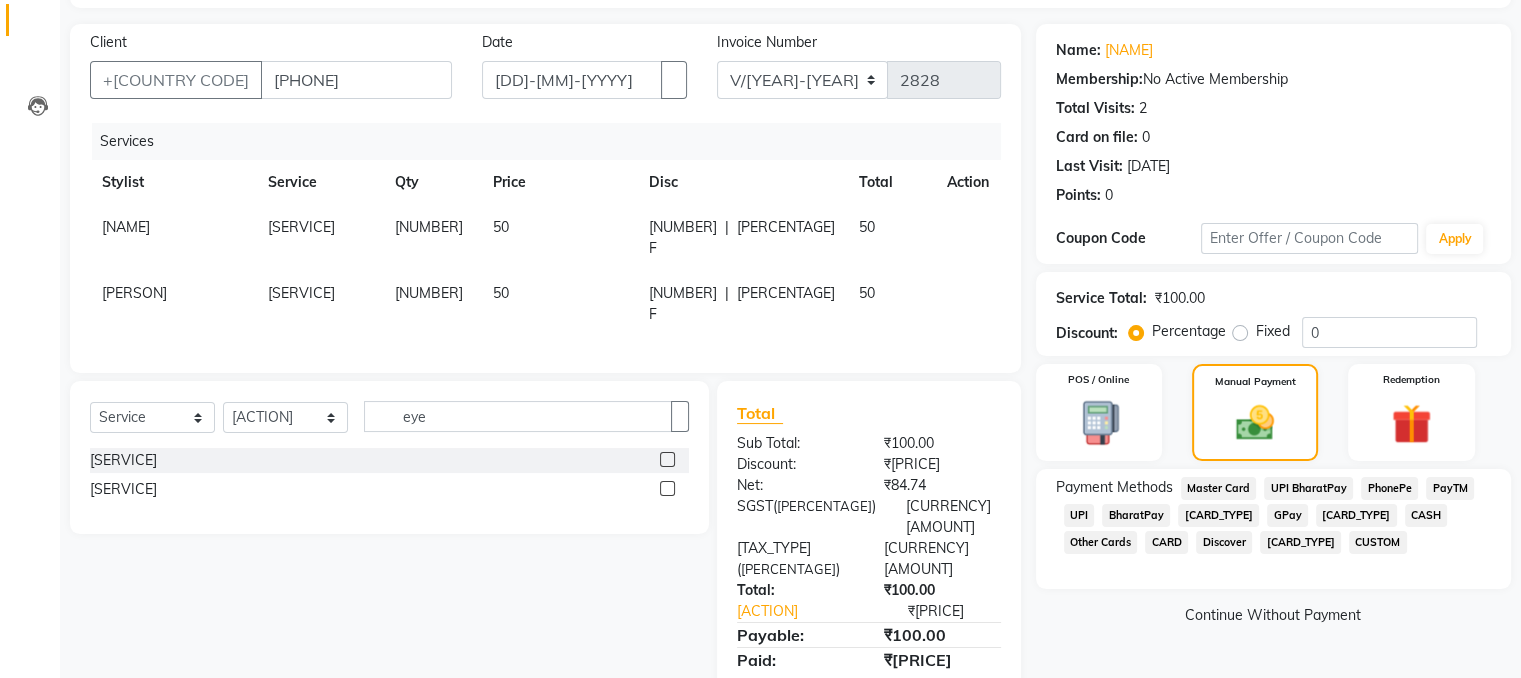 click on "CUSTOM" at bounding box center (1219, 488) 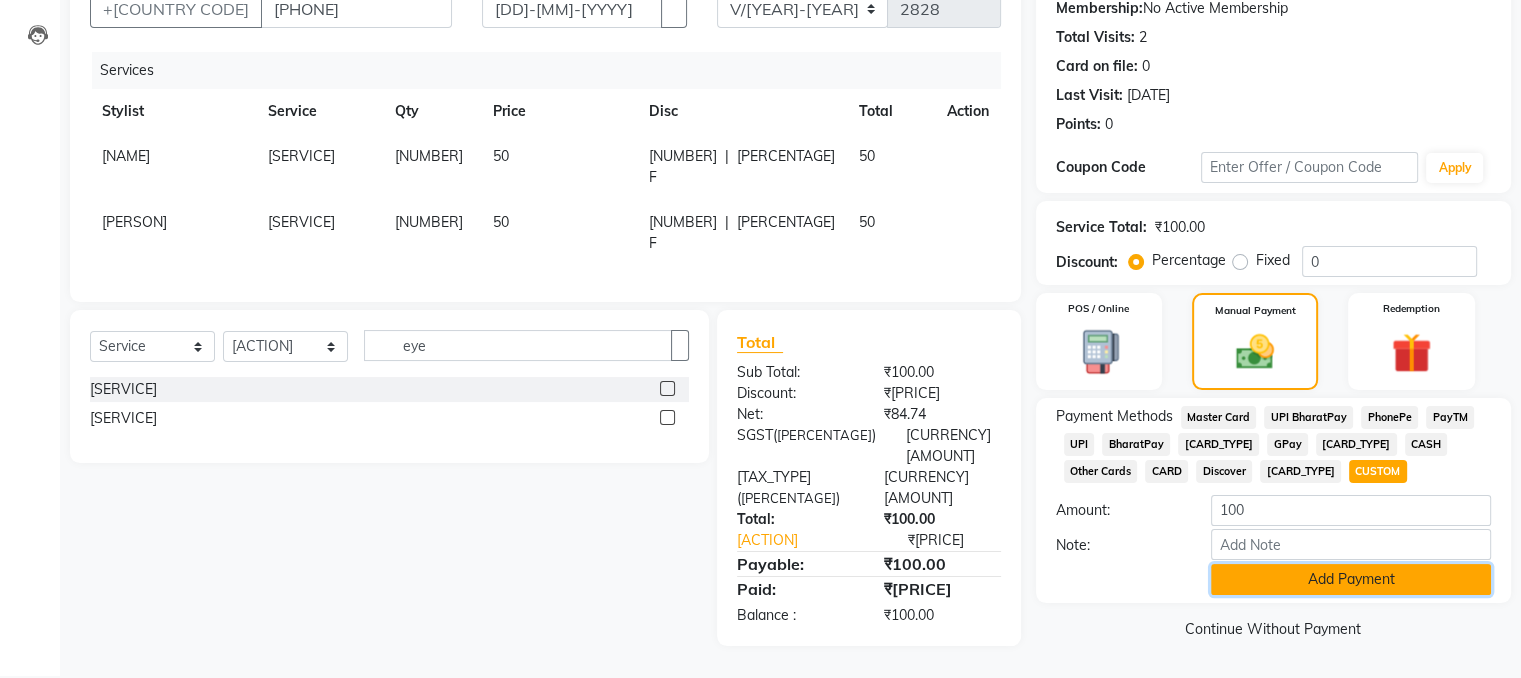 click on "Add Payment" at bounding box center [1351, 579] 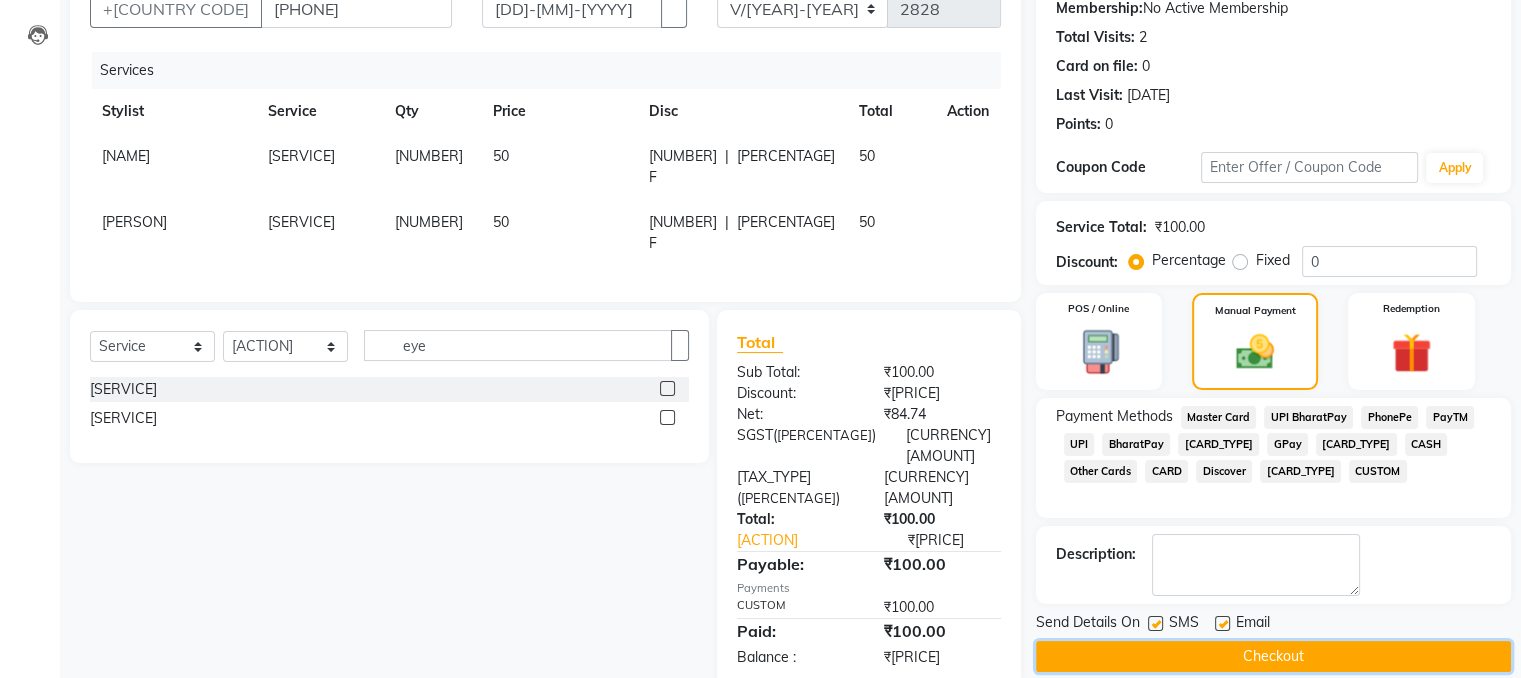 click on "Checkout" at bounding box center [1273, 656] 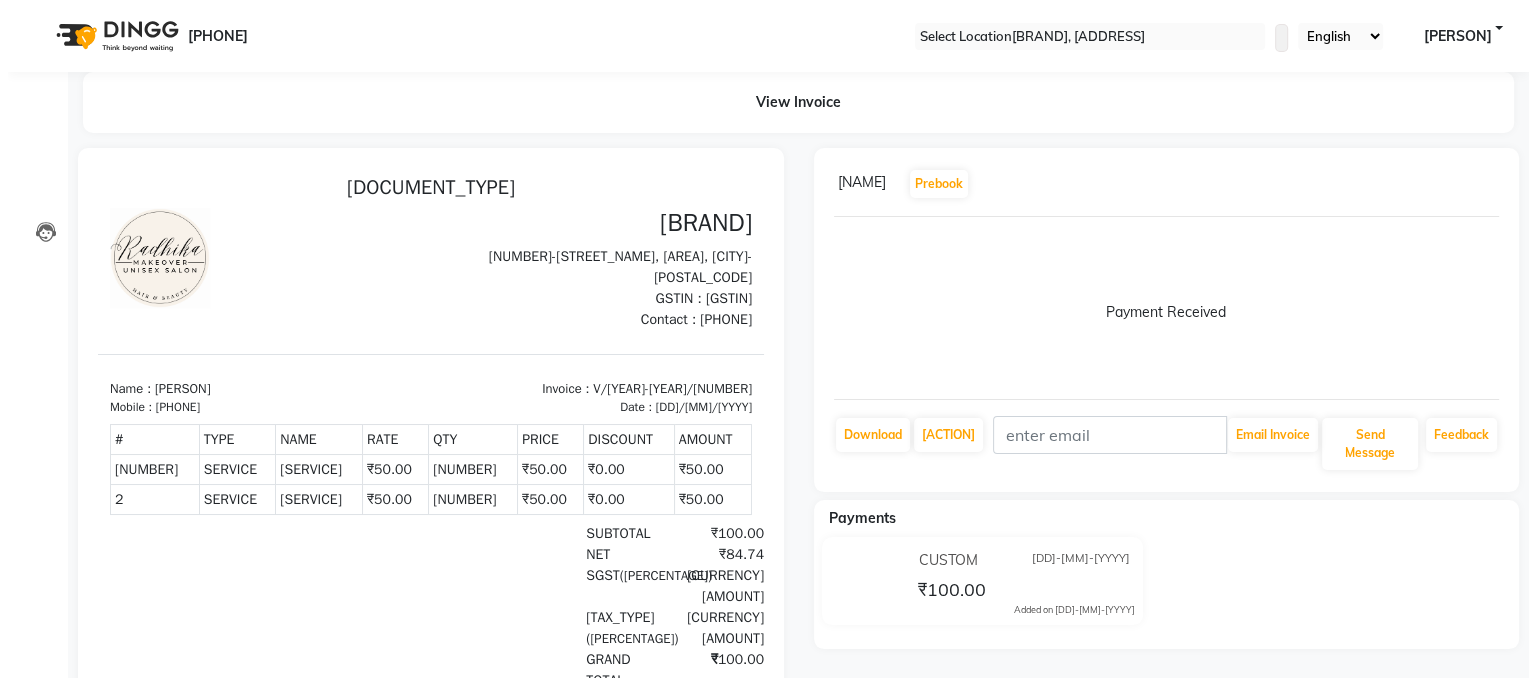 scroll, scrollTop: 0, scrollLeft: 0, axis: both 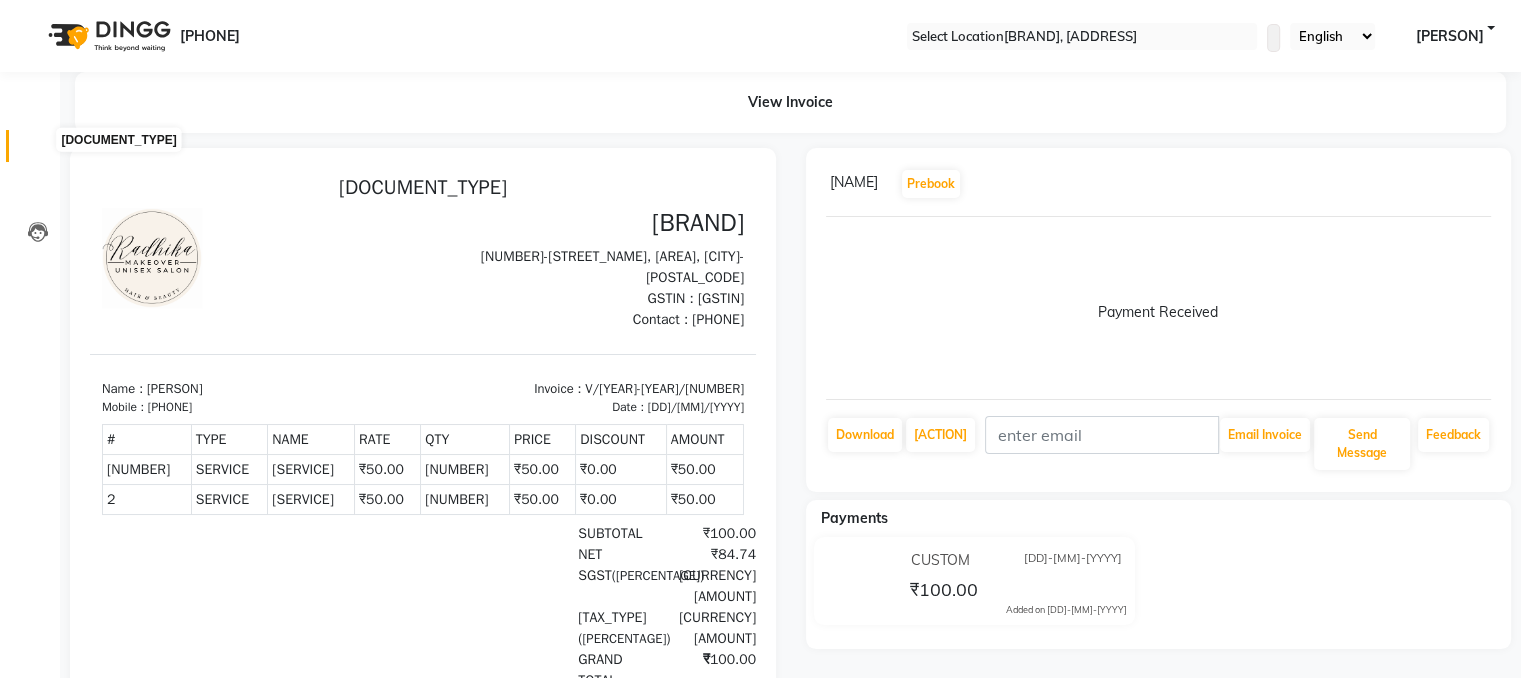 click at bounding box center [38, 151] 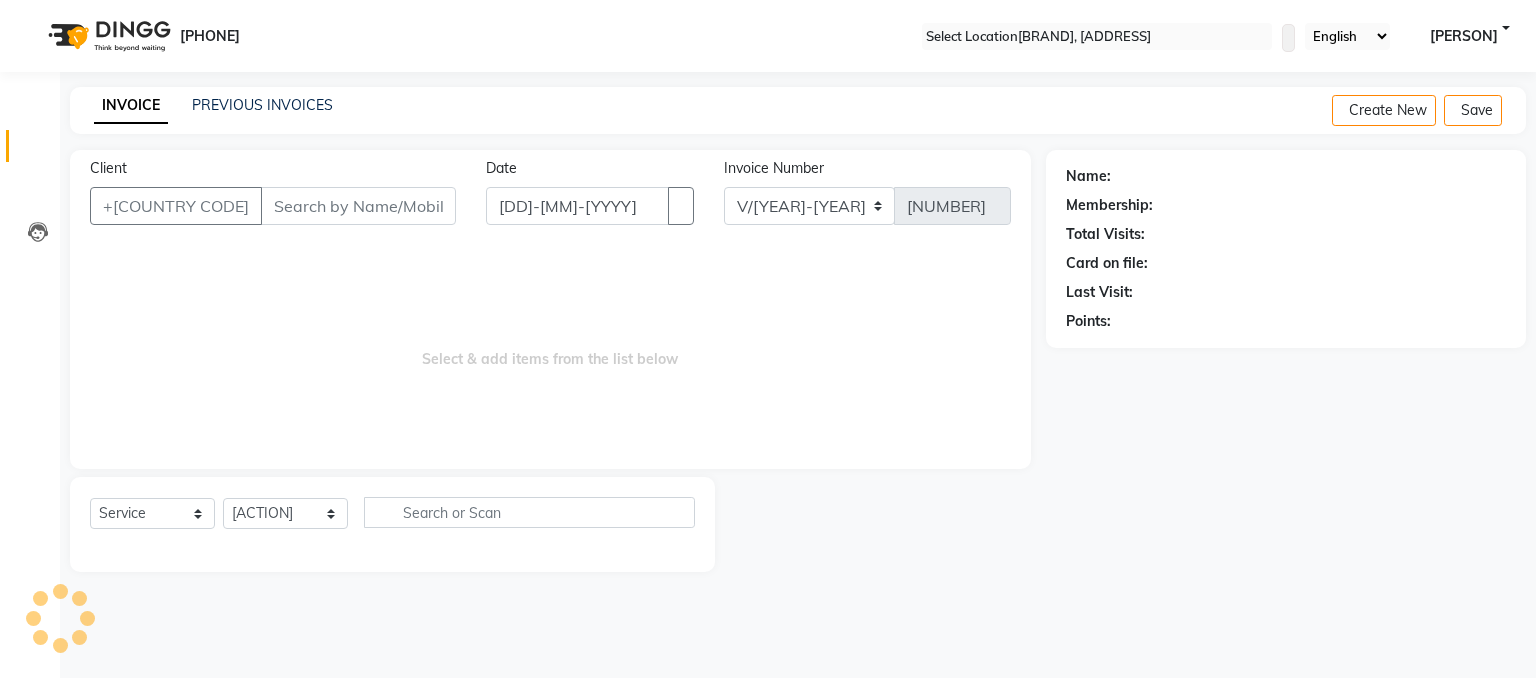 click on "Client +[COUNTRY_CODE]" at bounding box center (273, 199) 